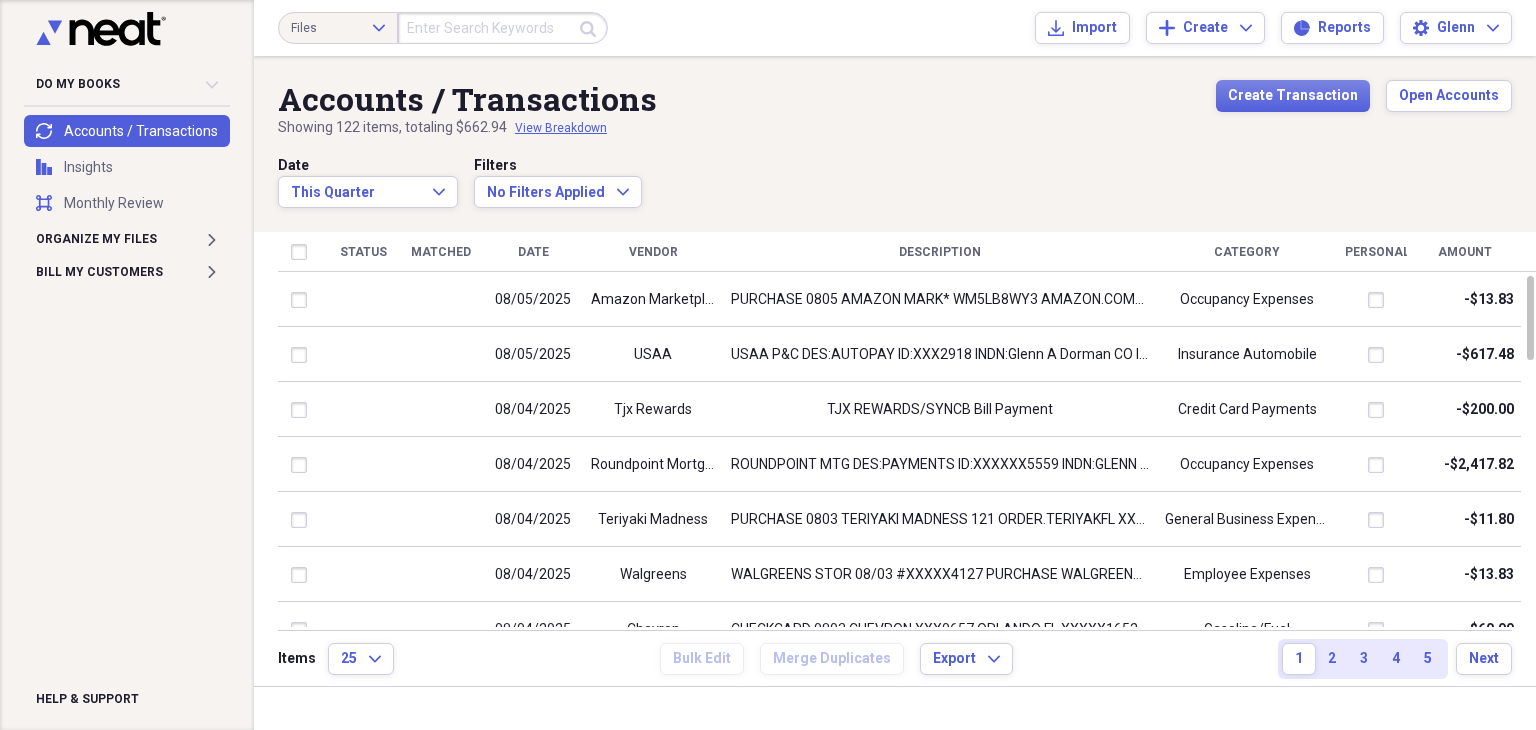 scroll, scrollTop: 0, scrollLeft: 0, axis: both 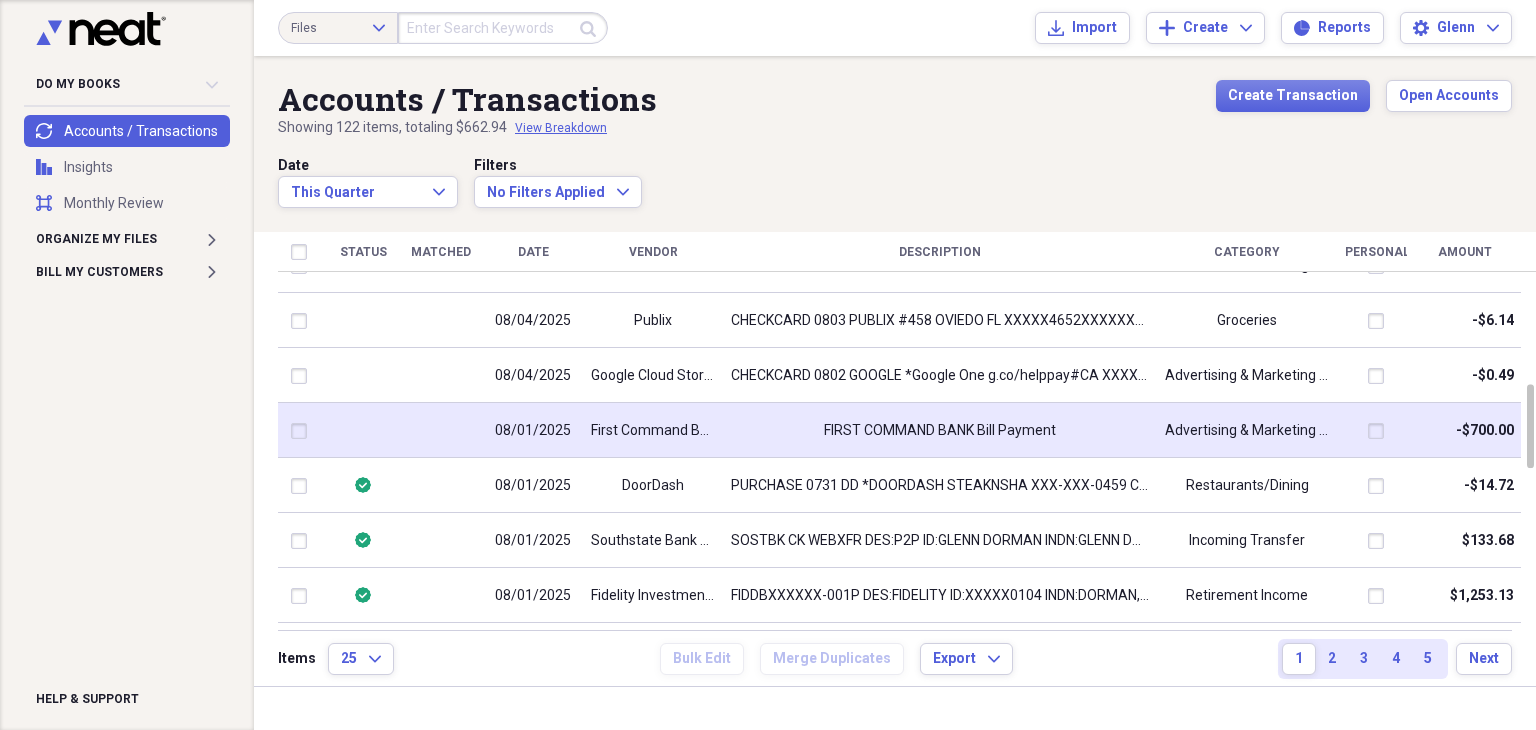 click on "FIRST COMMAND BANK Bill Payment" at bounding box center (940, 431) 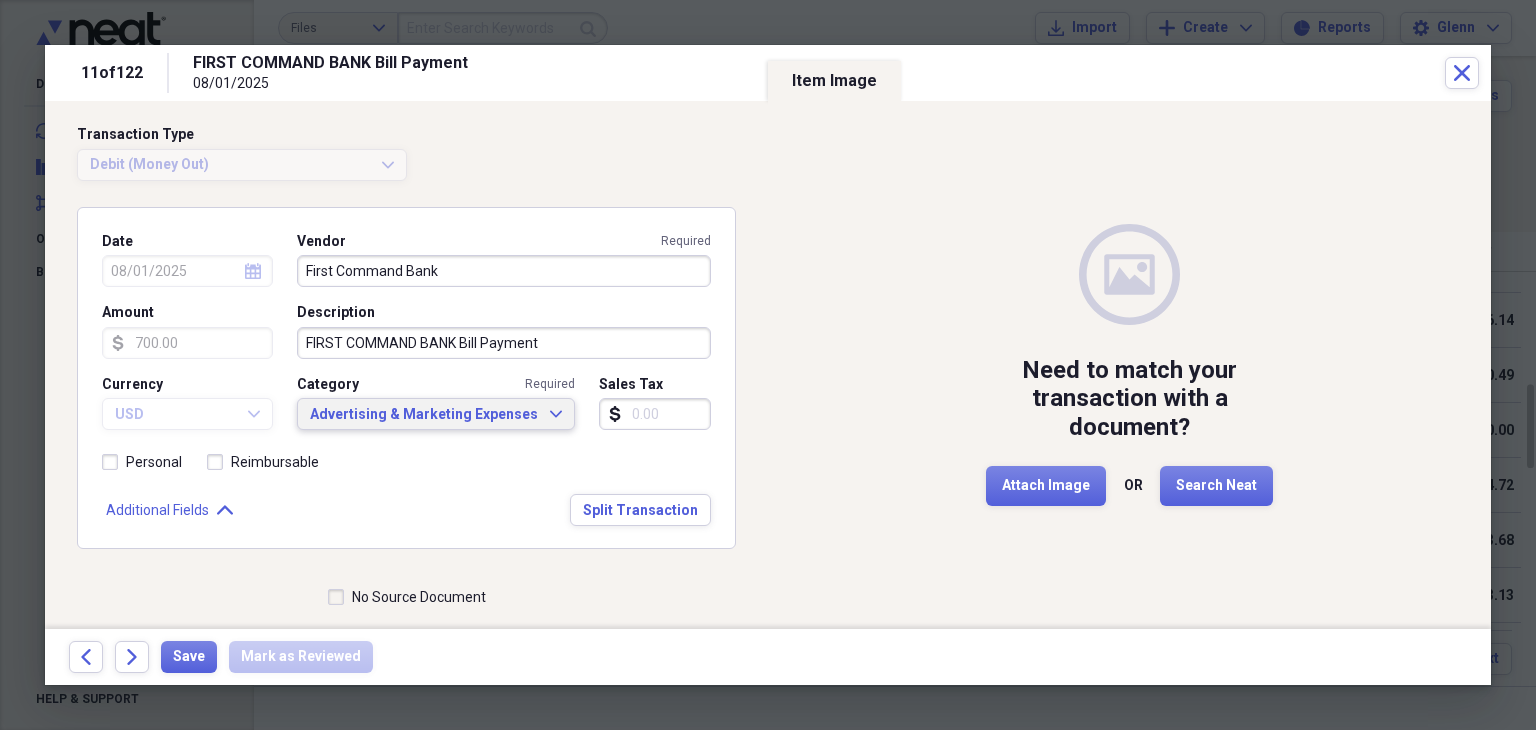 click on "Expand" 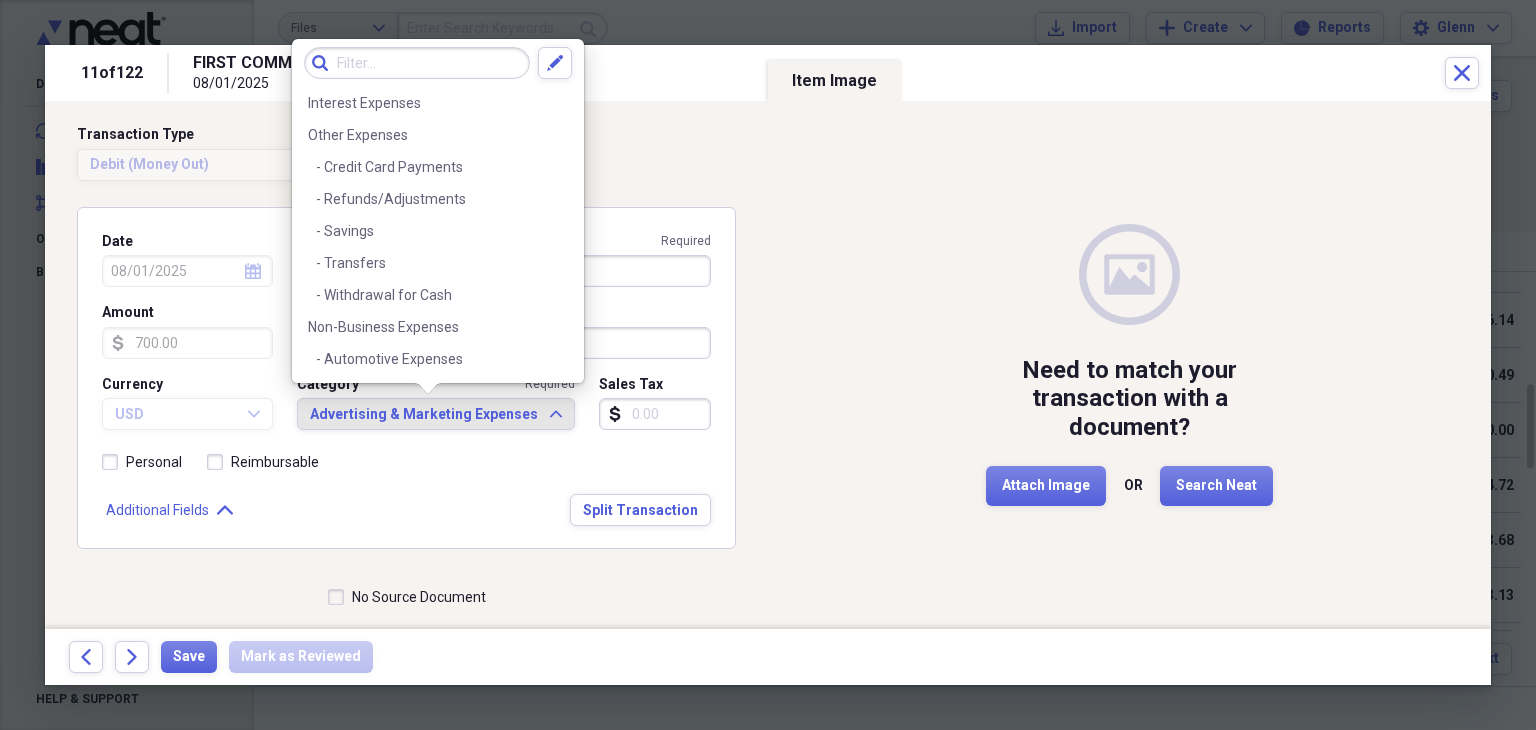 scroll, scrollTop: 607, scrollLeft: 0, axis: vertical 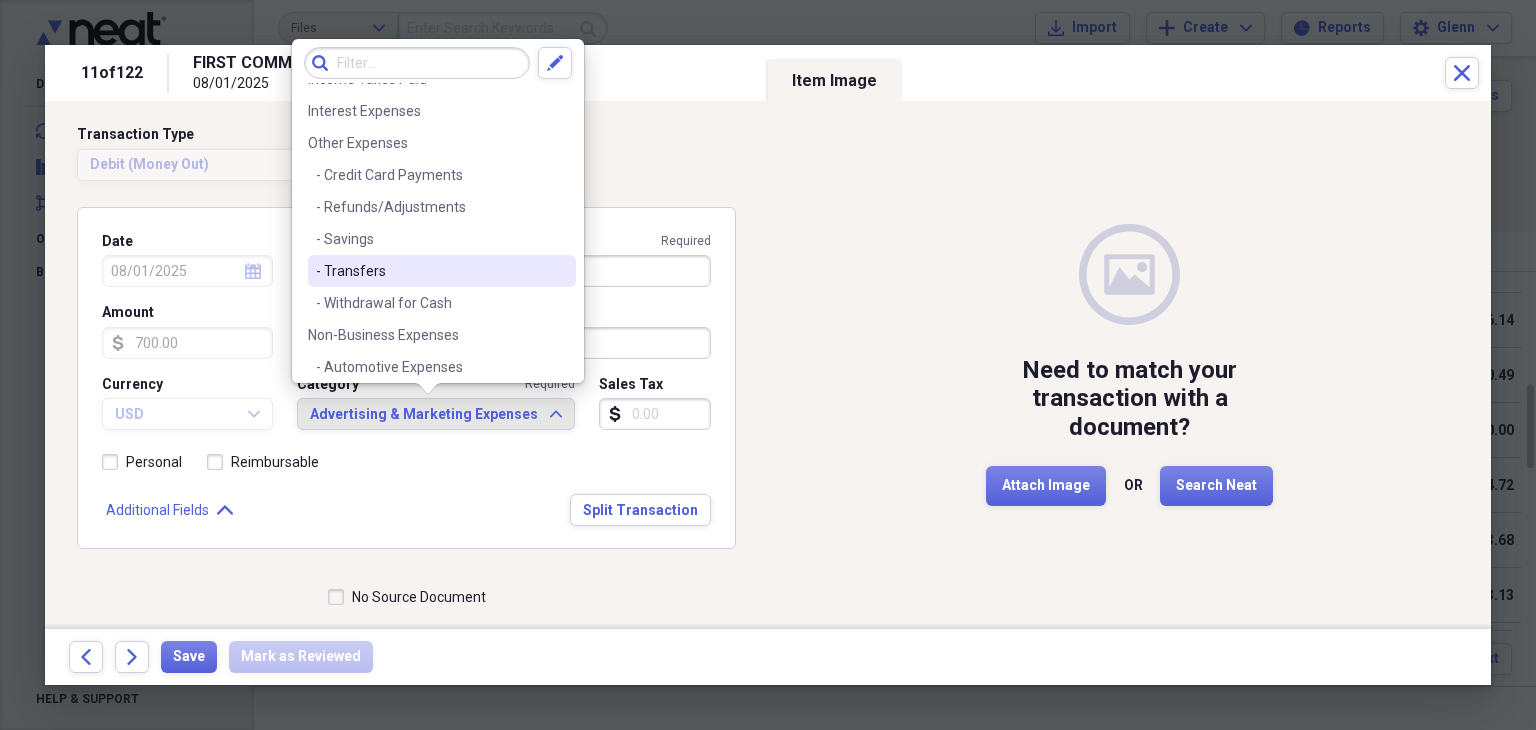 click on "- Transfers" at bounding box center [430, 271] 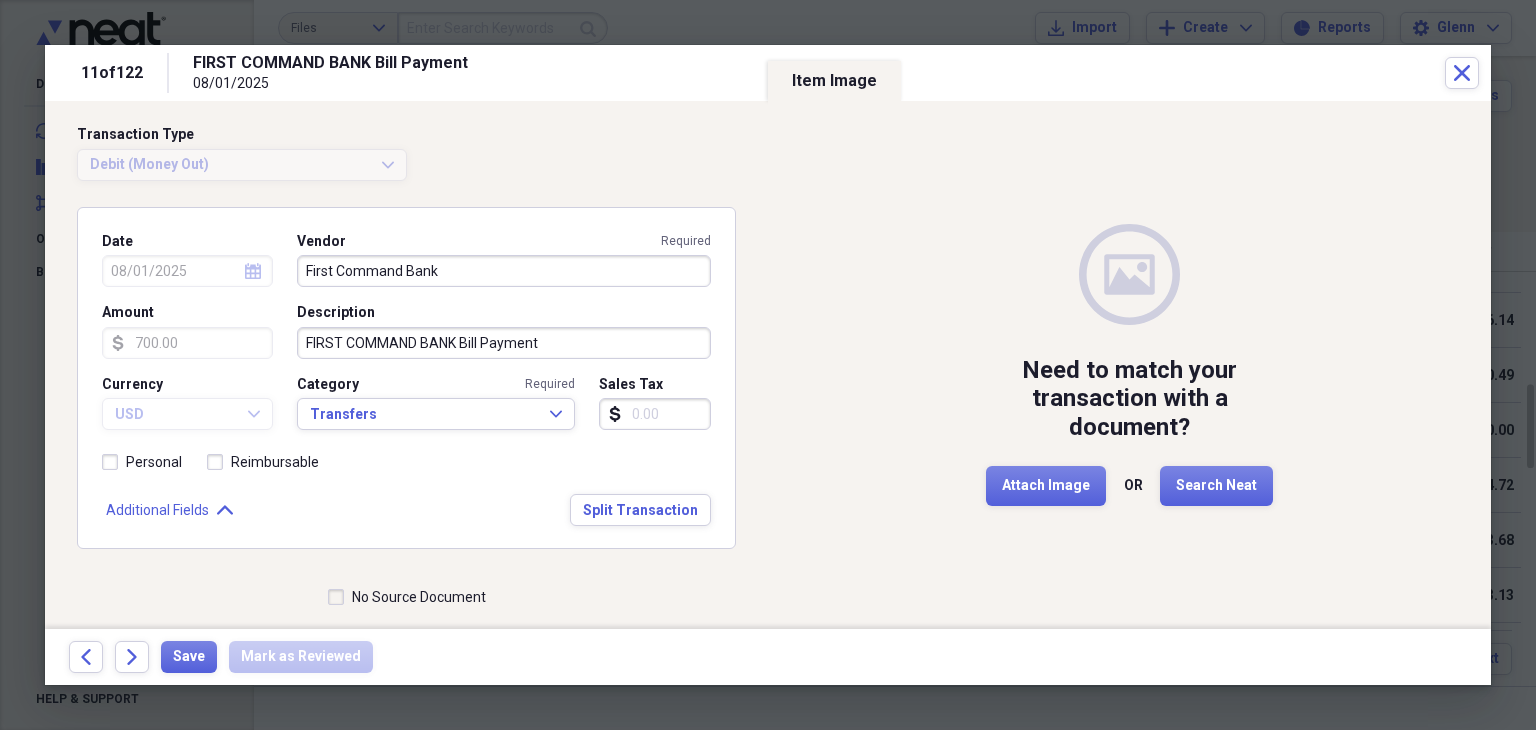 click on "No Source Document" at bounding box center [407, 597] 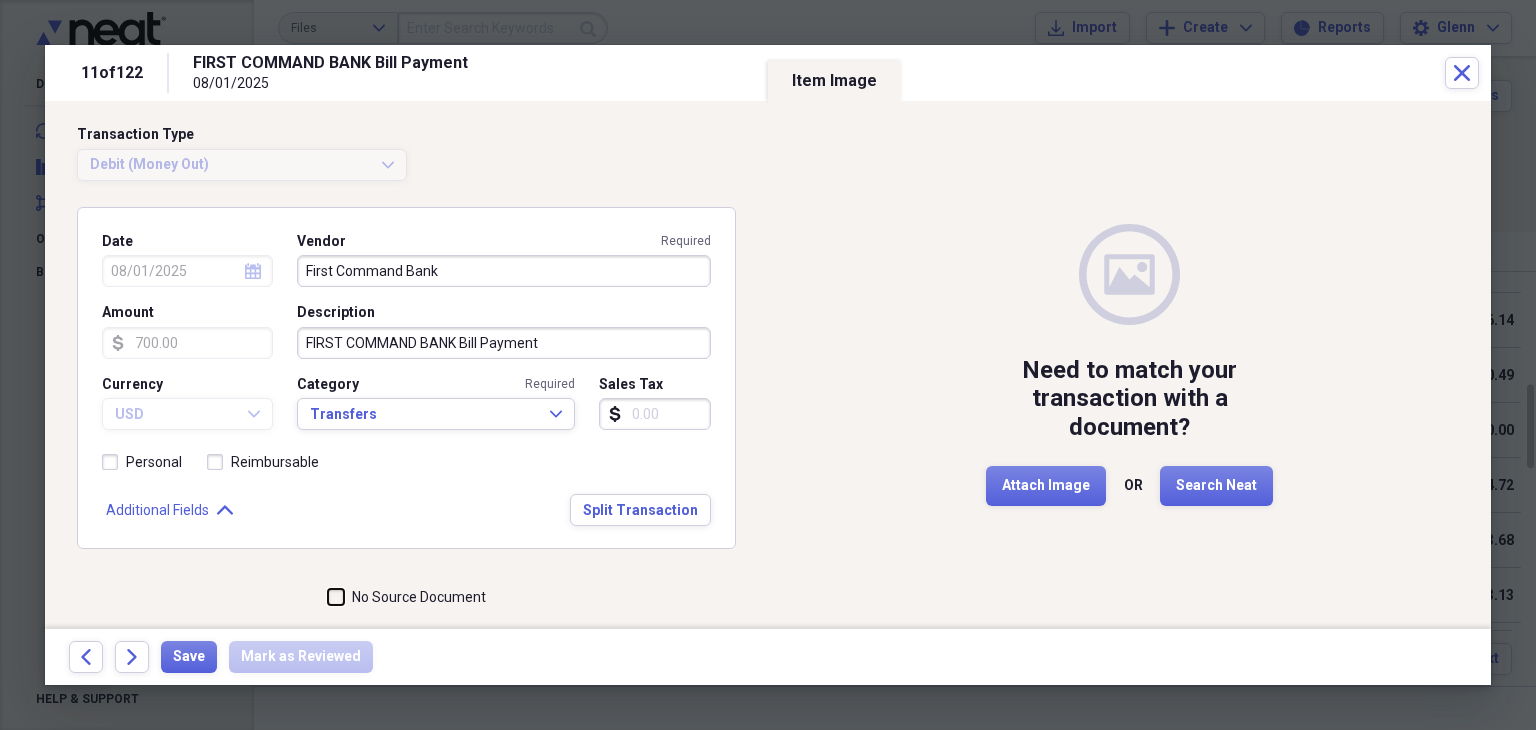 click on "No Source Document" at bounding box center (328, 597) 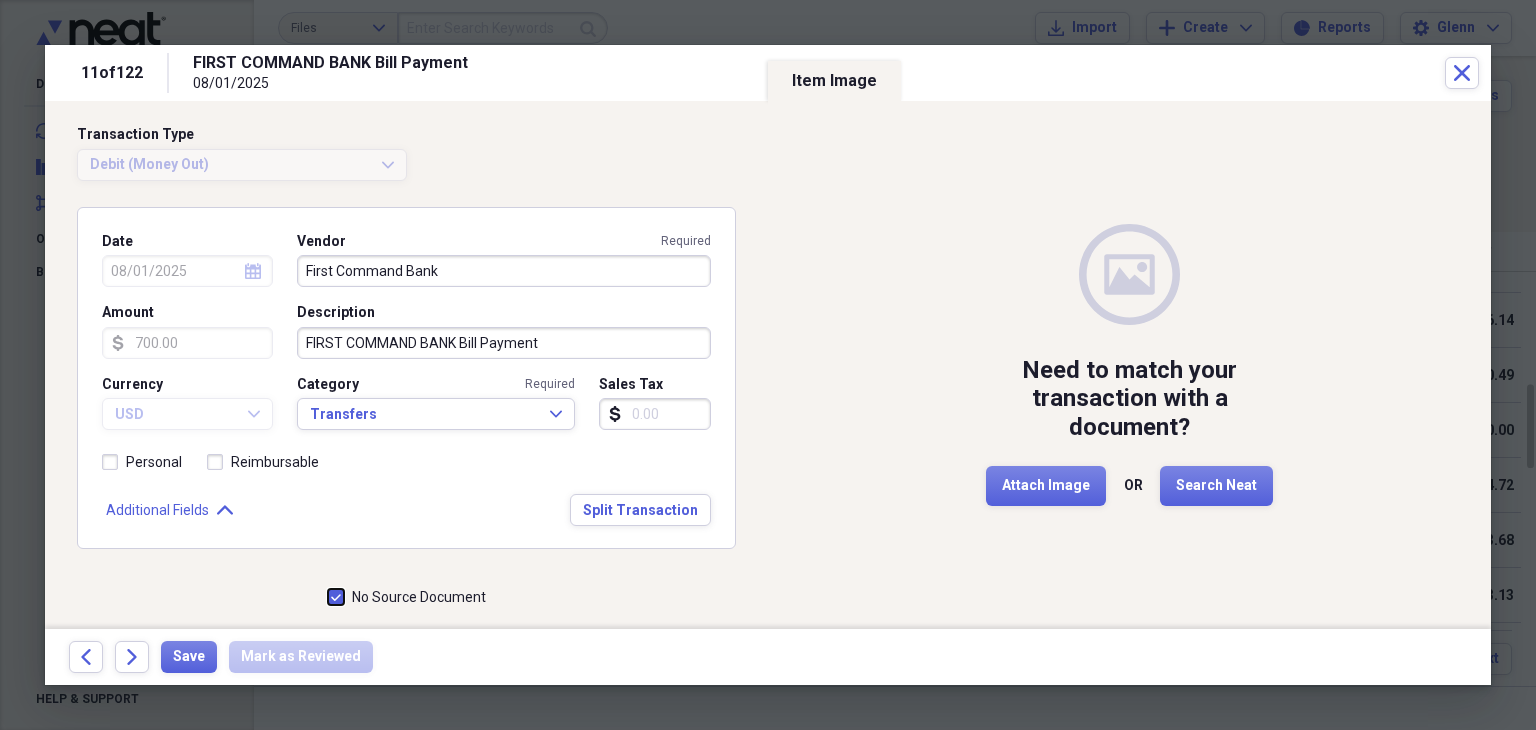 checkbox on "true" 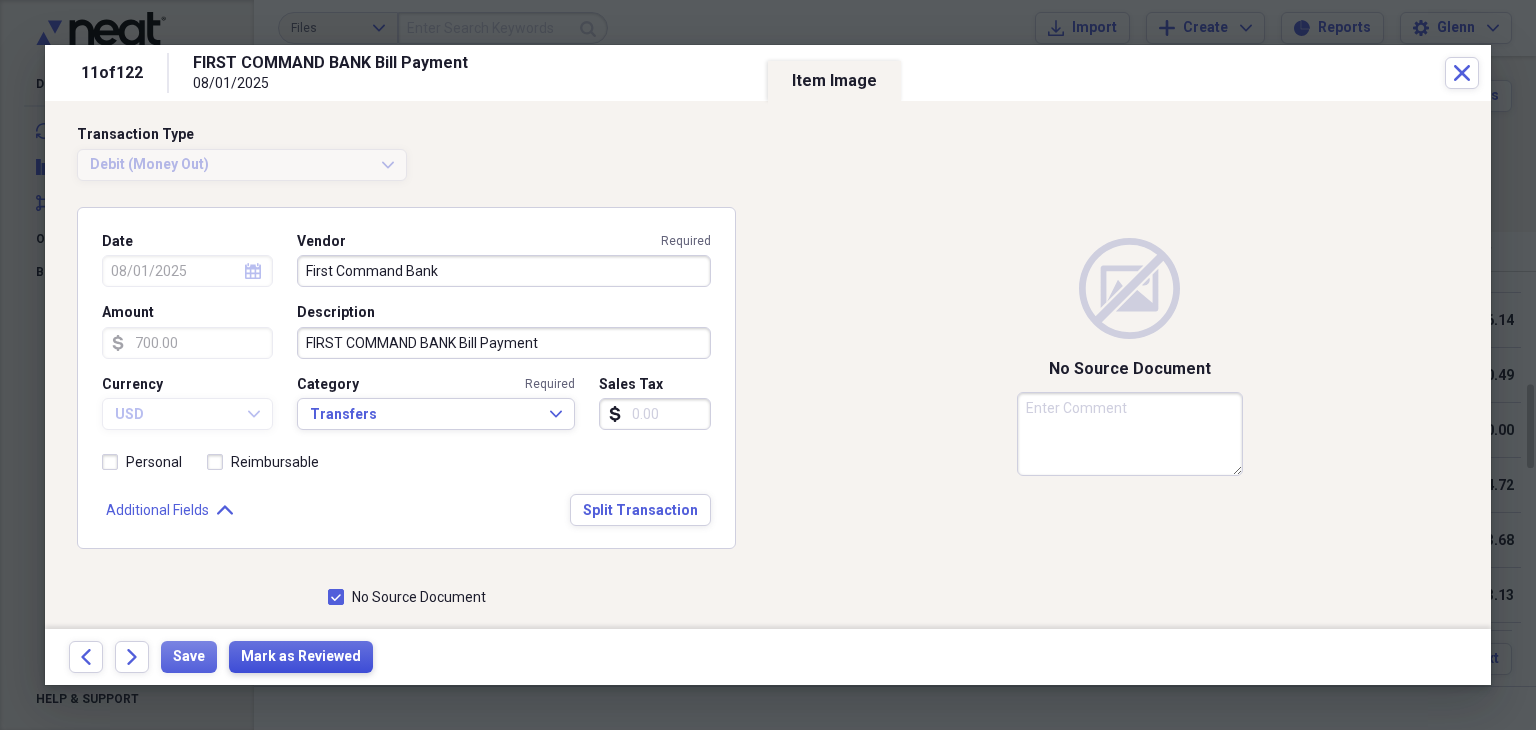 click on "Mark as Reviewed" at bounding box center (301, 657) 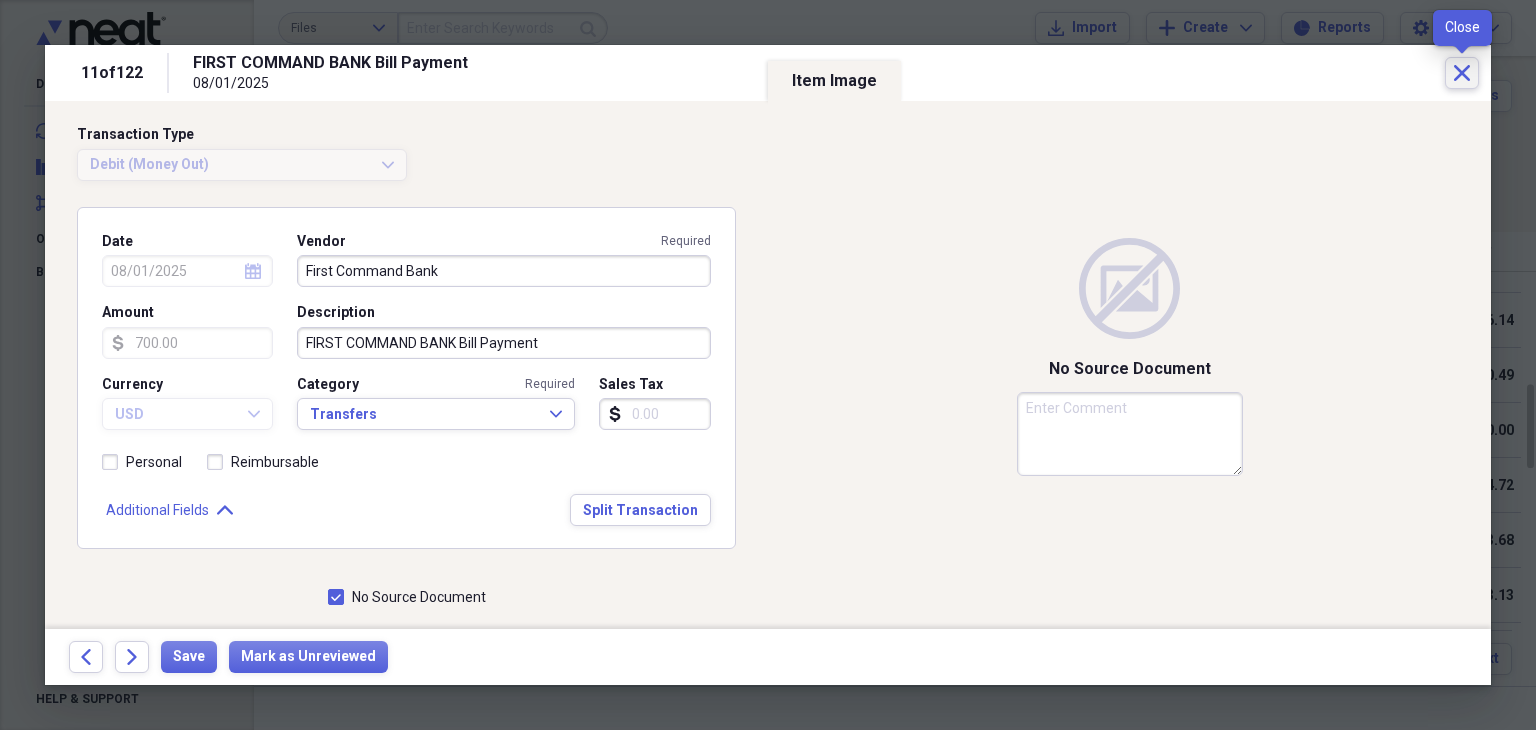click on "Close" at bounding box center [1462, 73] 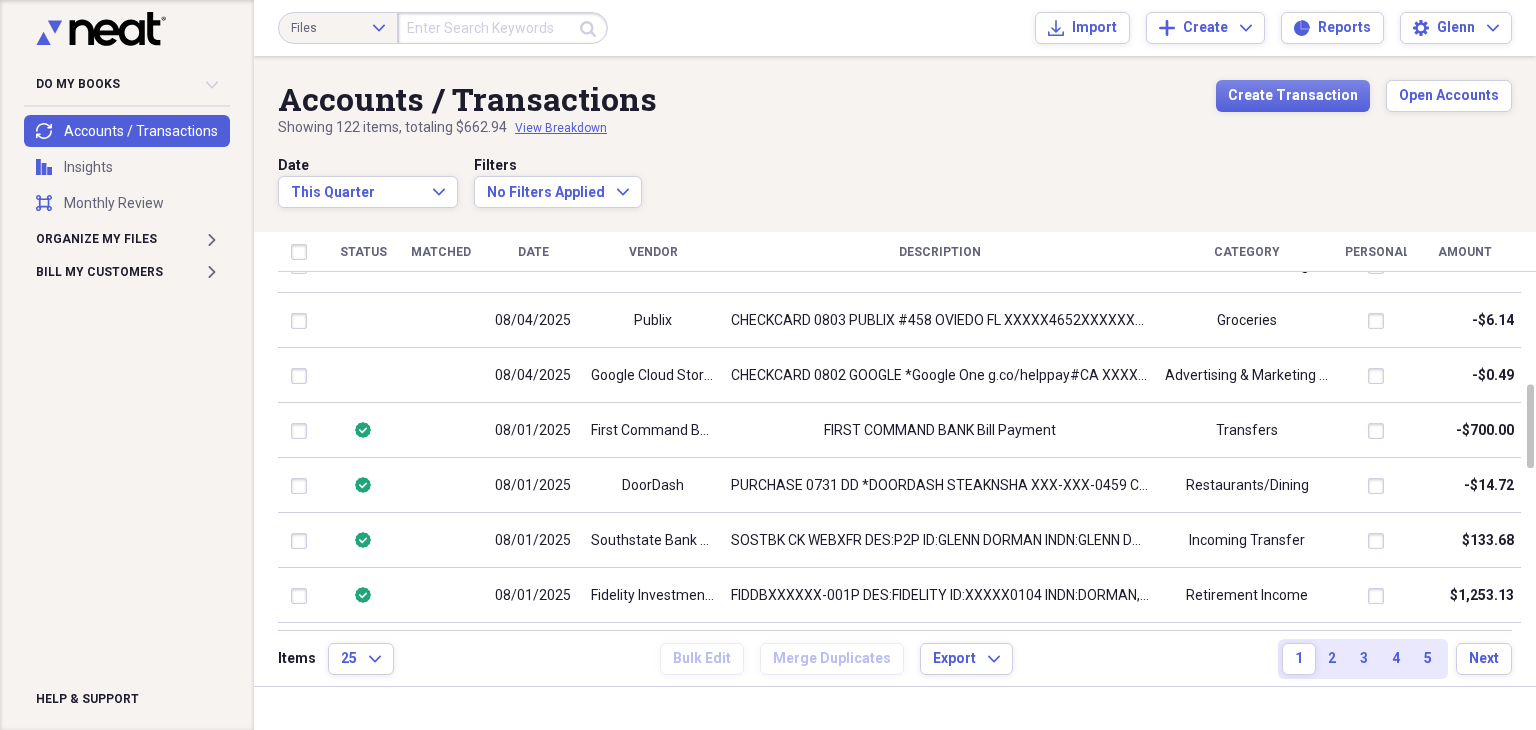 click on "Do My Books Collapse transactions Accounts / Transactions insights Insights reconciliation Monthly Review Organize My Files Expand Bill My Customers Expand Help & Support" at bounding box center (127, 365) 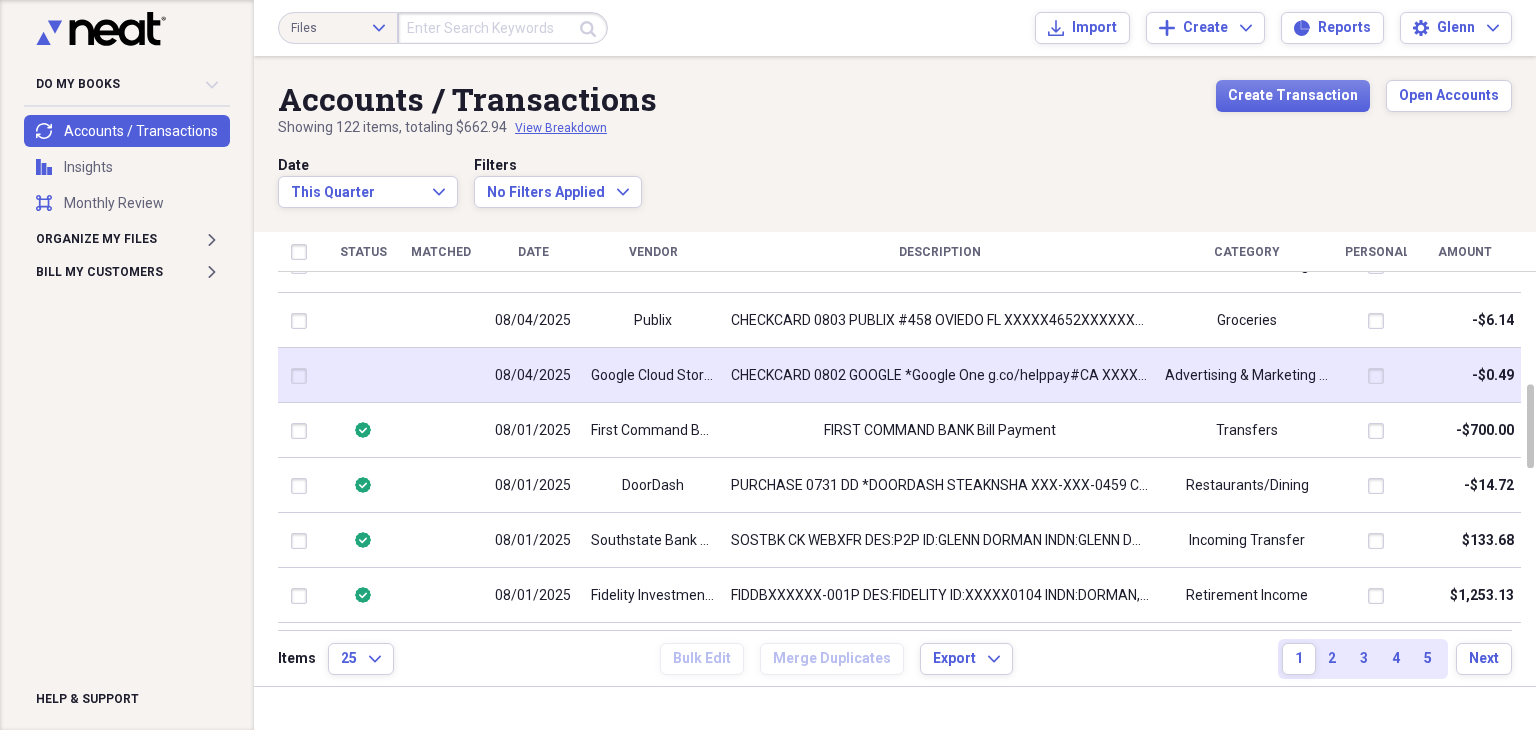 click on "Advertising & Marketing Expenses" at bounding box center [1247, 376] 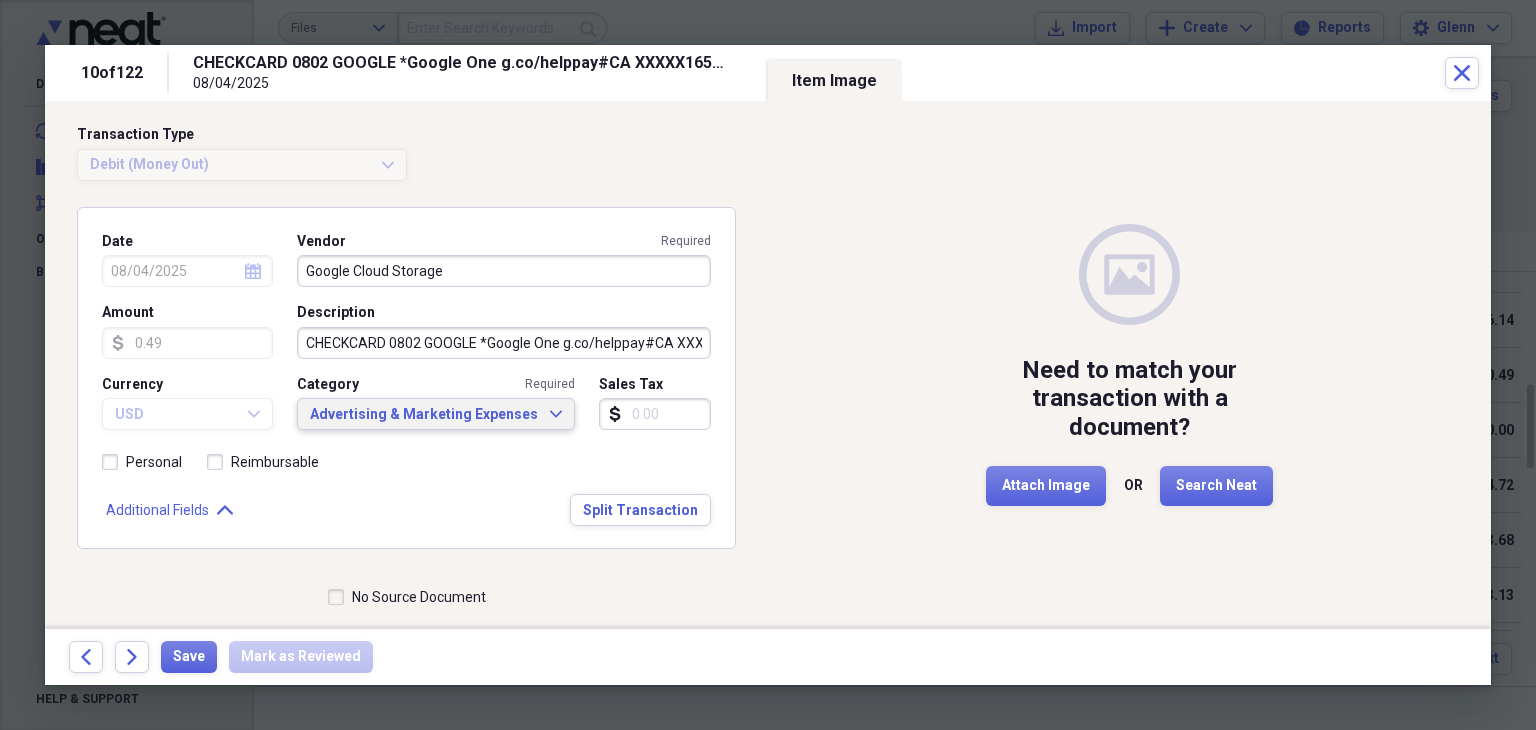 click on "Expand" 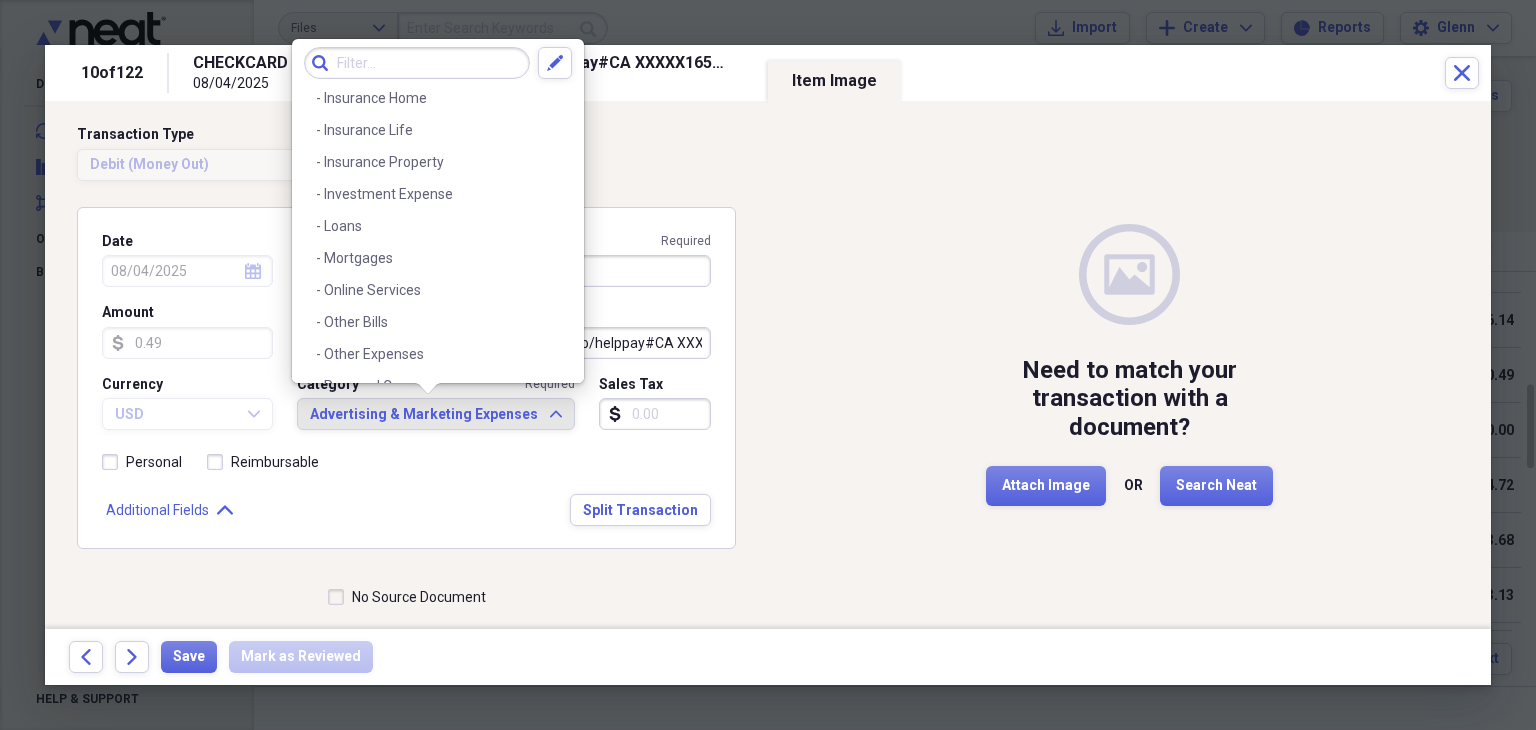 scroll, scrollTop: 1393, scrollLeft: 0, axis: vertical 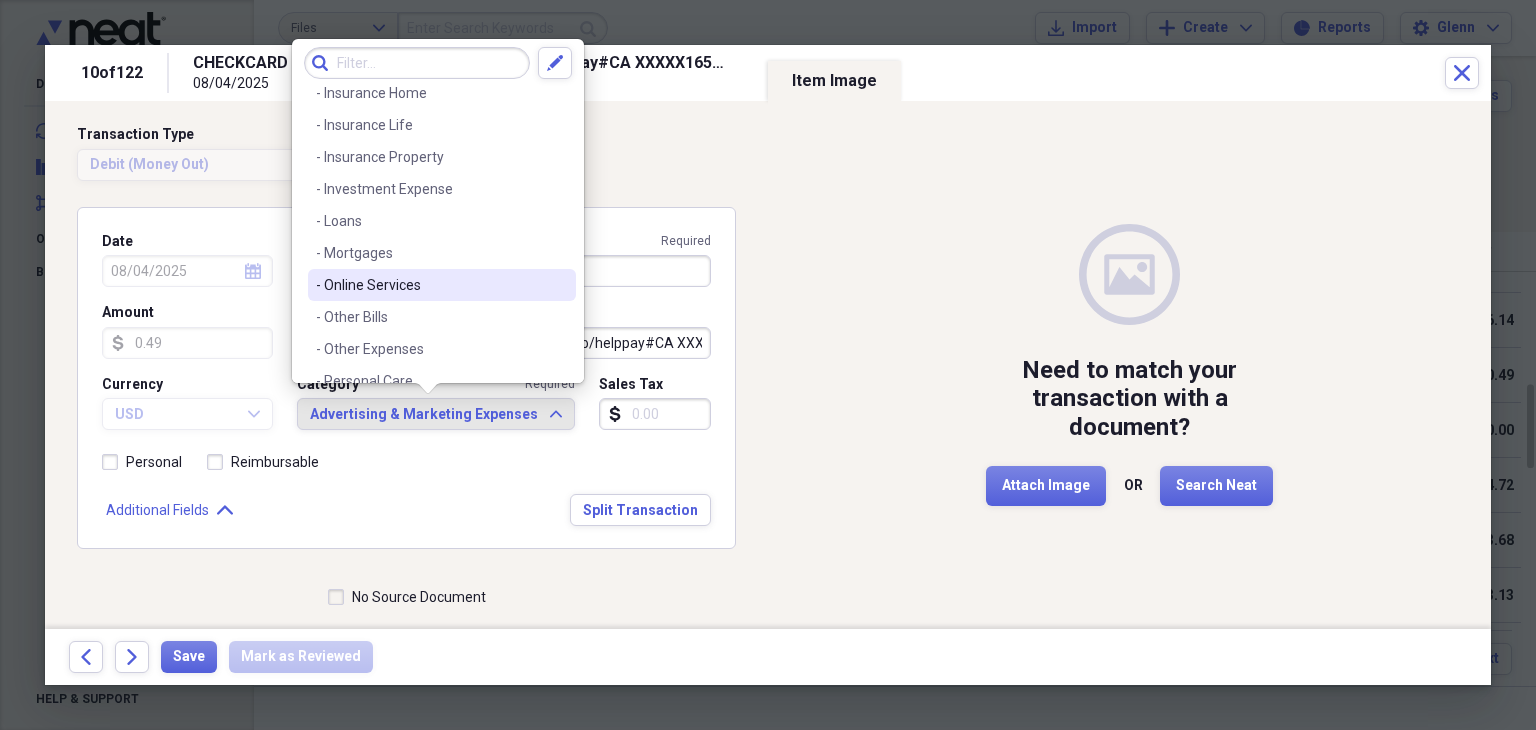 click on "- Online Services" at bounding box center (430, 285) 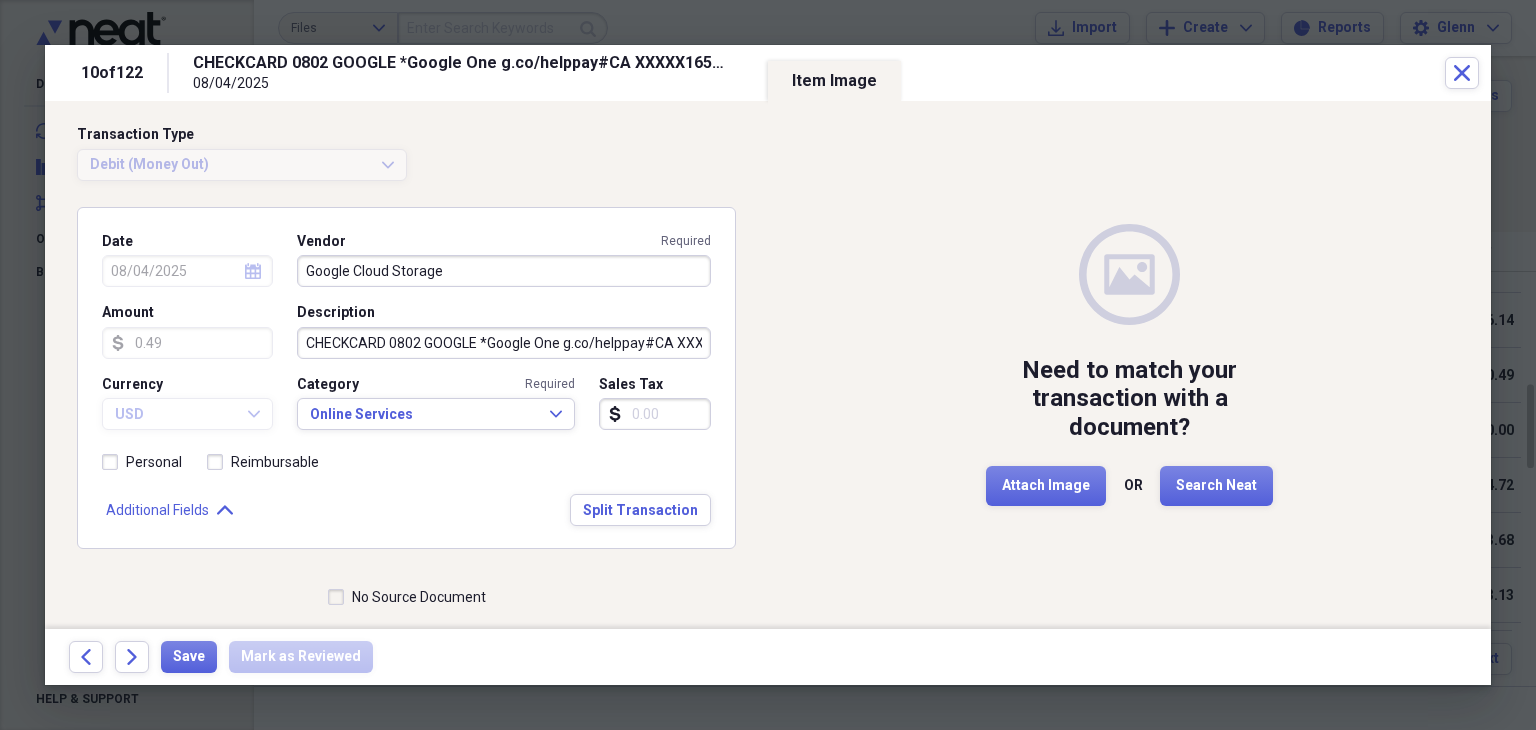 click on "No Source Document" at bounding box center (407, 597) 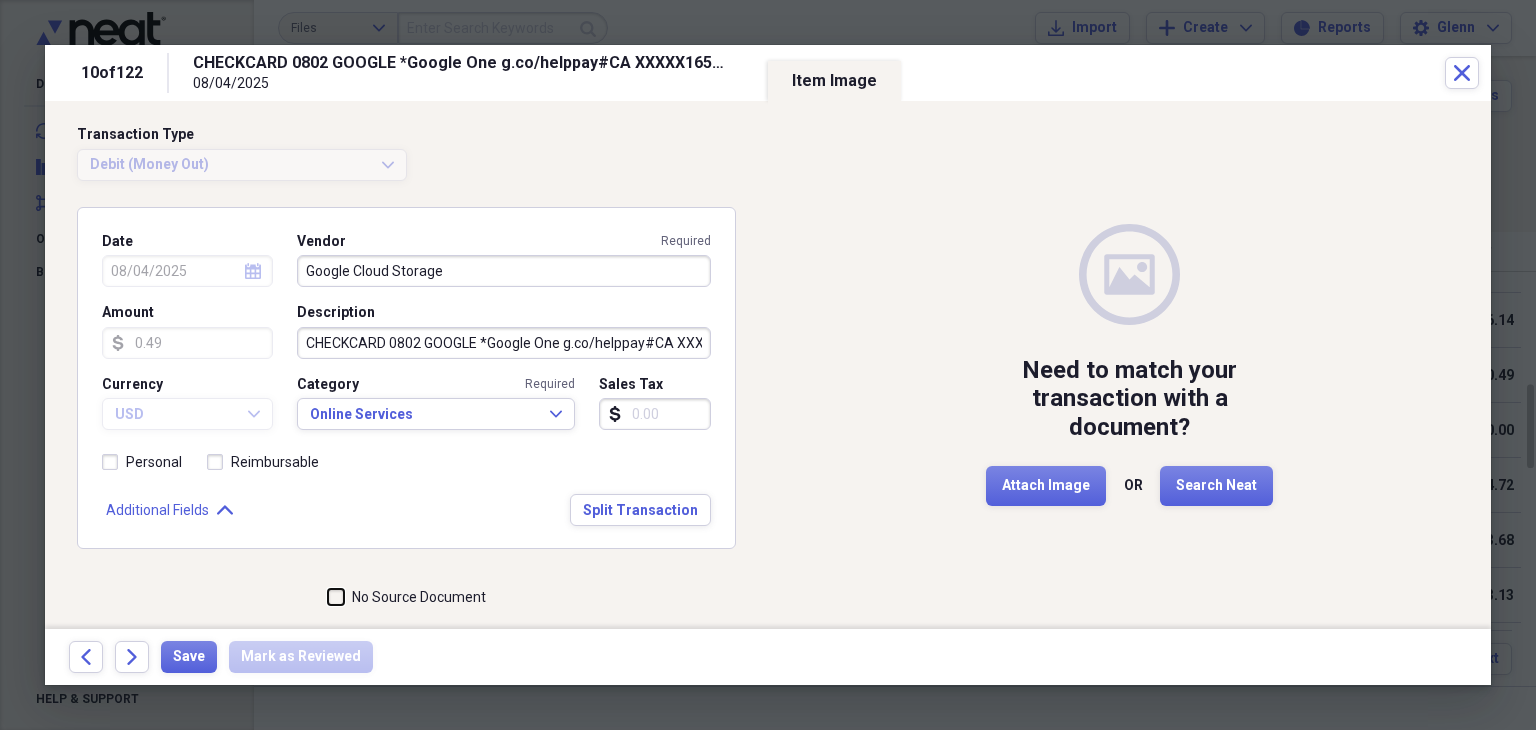 click on "No Source Document" at bounding box center (328, 597) 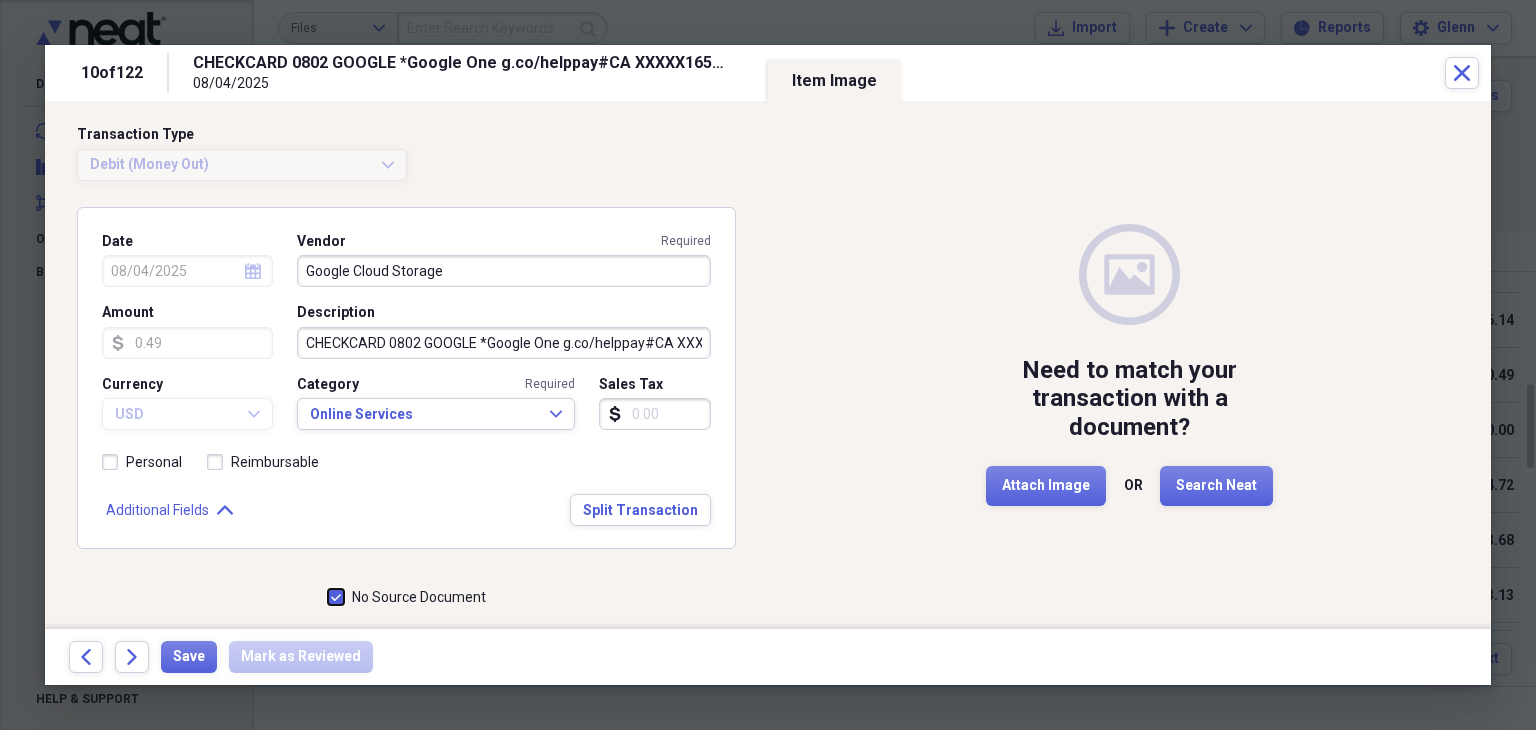 checkbox on "true" 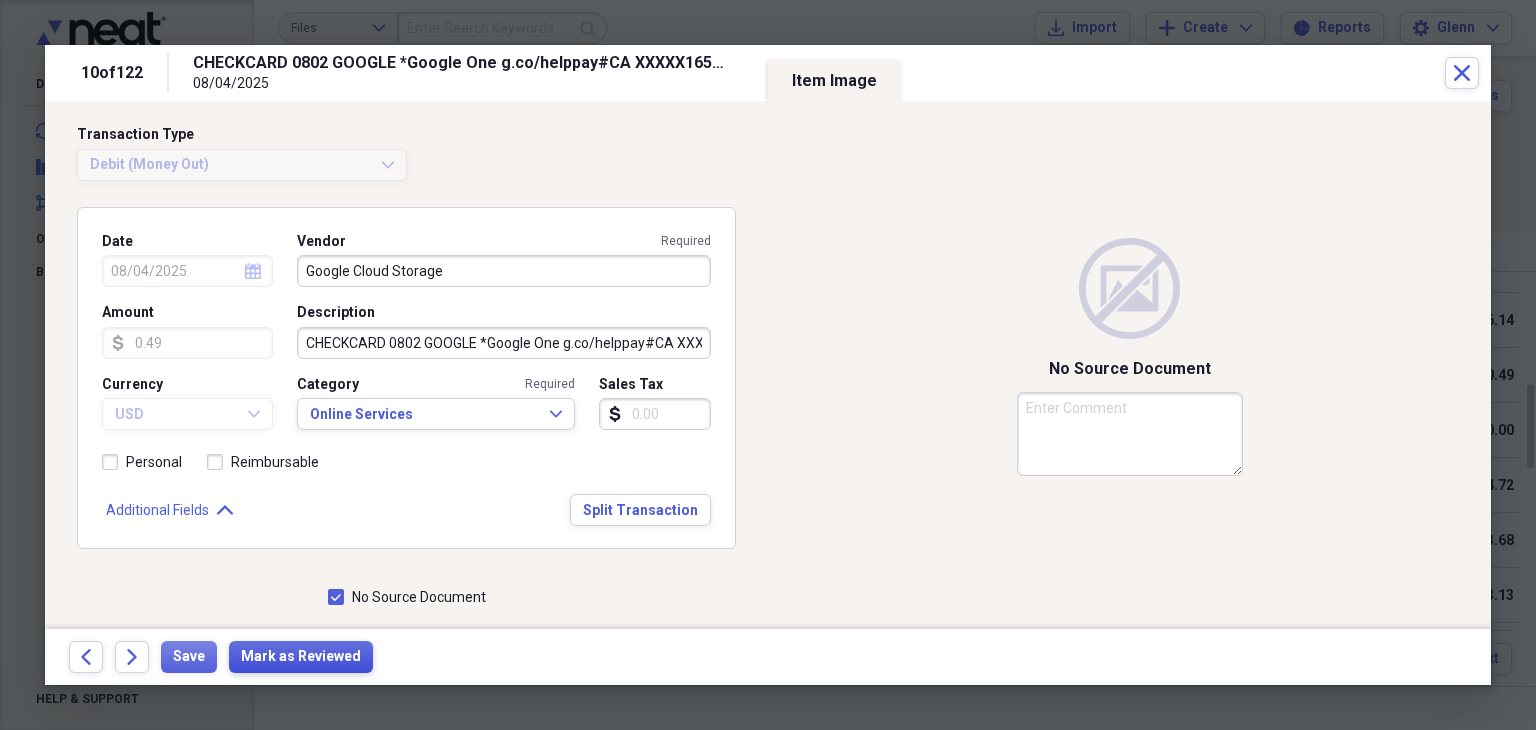 click on "Mark as Reviewed" at bounding box center [301, 657] 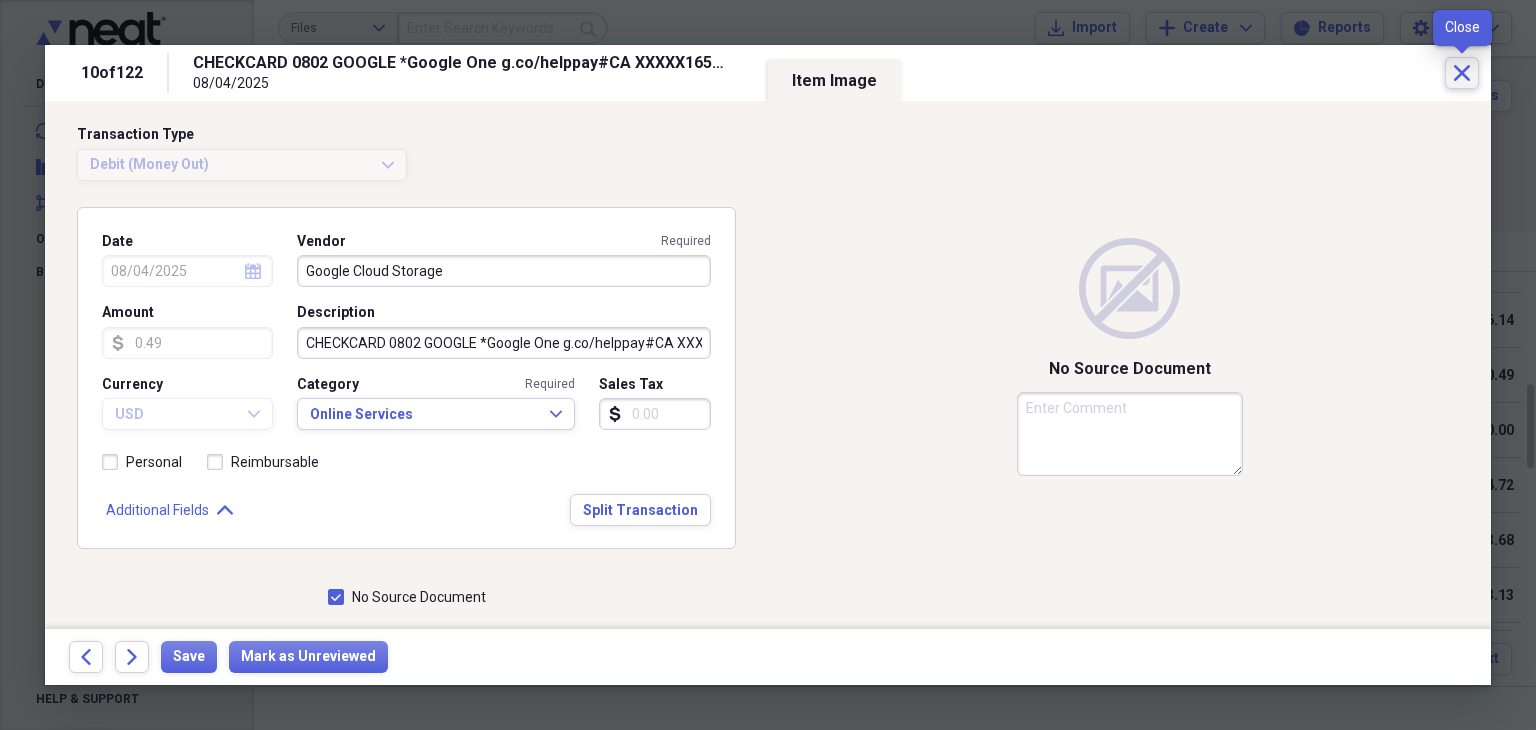 click on "Close" at bounding box center (1462, 73) 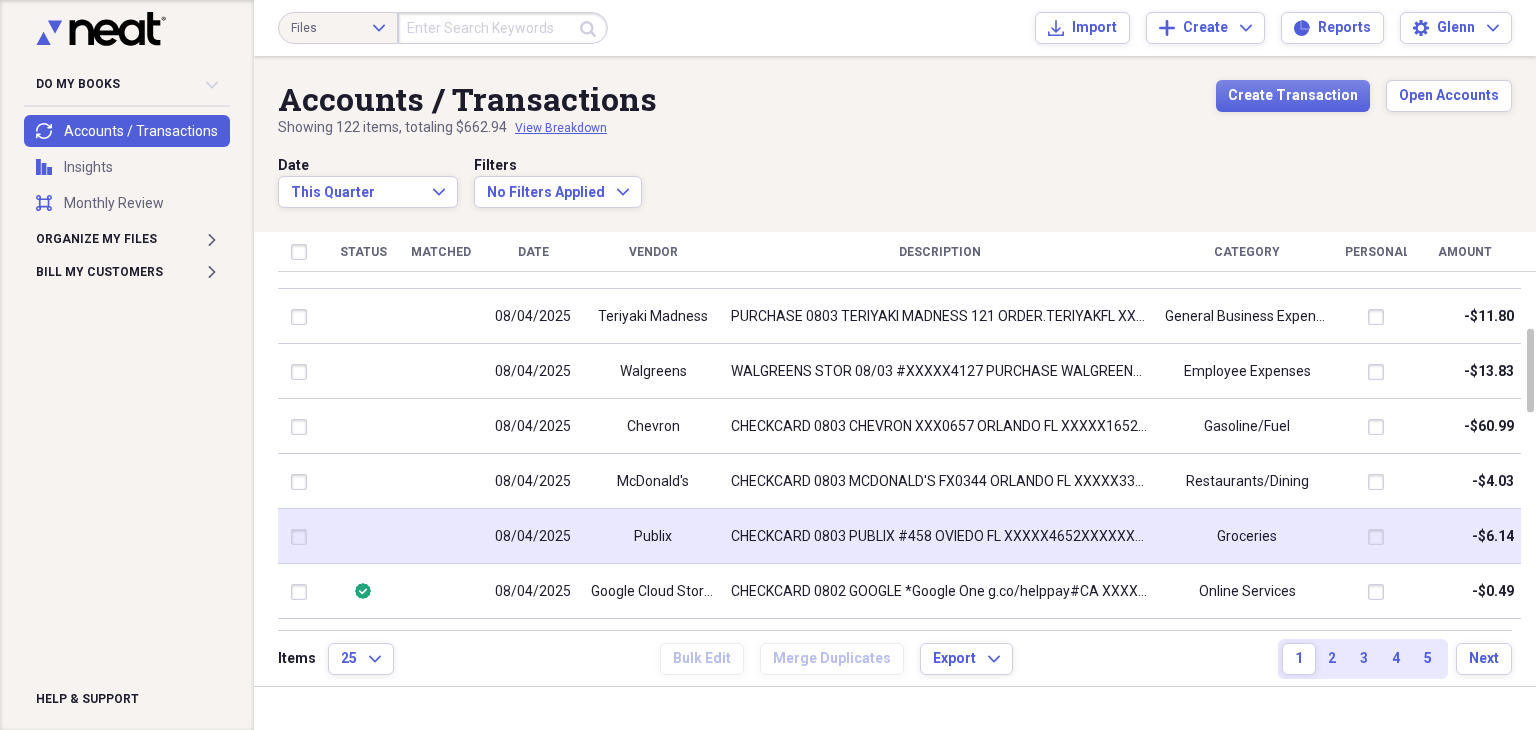 click on "CHECKCARD 0803 PUBLIX #458 OVIEDO FL XXXXX4652XXXXXXXXXX4787" at bounding box center [940, 537] 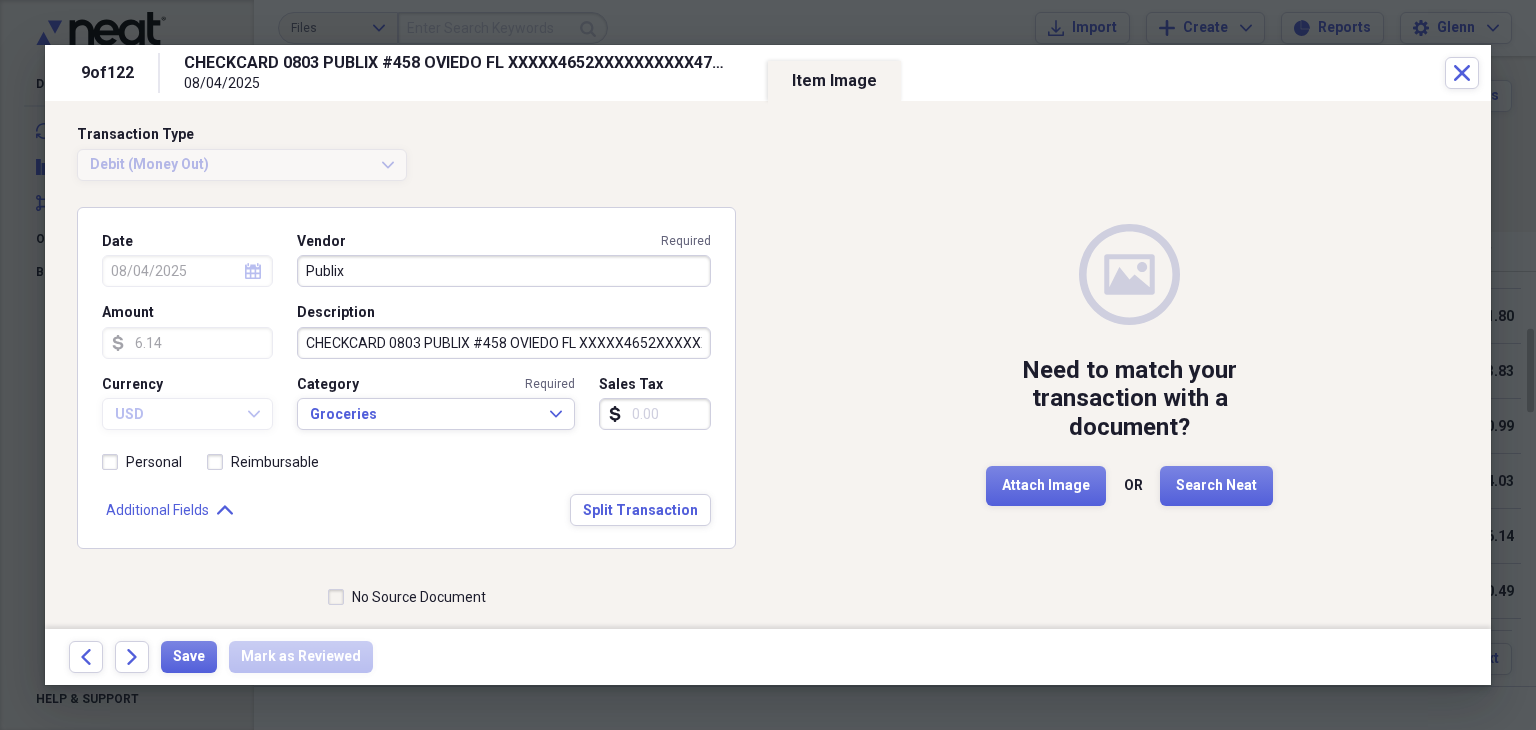 click on "No Source Document" at bounding box center [407, 597] 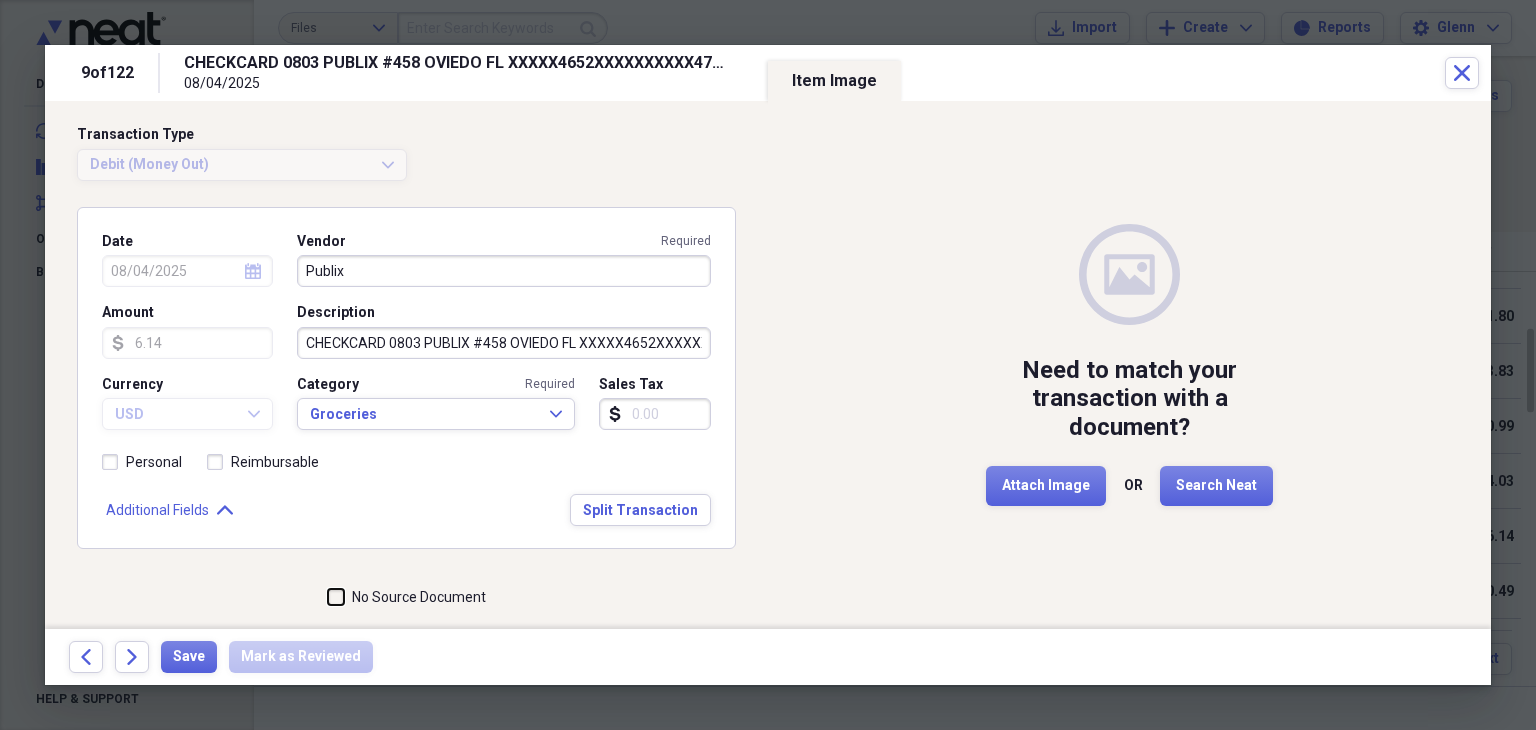 click on "No Source Document" at bounding box center (328, 597) 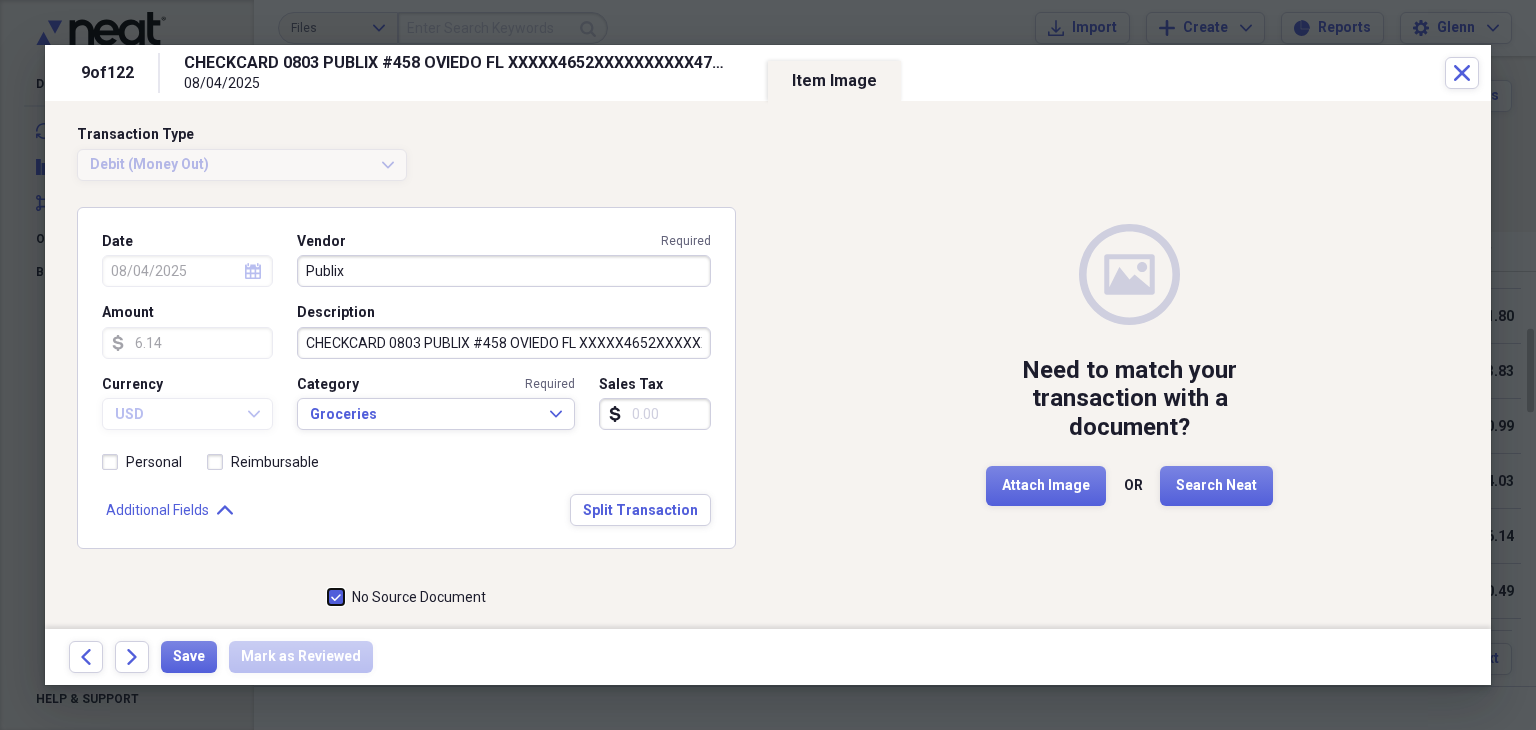 checkbox on "true" 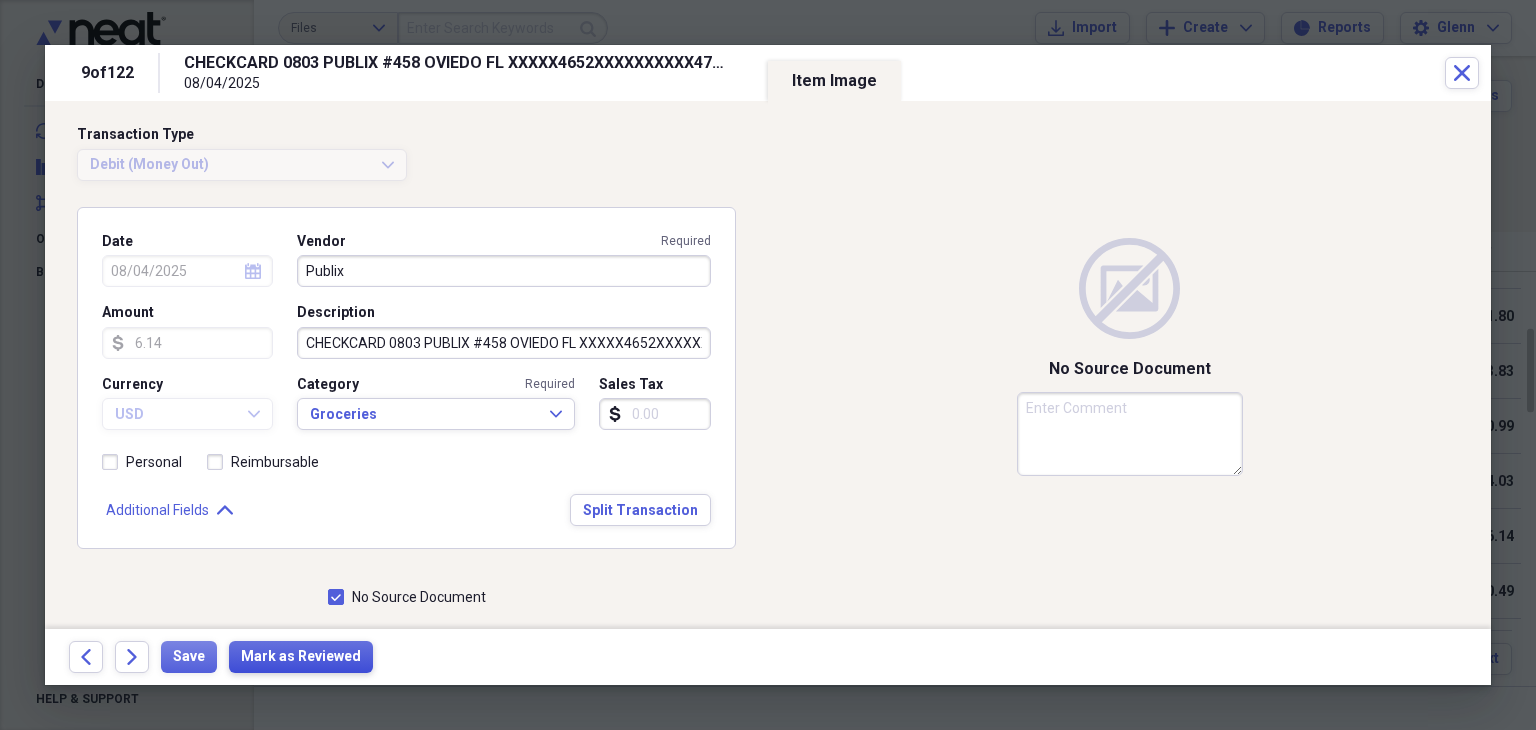 click on "Mark as Reviewed" at bounding box center [301, 657] 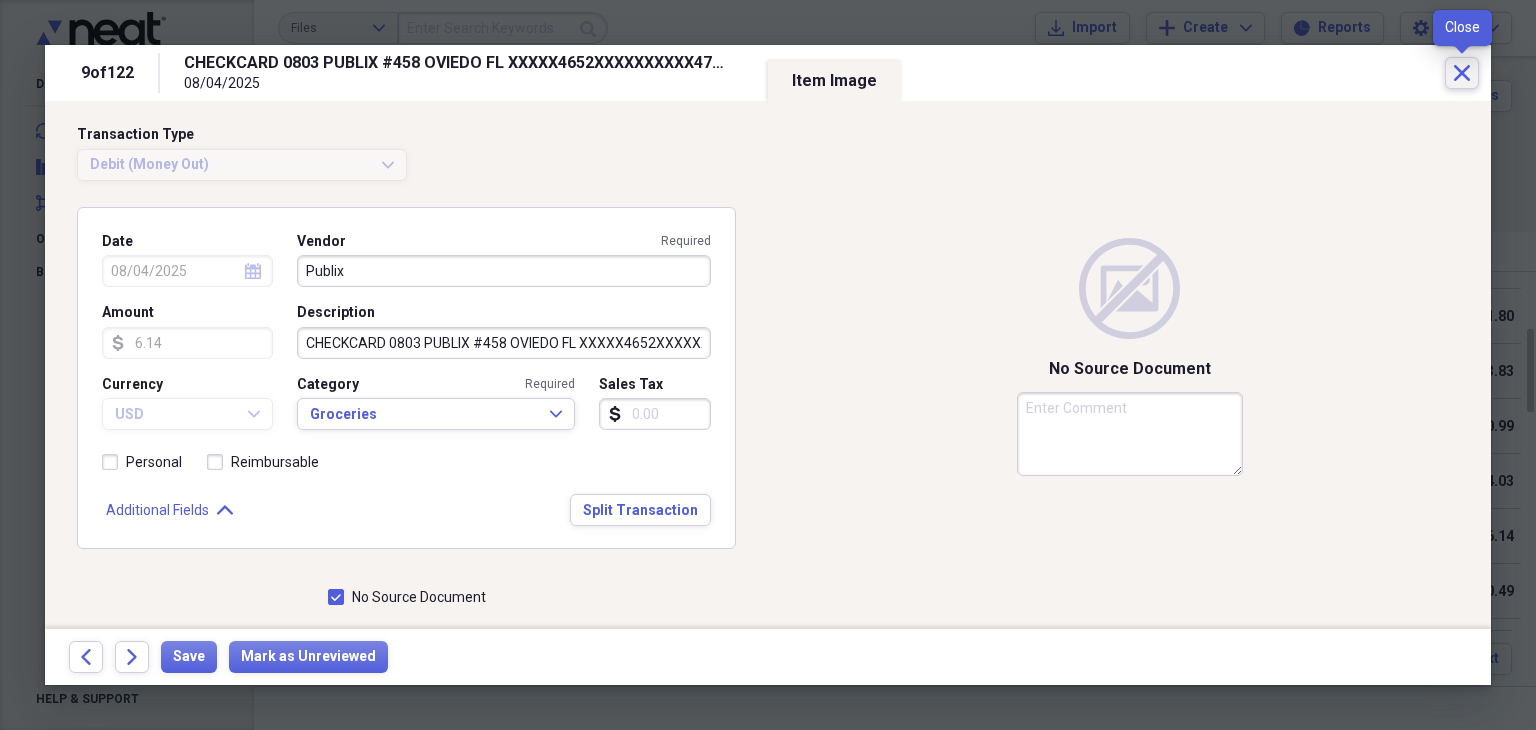 click on "Close" 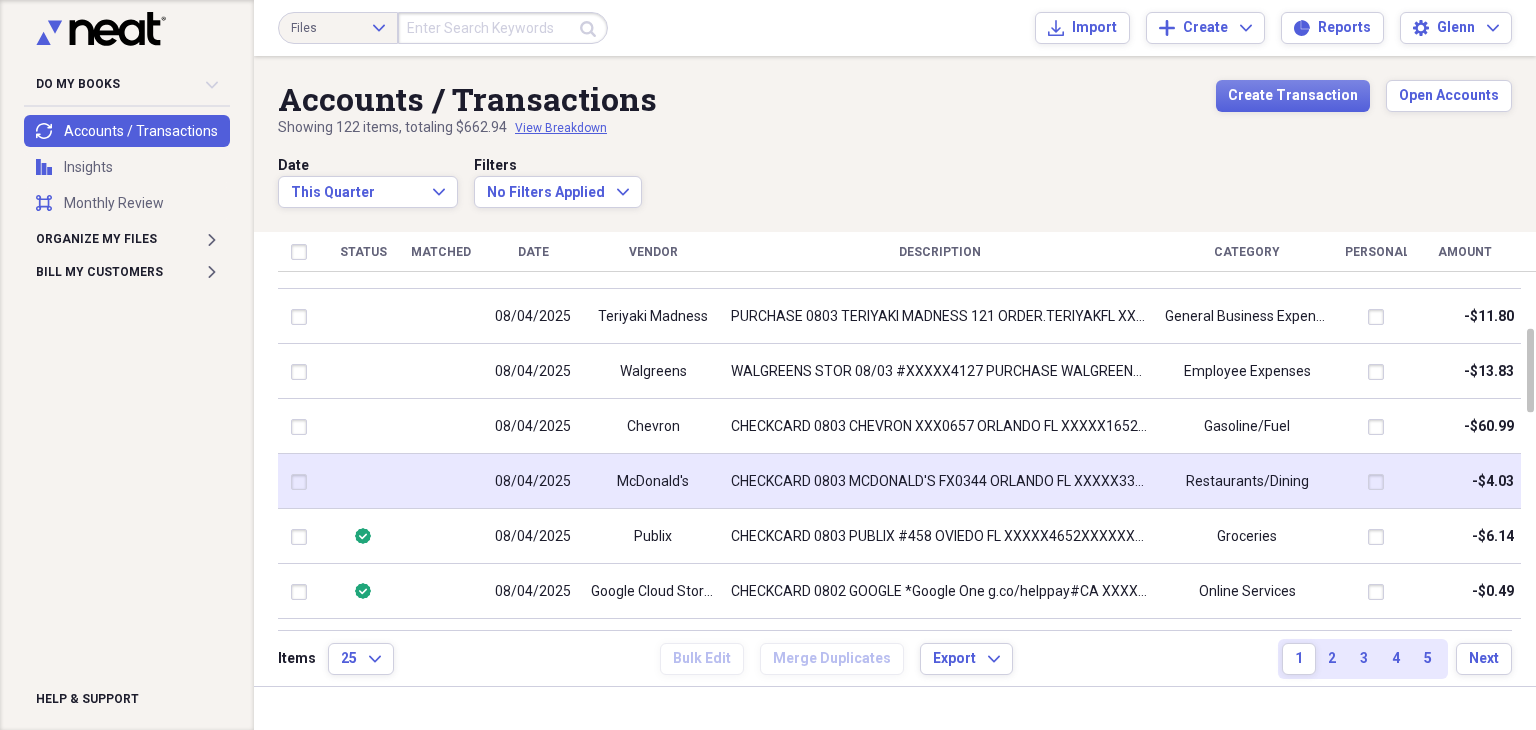click at bounding box center [1380, 482] 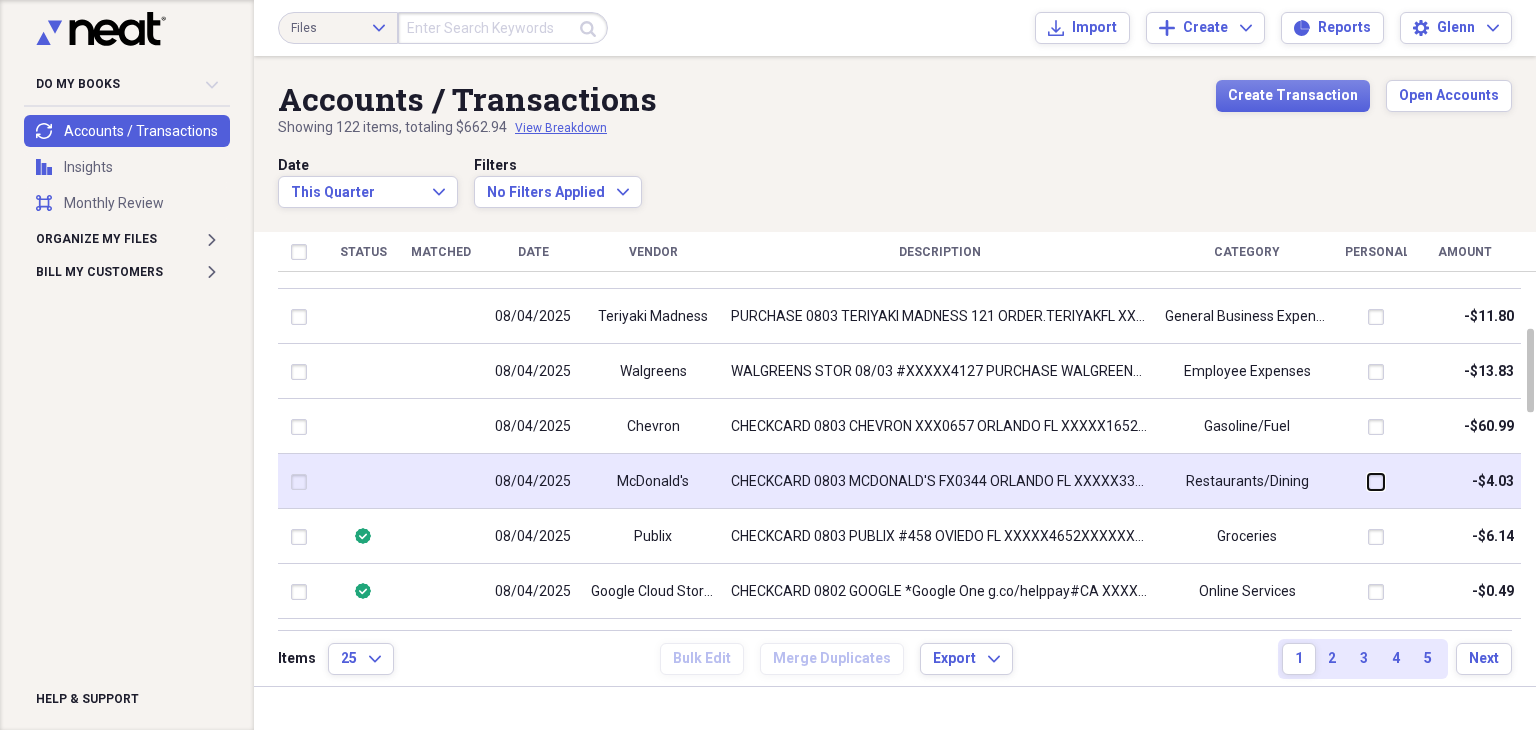 click at bounding box center [1352, 481] 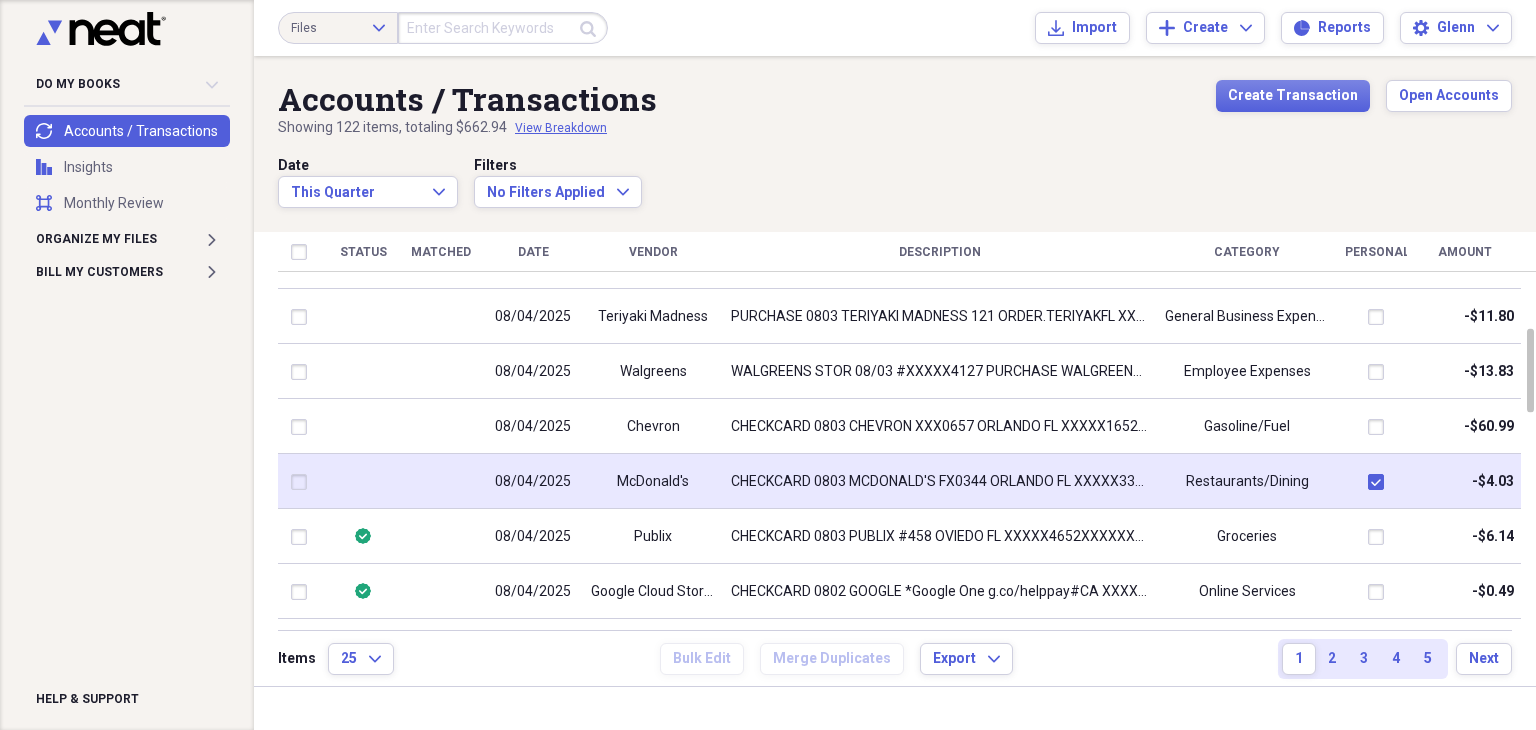 click at bounding box center [1380, 482] 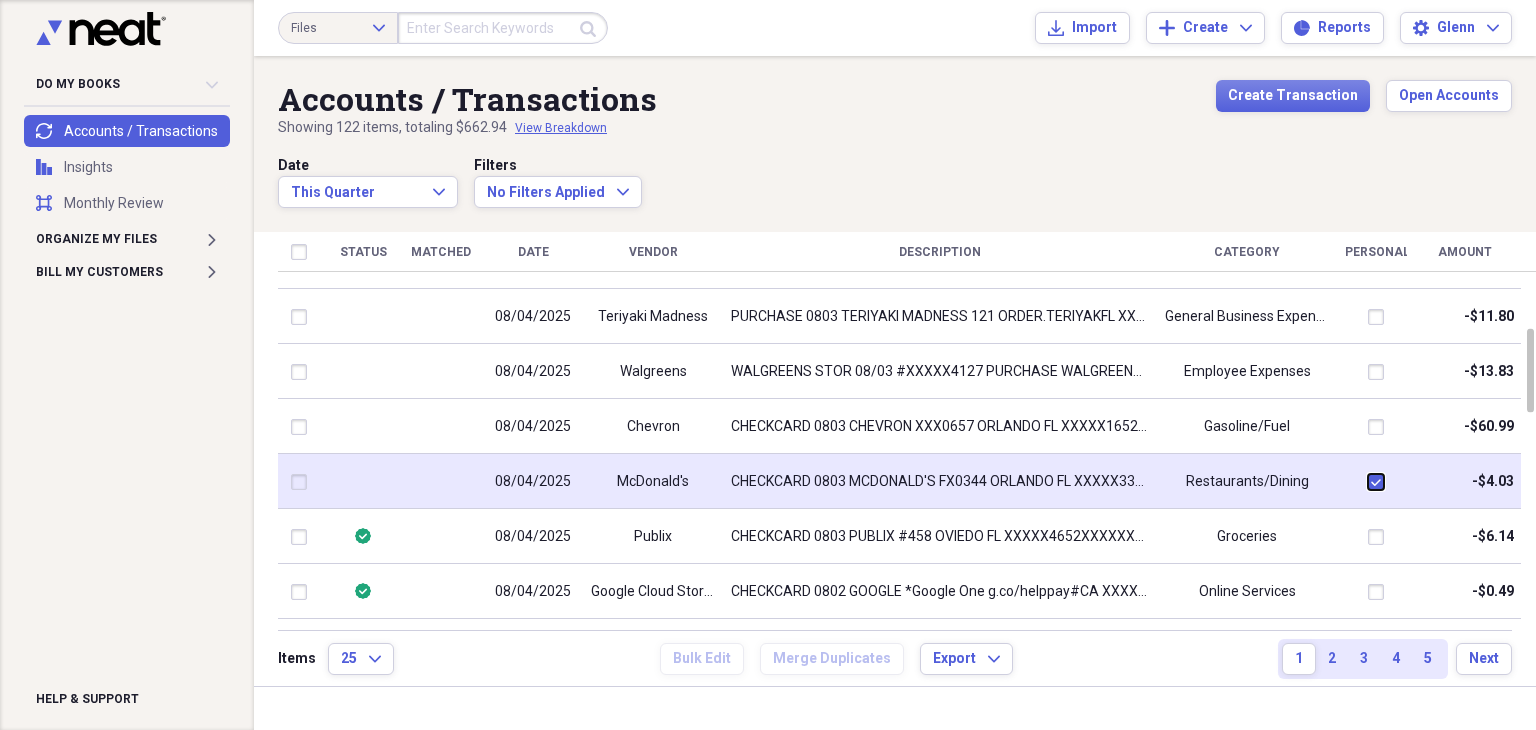 click at bounding box center (1352, 481) 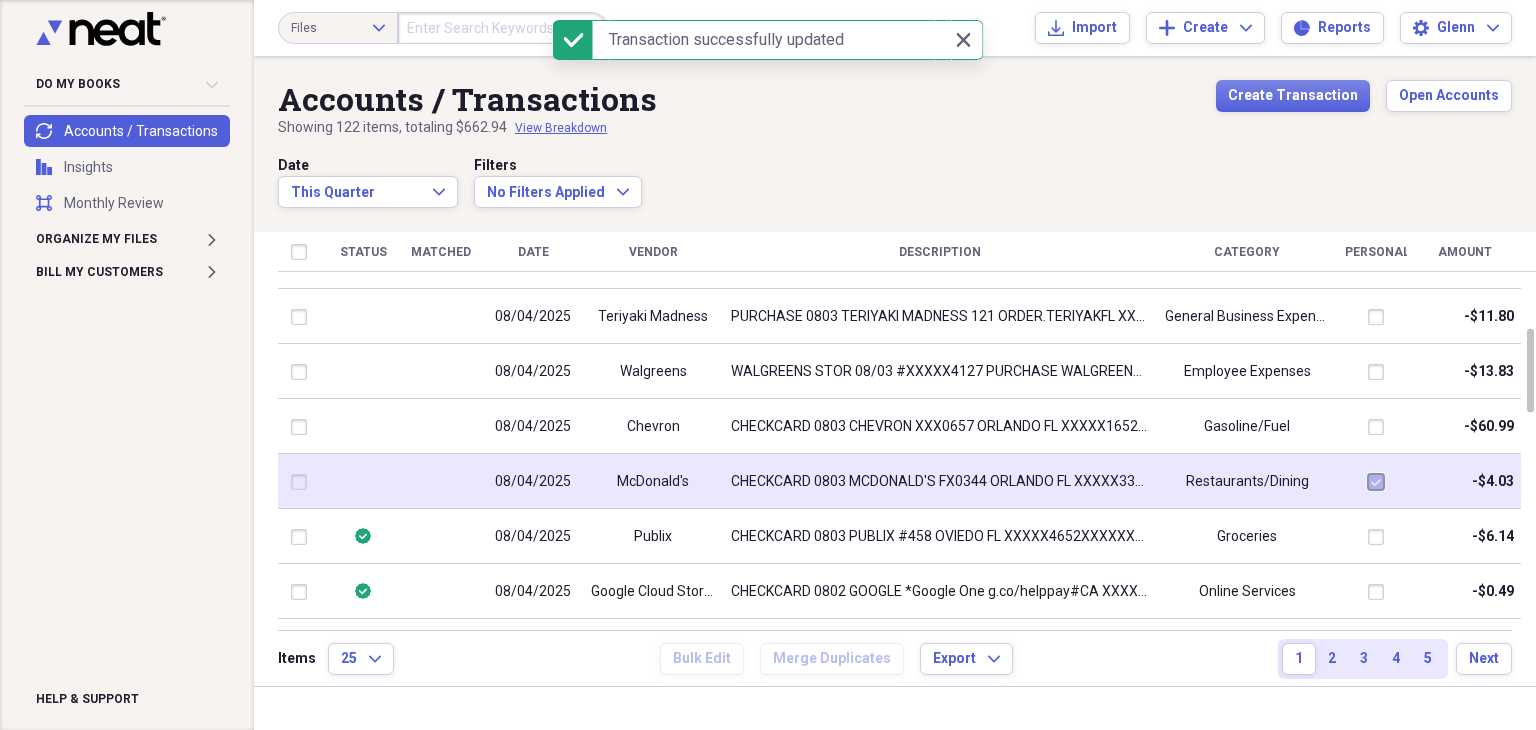 checkbox on "false" 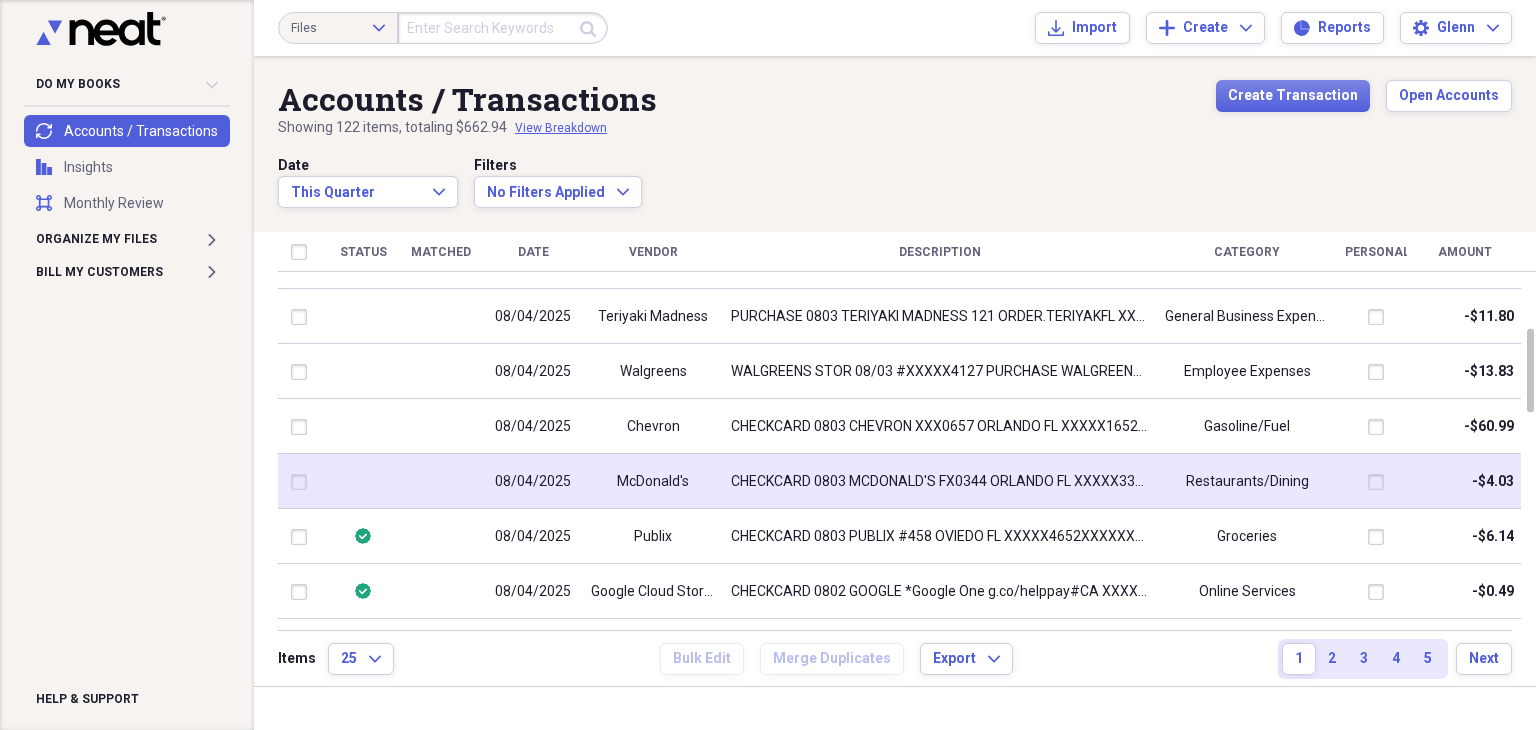 click at bounding box center (303, 482) 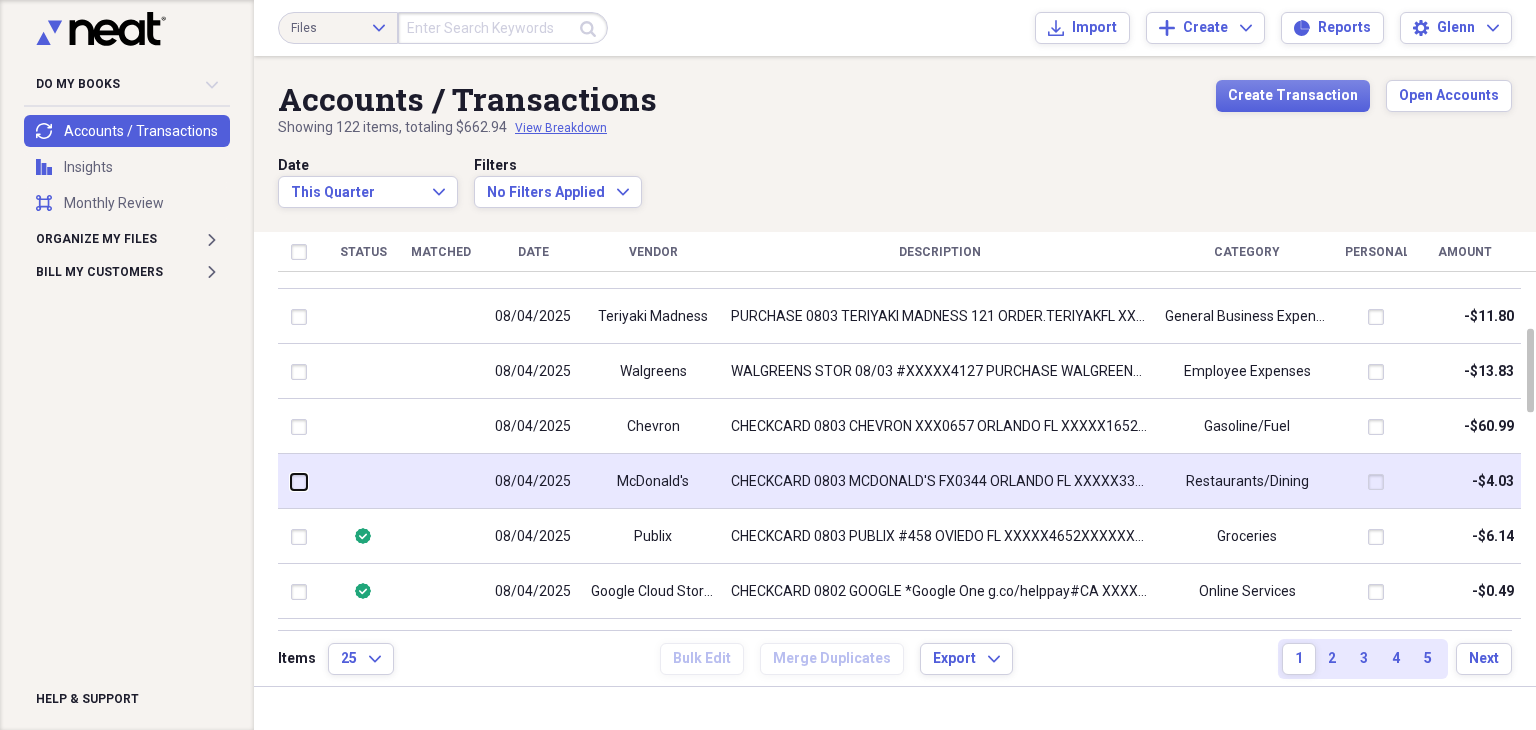 click at bounding box center (291, 481) 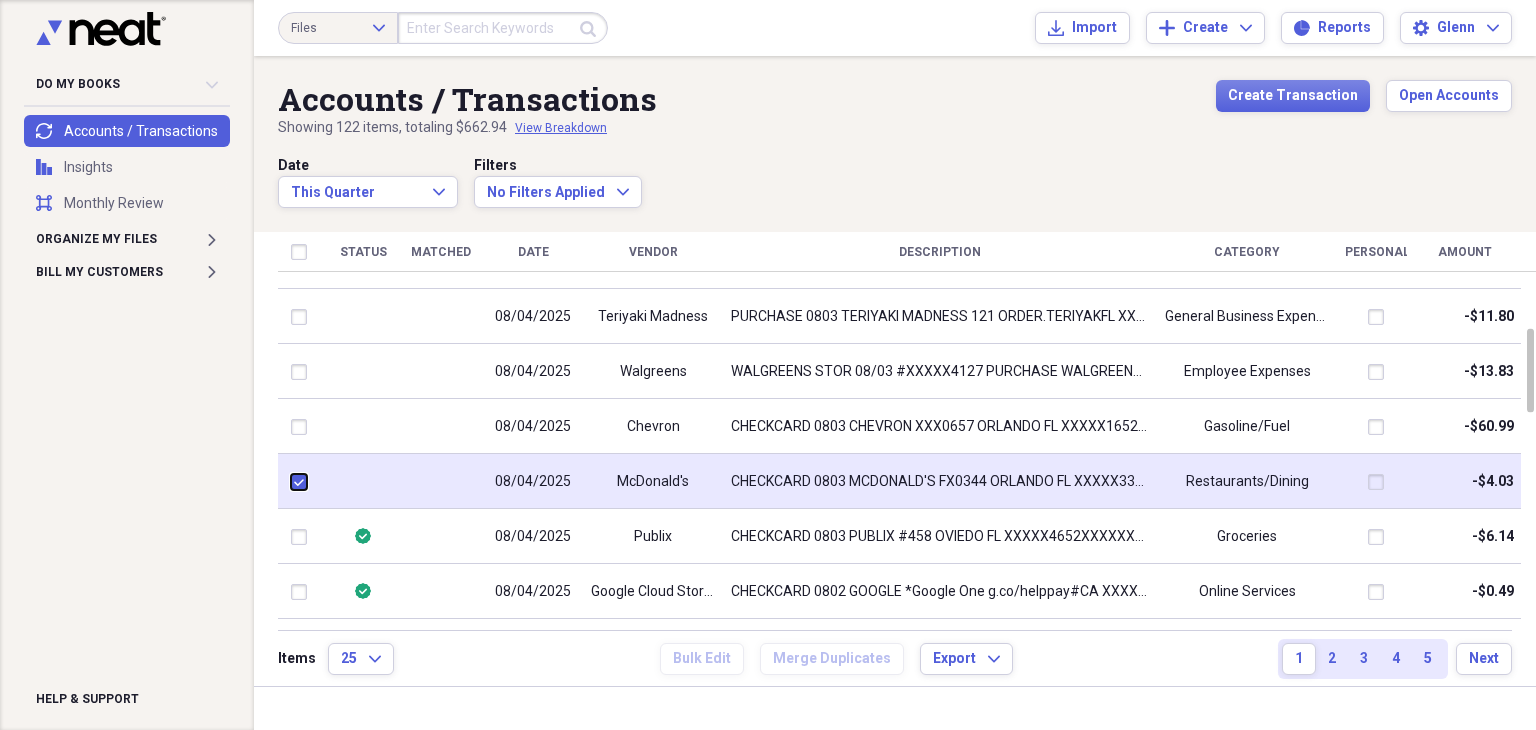 checkbox on "true" 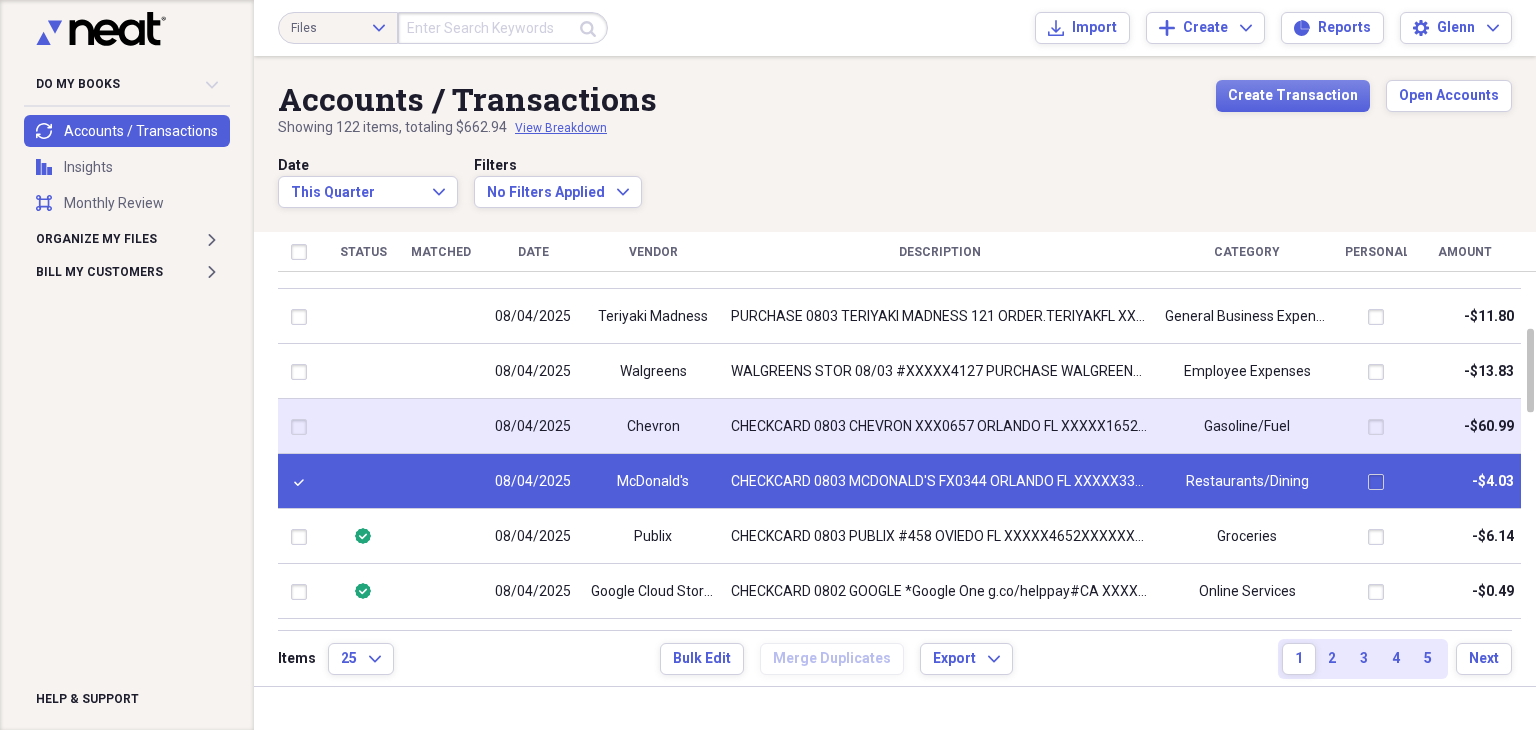 click at bounding box center (303, 427) 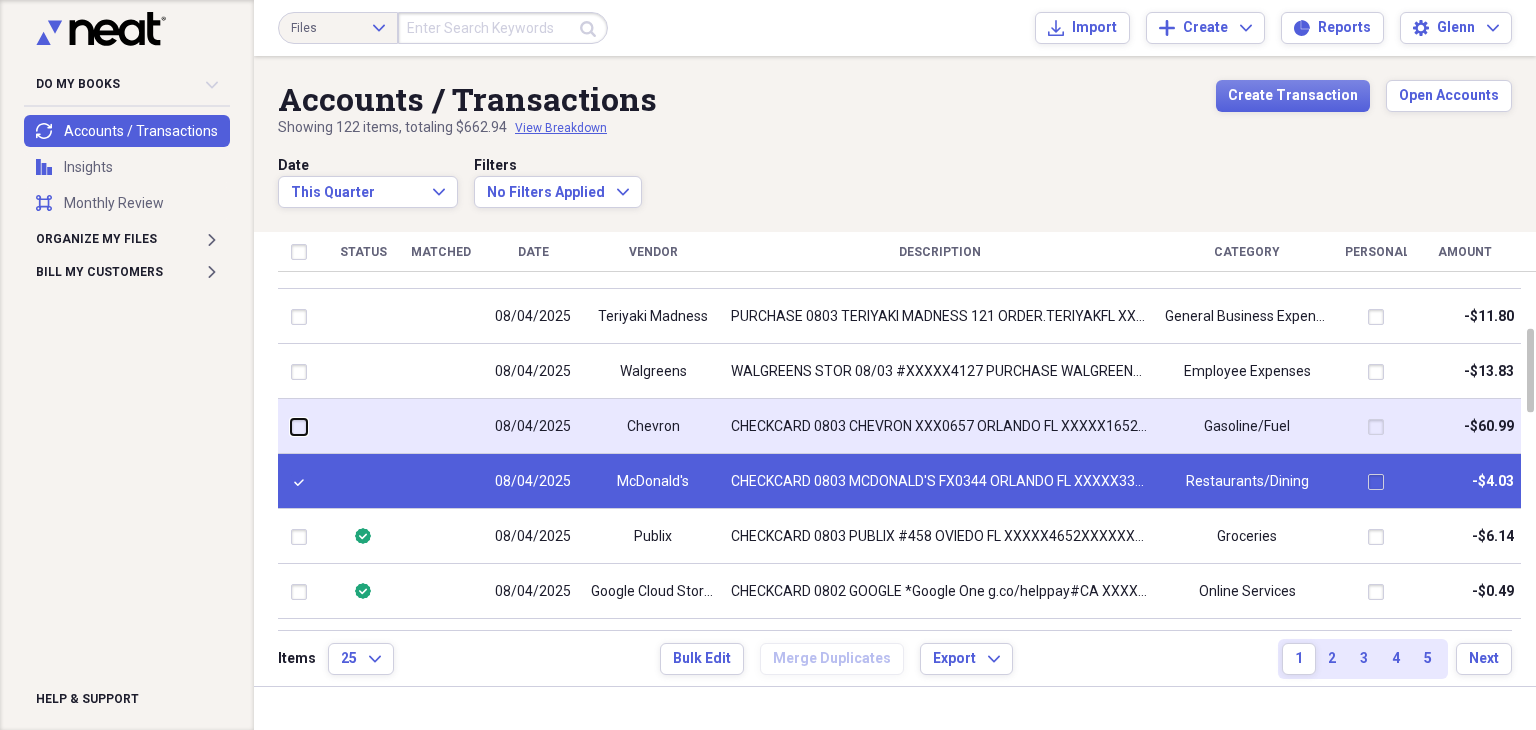 click at bounding box center [291, 426] 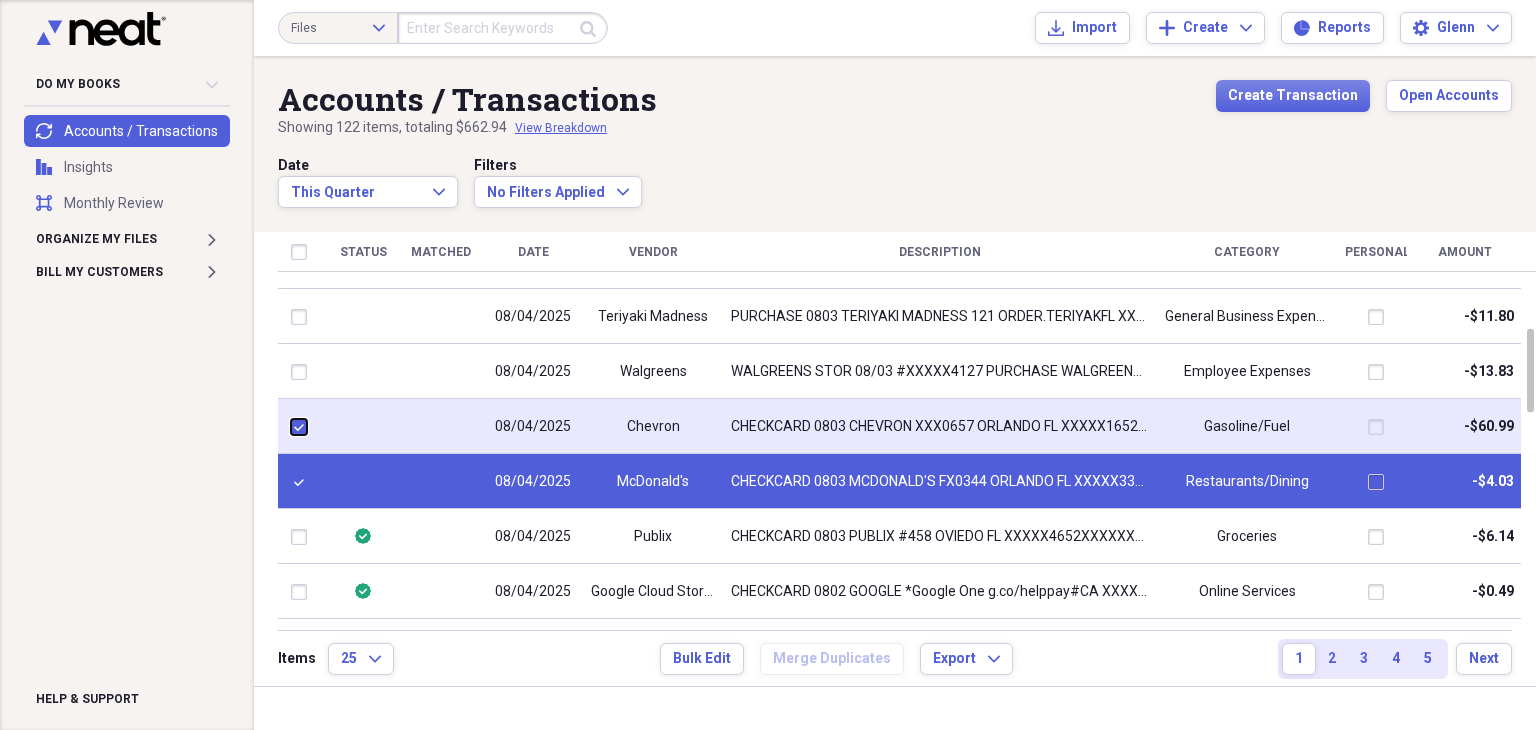 checkbox on "true" 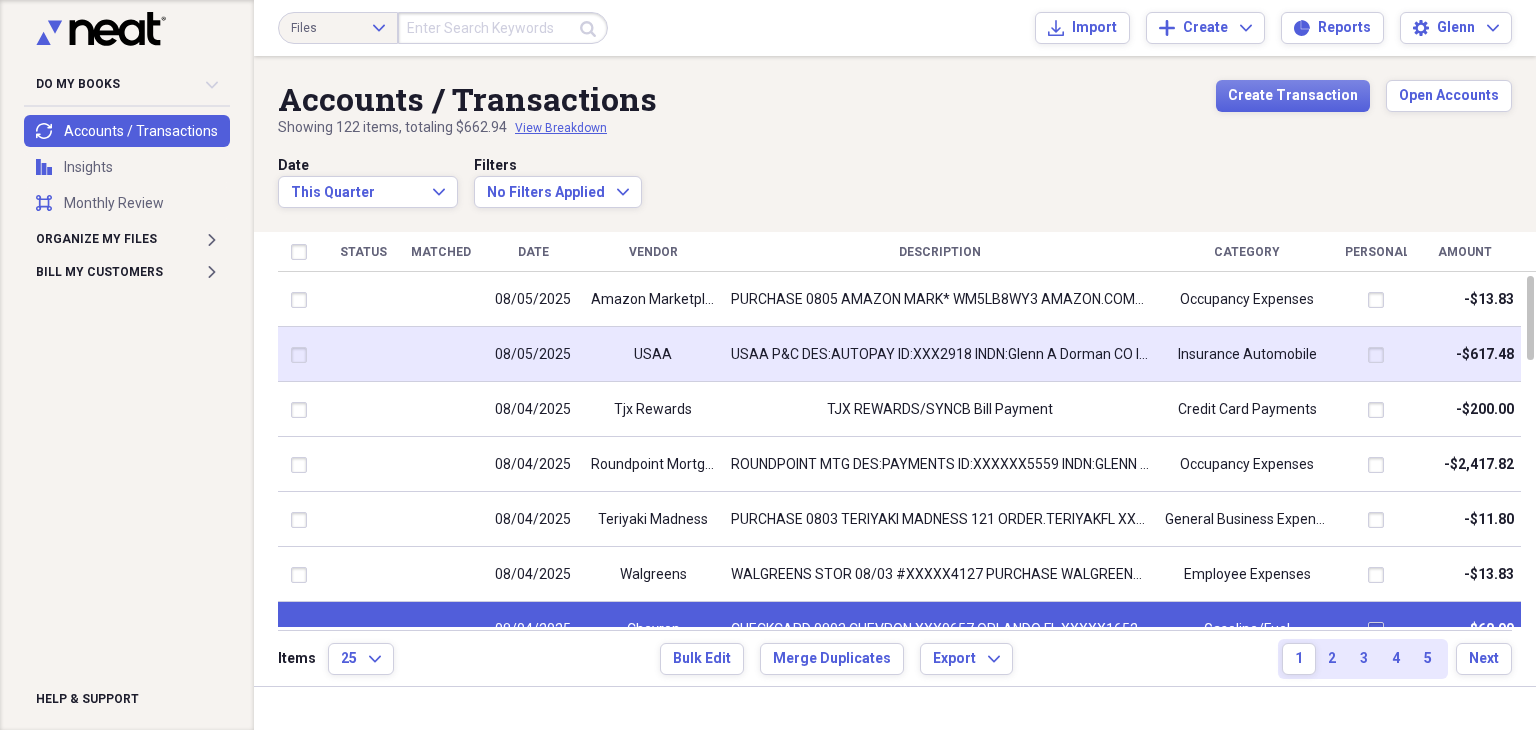 click at bounding box center (303, 355) 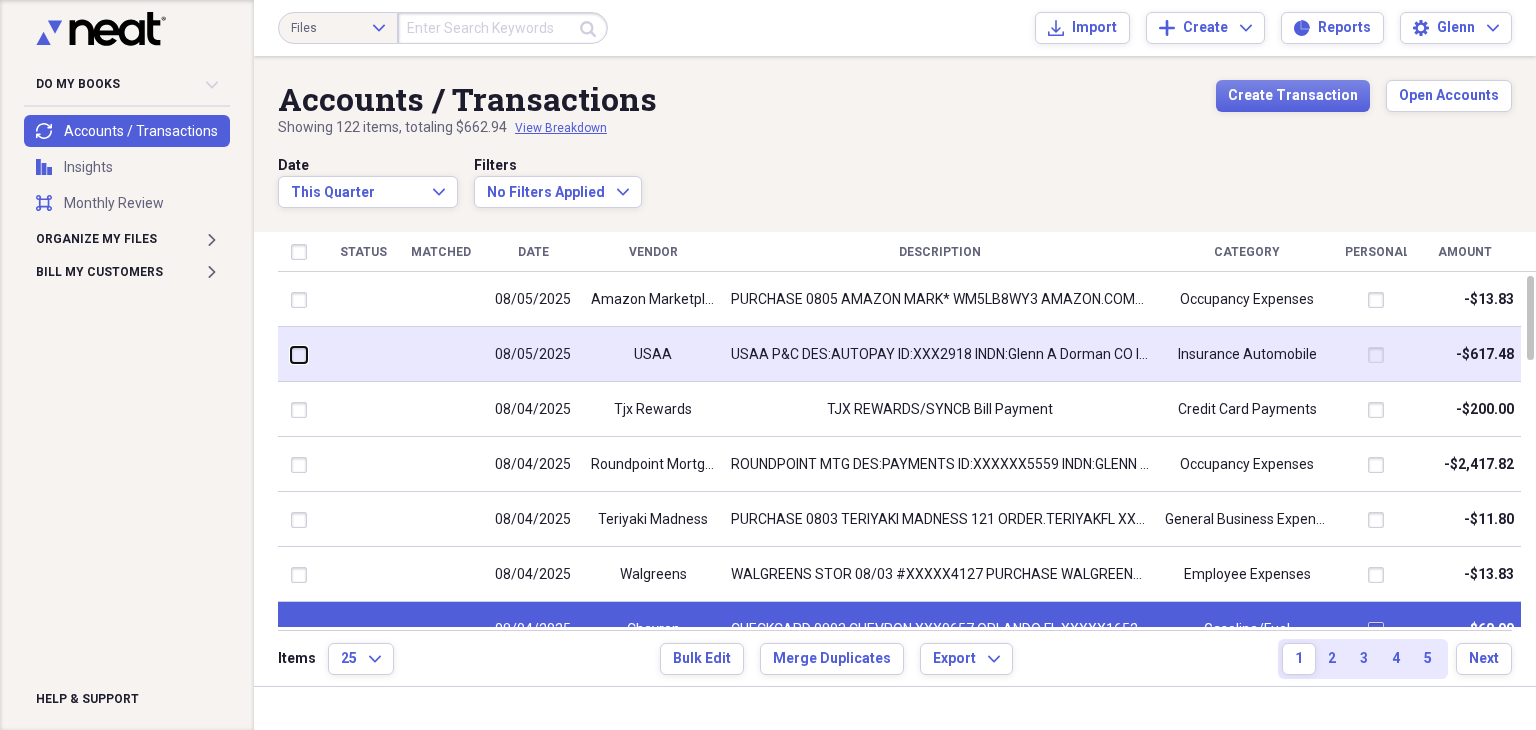 click at bounding box center [291, 354] 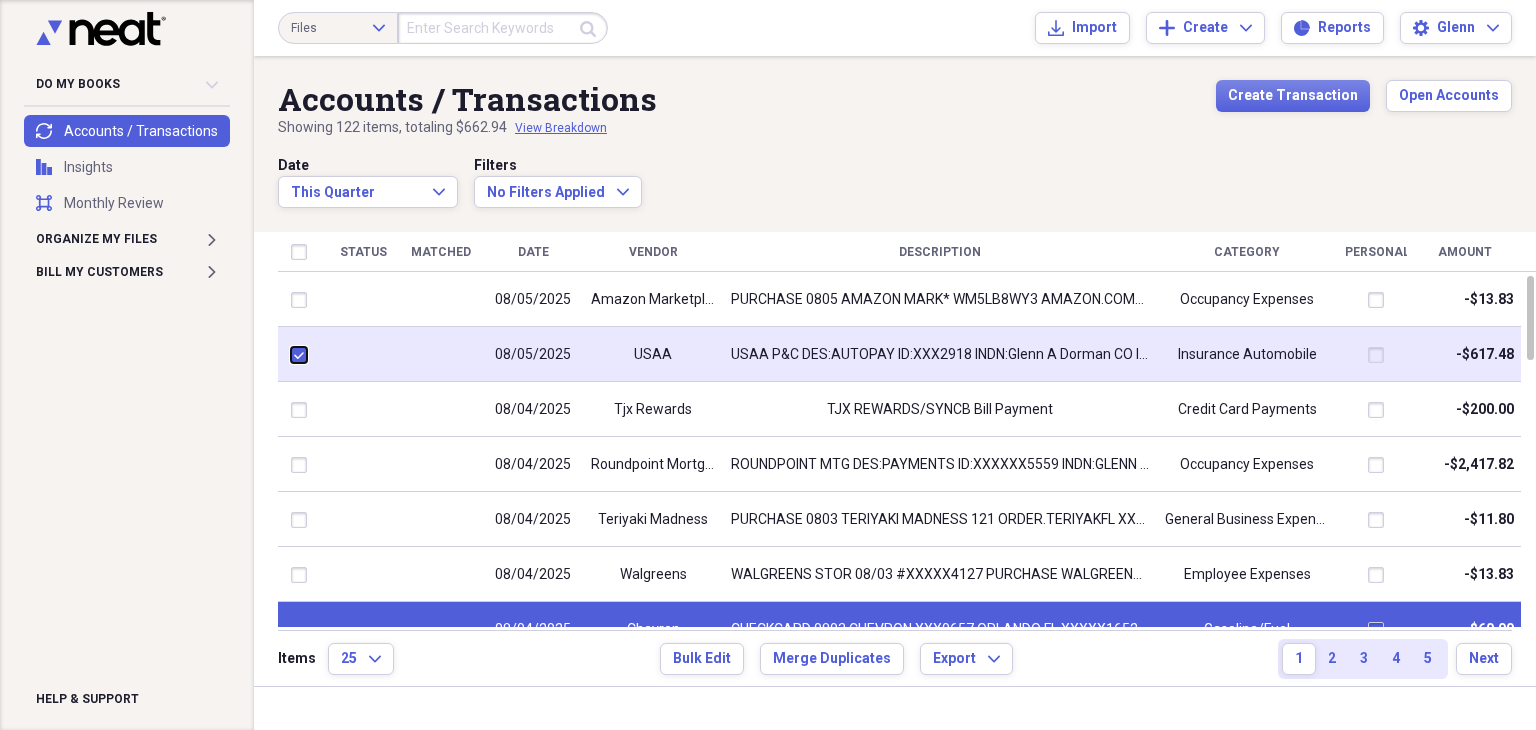 checkbox on "true" 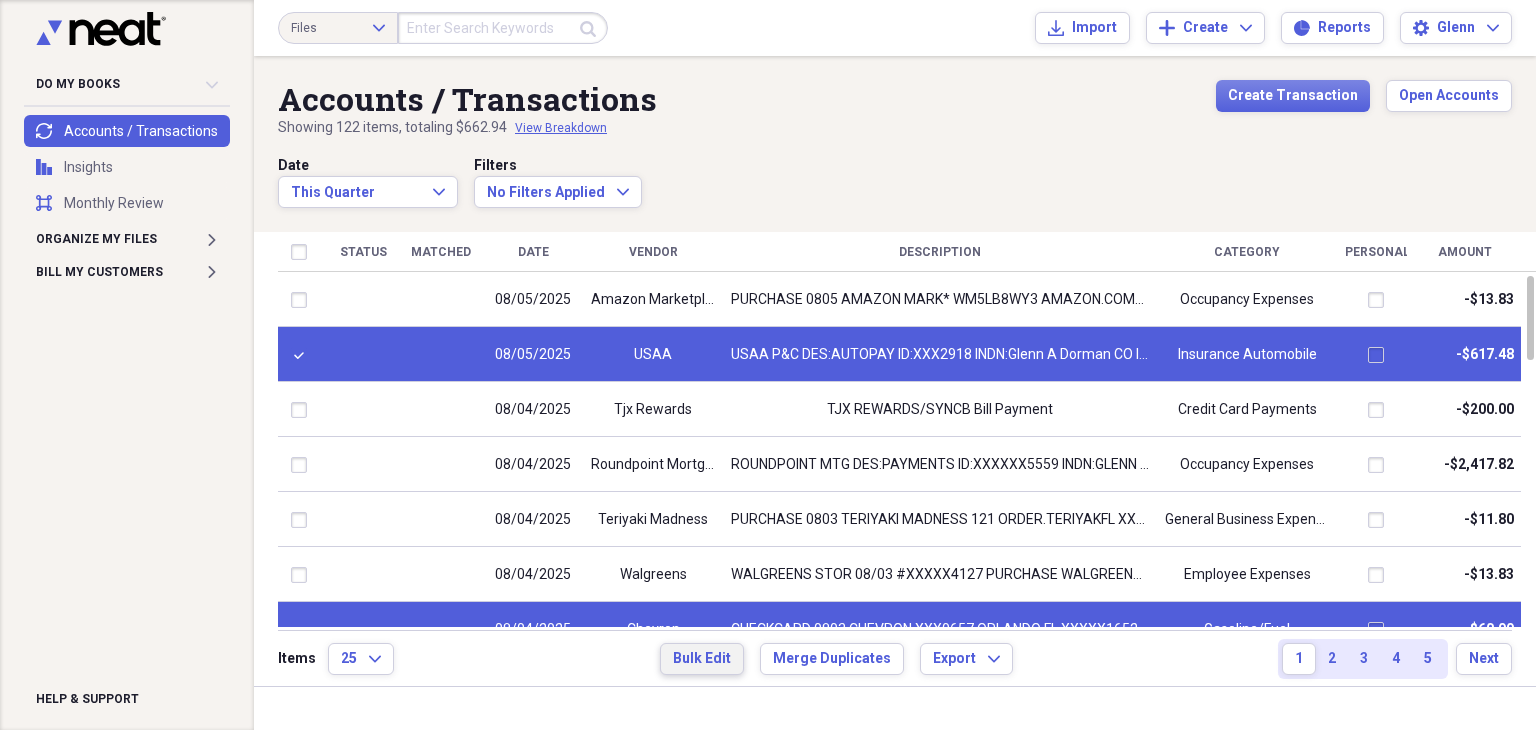 click on "Bulk Edit" at bounding box center [702, 659] 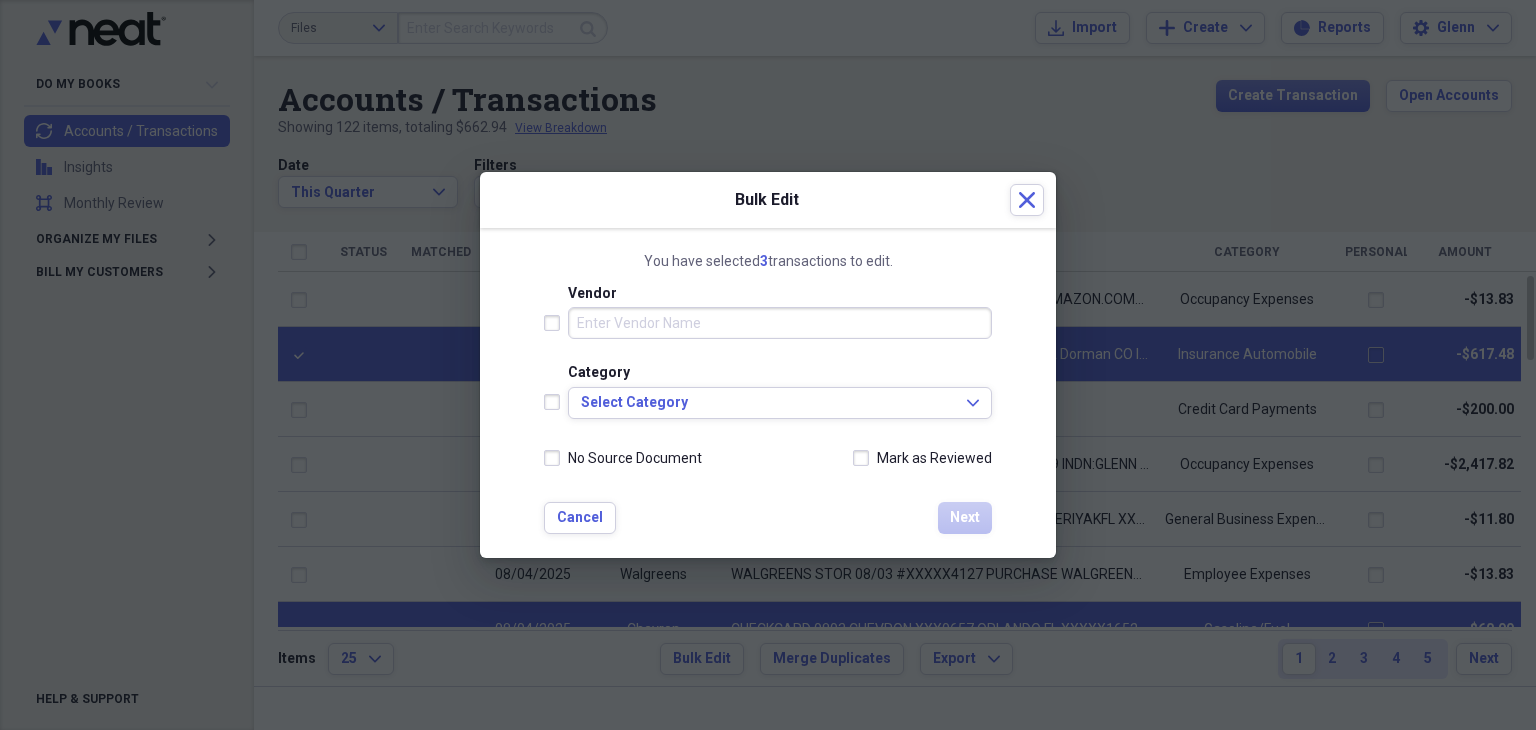 click on "No Source Document" at bounding box center (623, 458) 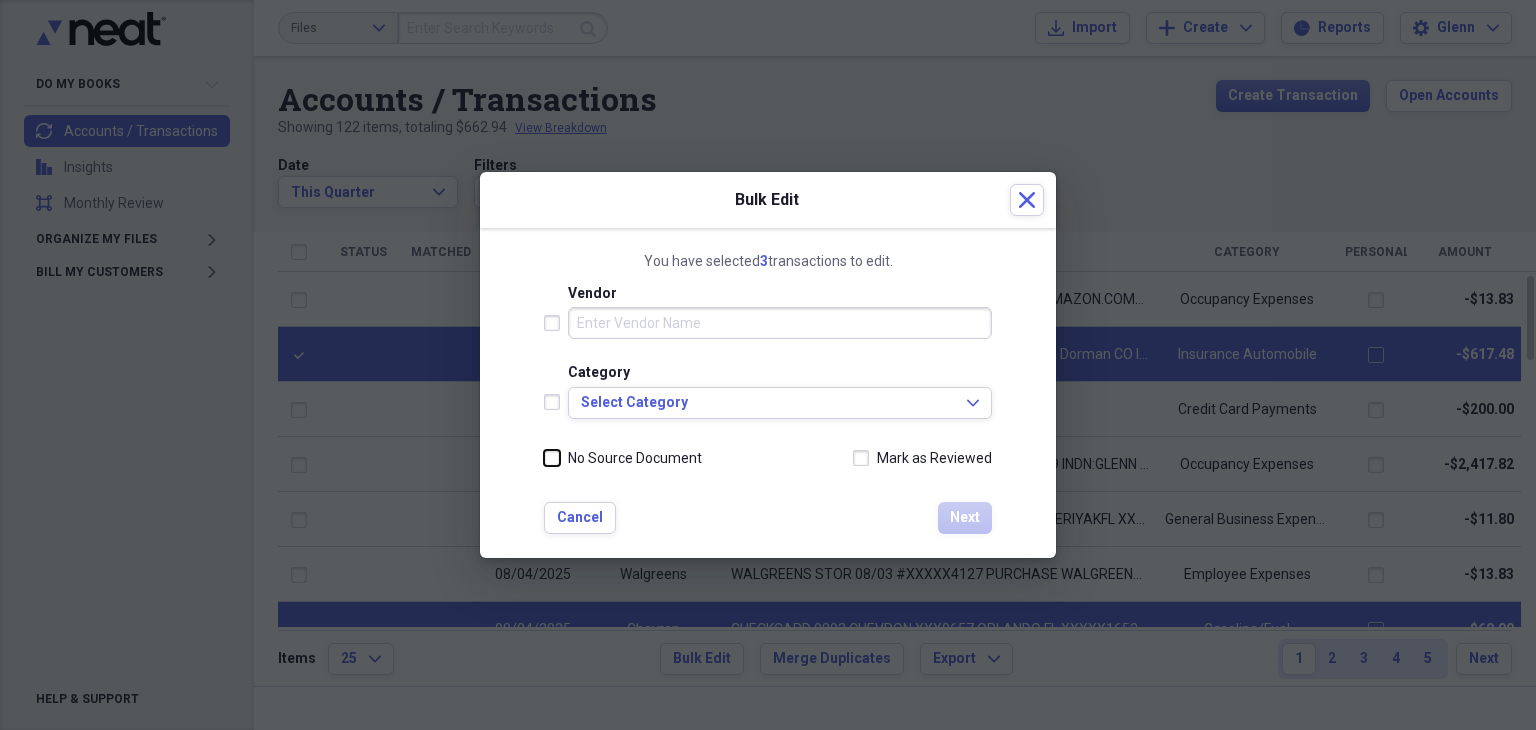 click on "No Source Document" at bounding box center (544, 458) 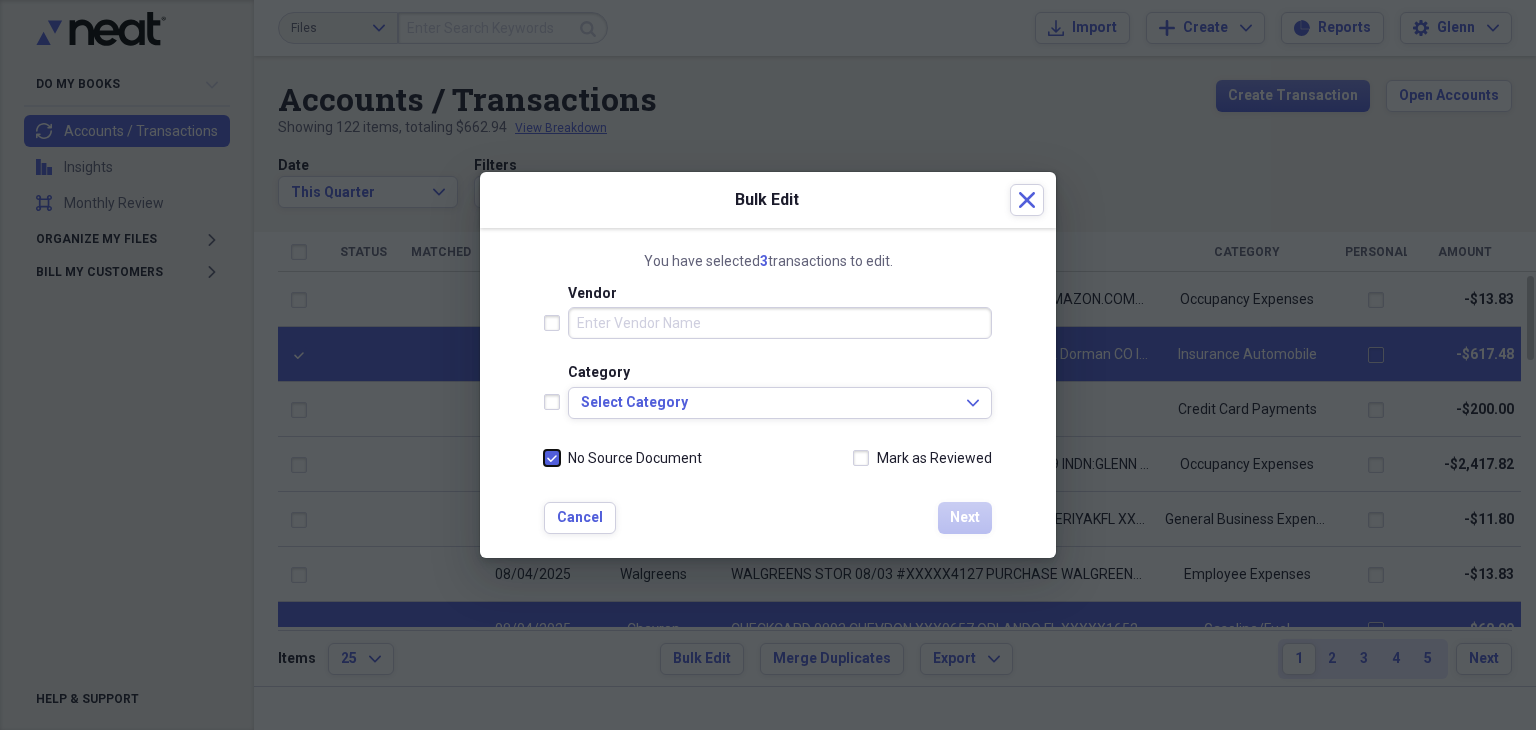 checkbox on "true" 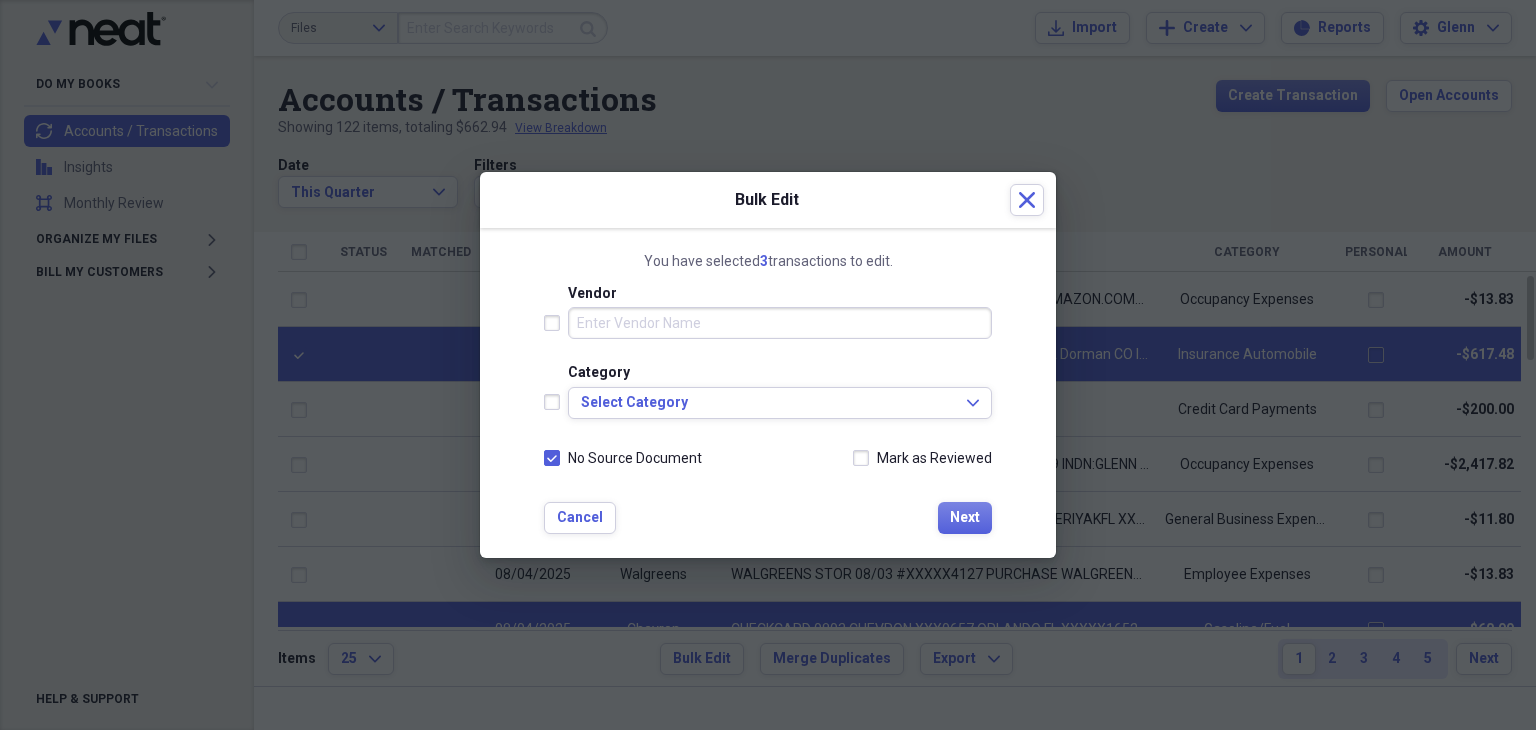 click on "Mark as Reviewed" at bounding box center [922, 458] 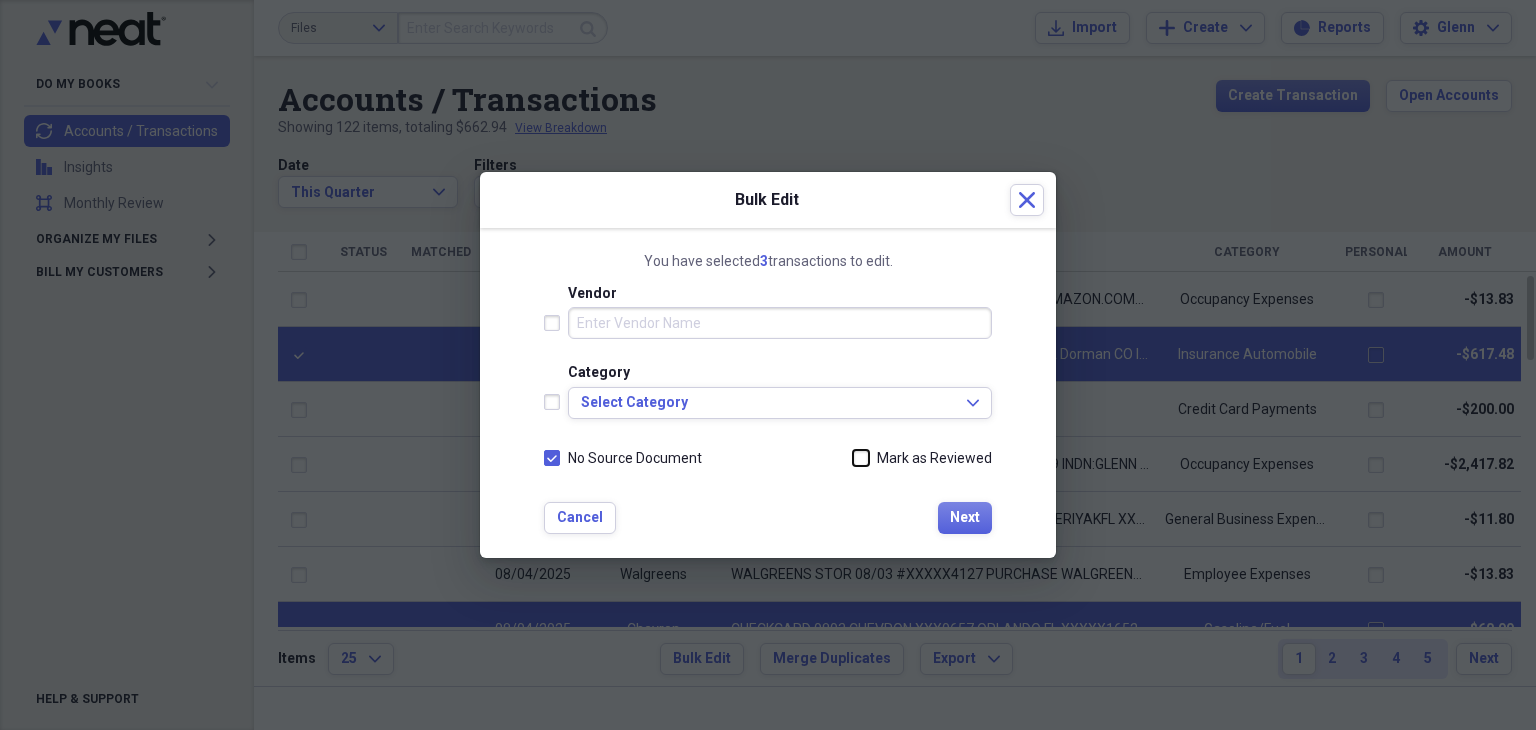 click on "Mark as Reviewed" at bounding box center (853, 458) 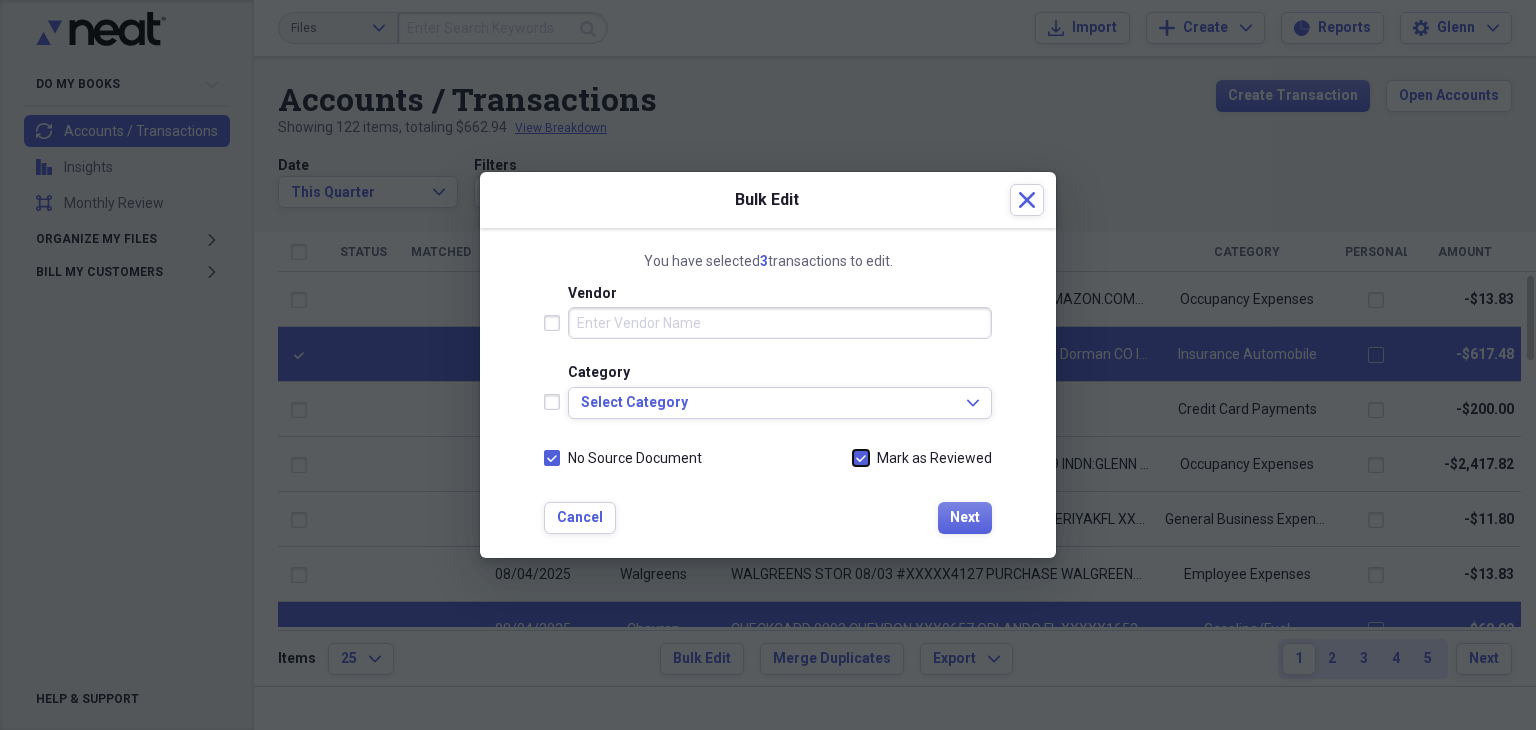checkbox on "true" 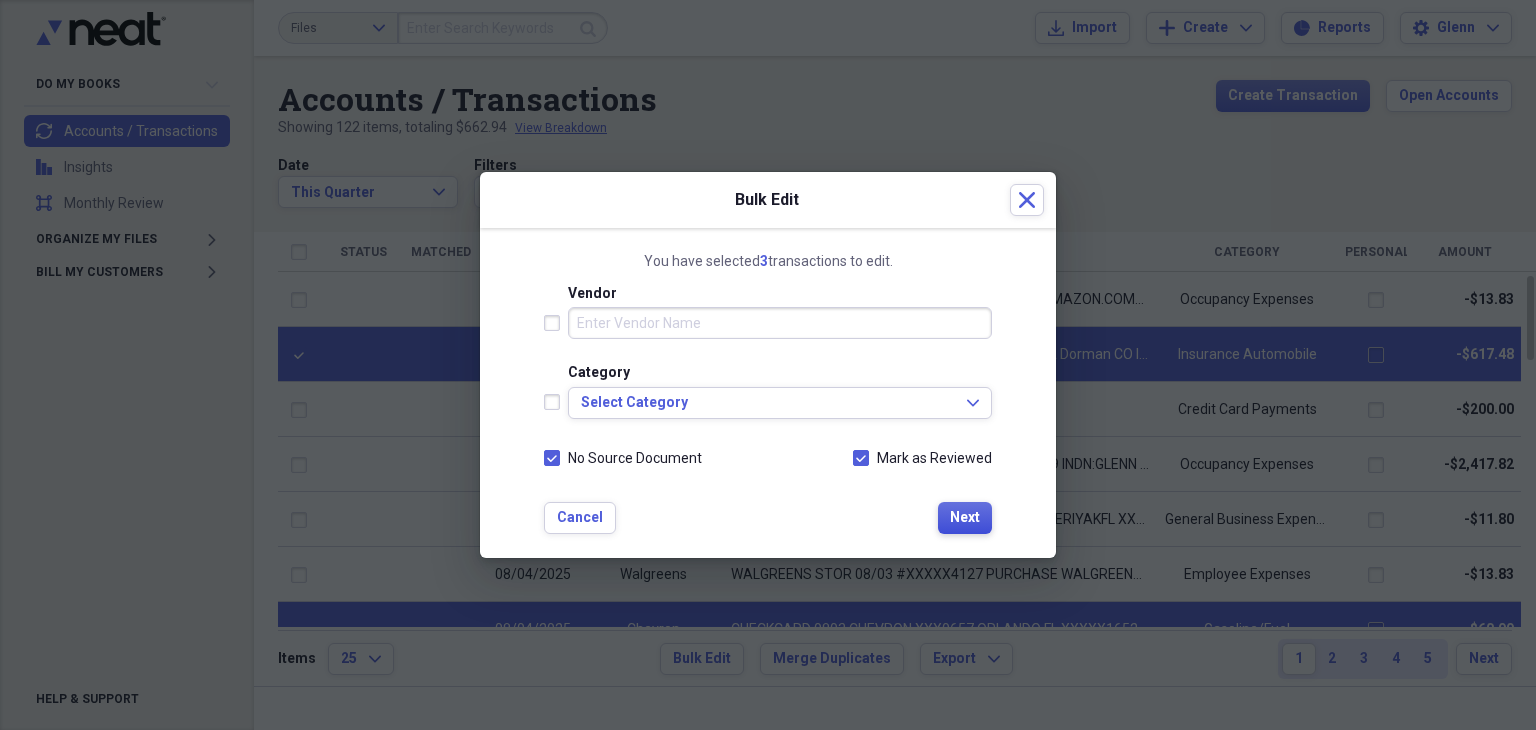 click on "Next" at bounding box center (965, 518) 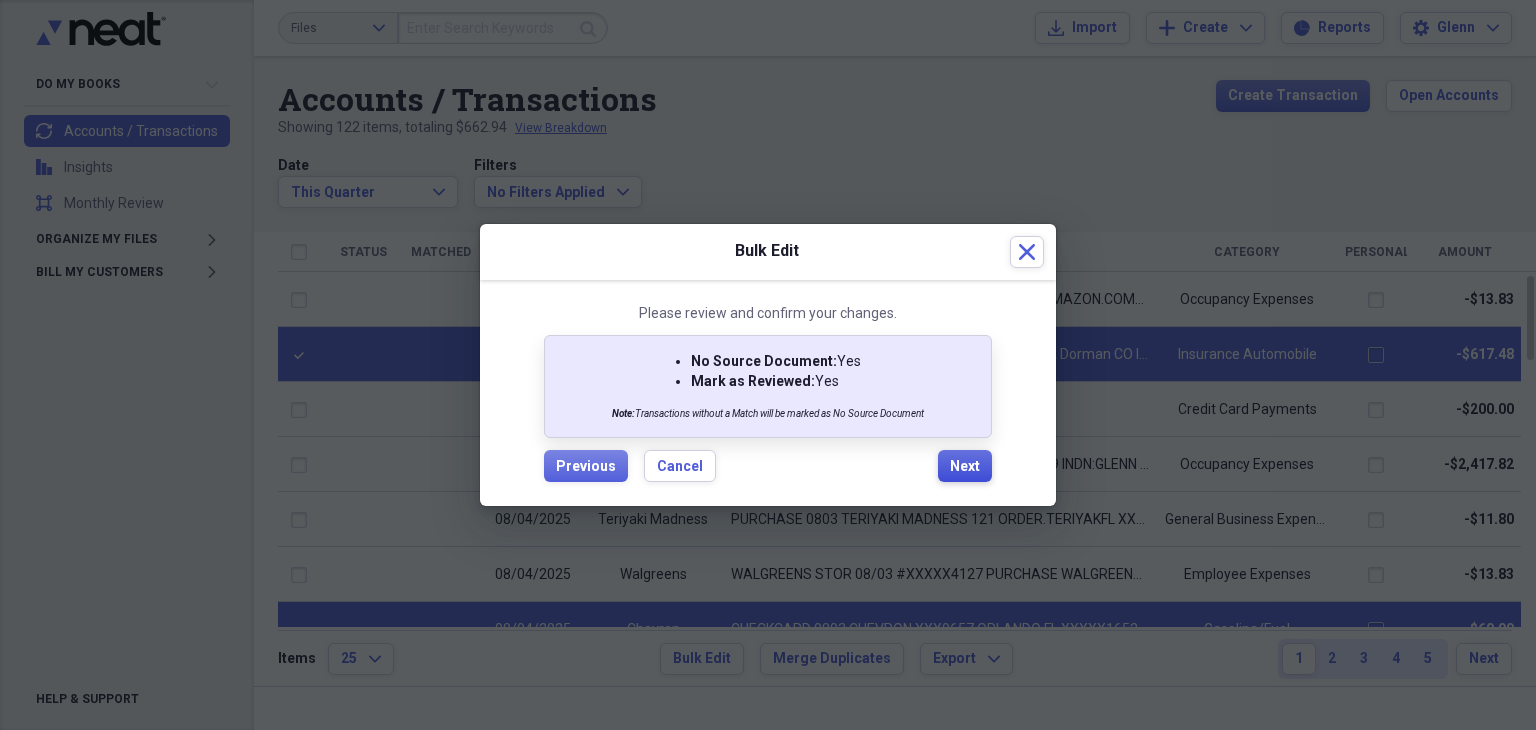 click on "Next" at bounding box center [965, 467] 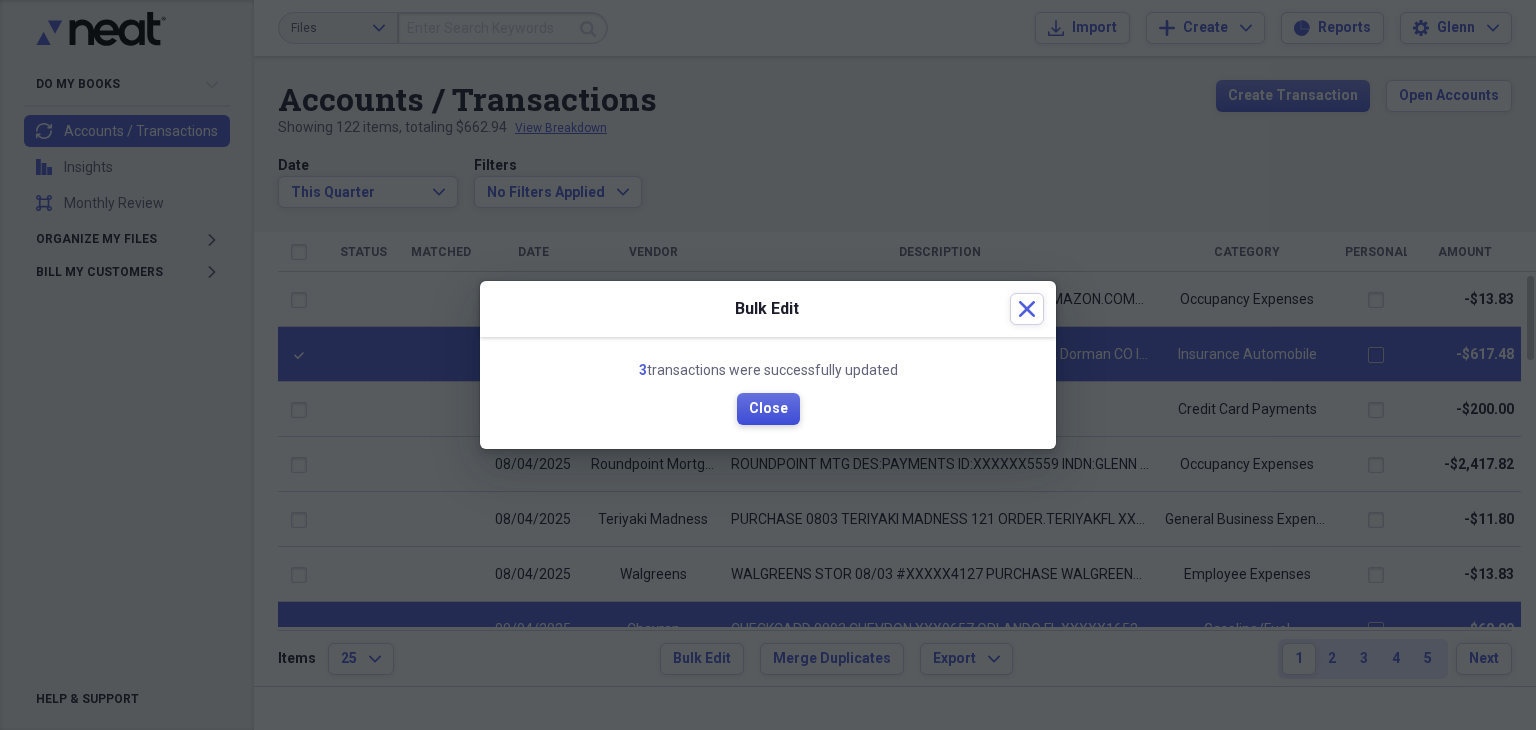 click on "Close" at bounding box center (768, 409) 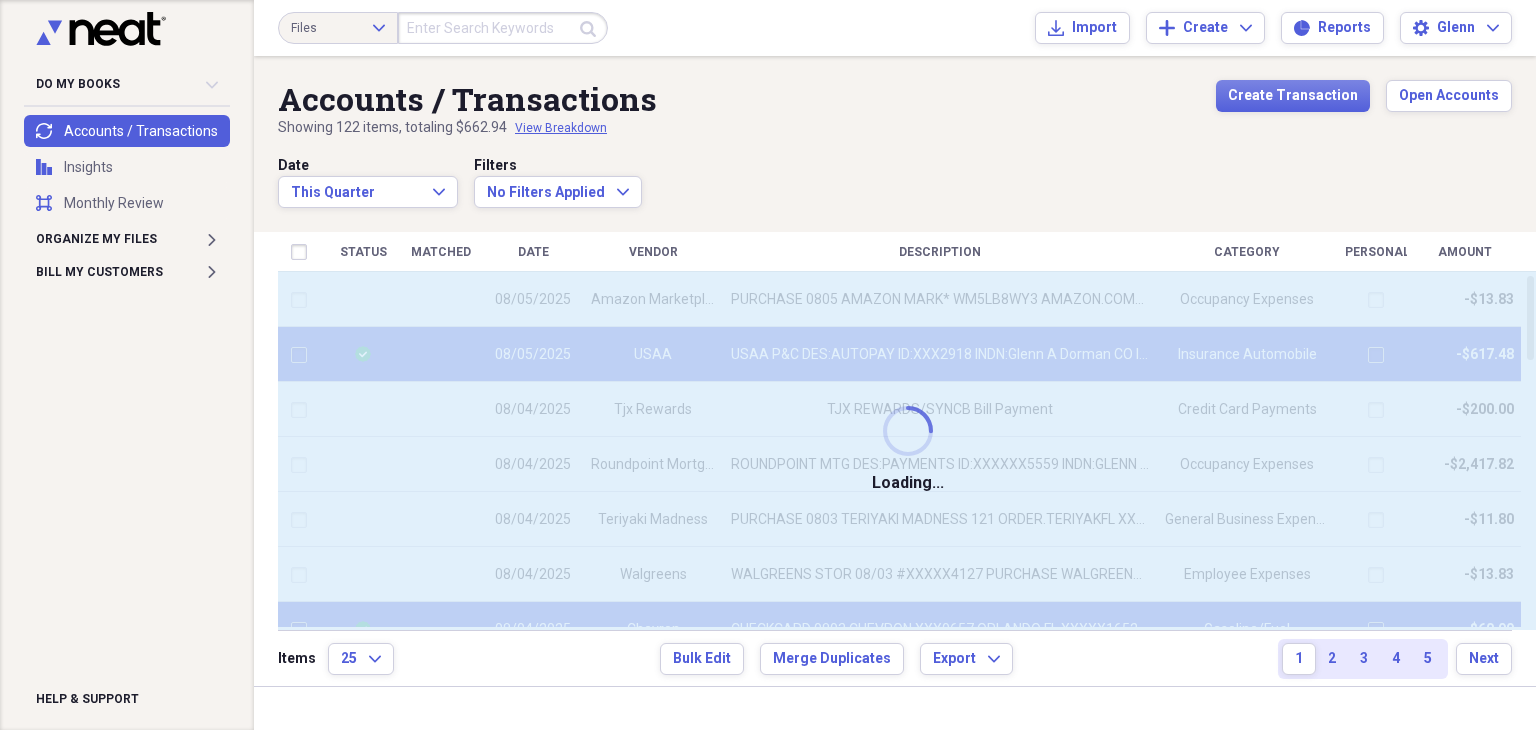 checkbox on "false" 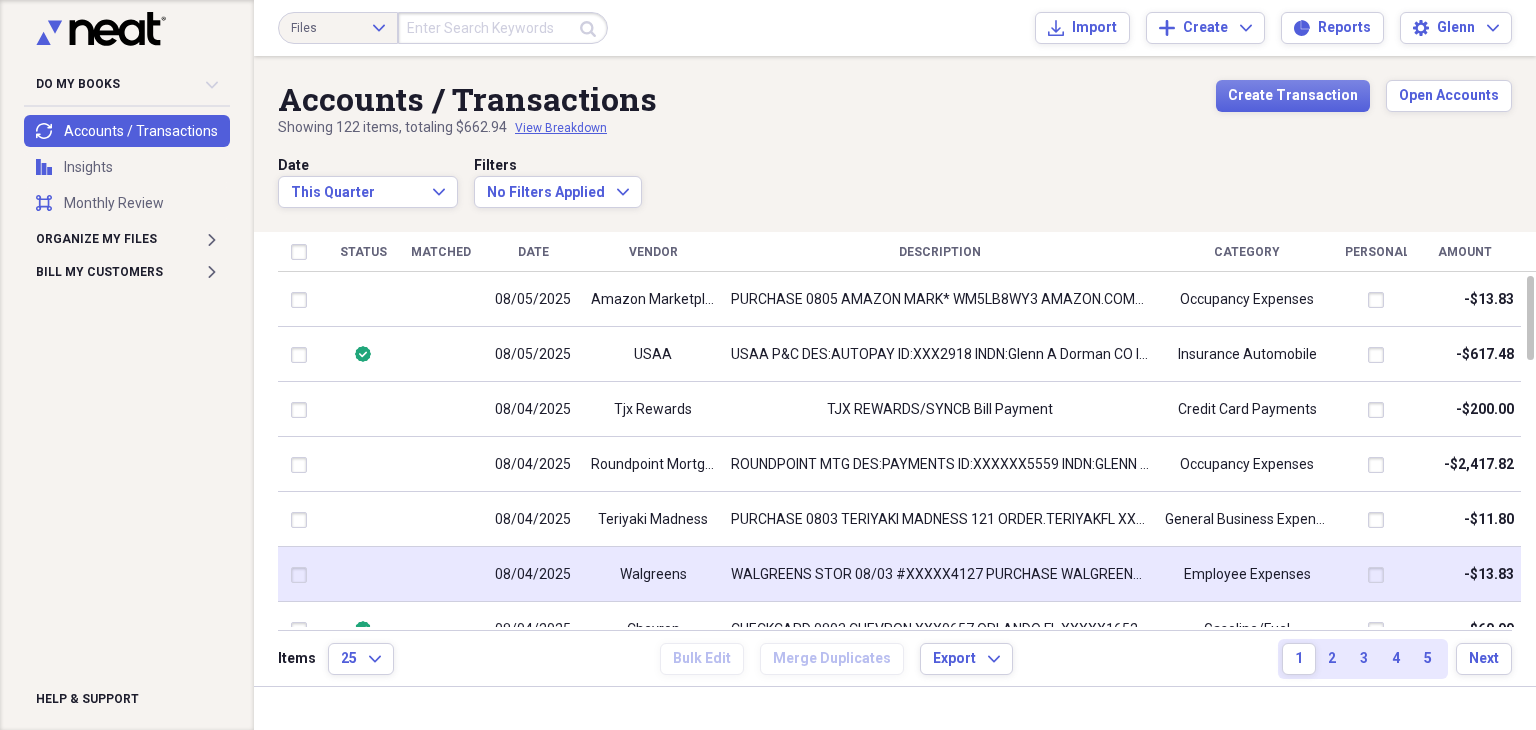 click on "WALGREENS STOR 08/03 #XXXXX4127 PURCHASE WALGREENS STORE 1 ORLANDO FL" at bounding box center (940, 575) 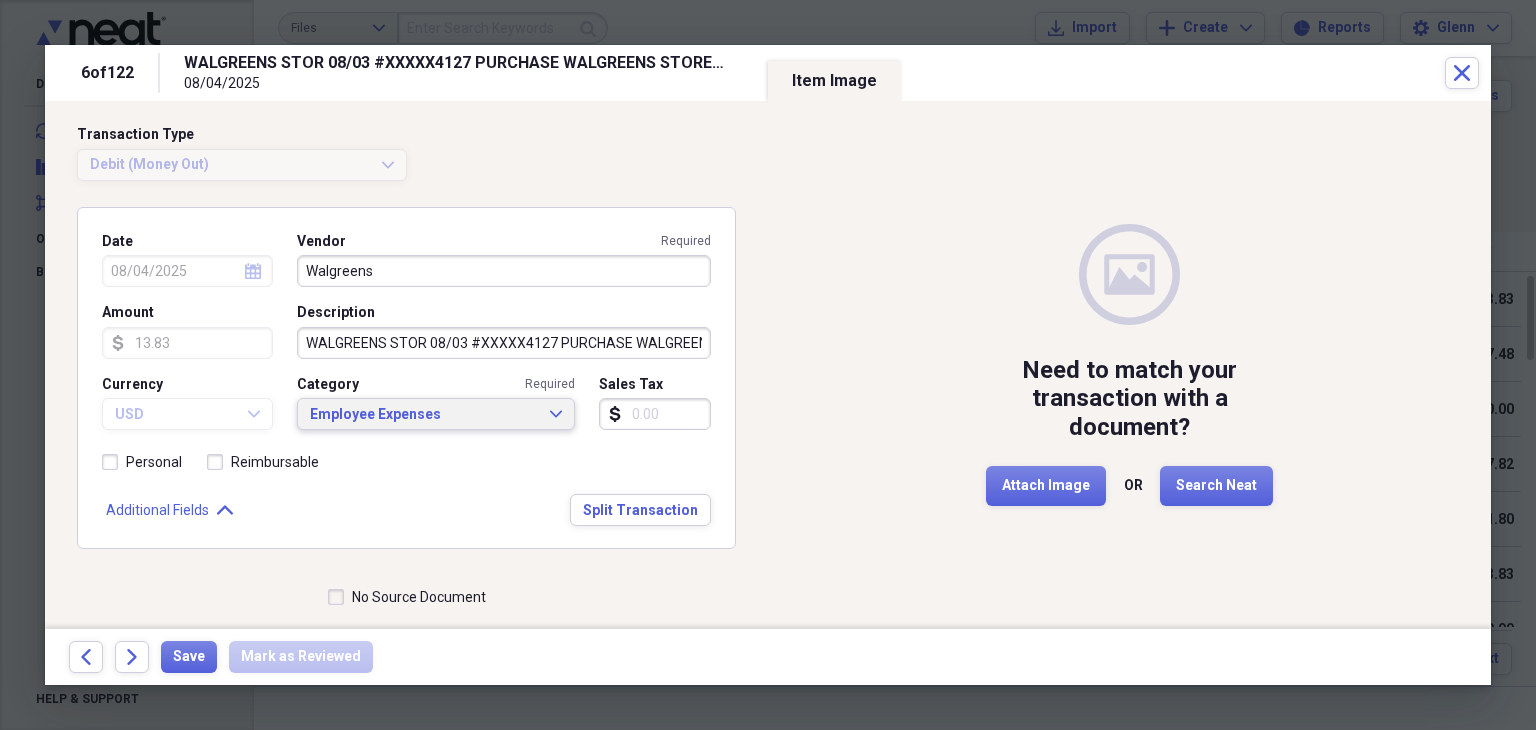 click on "Expand" 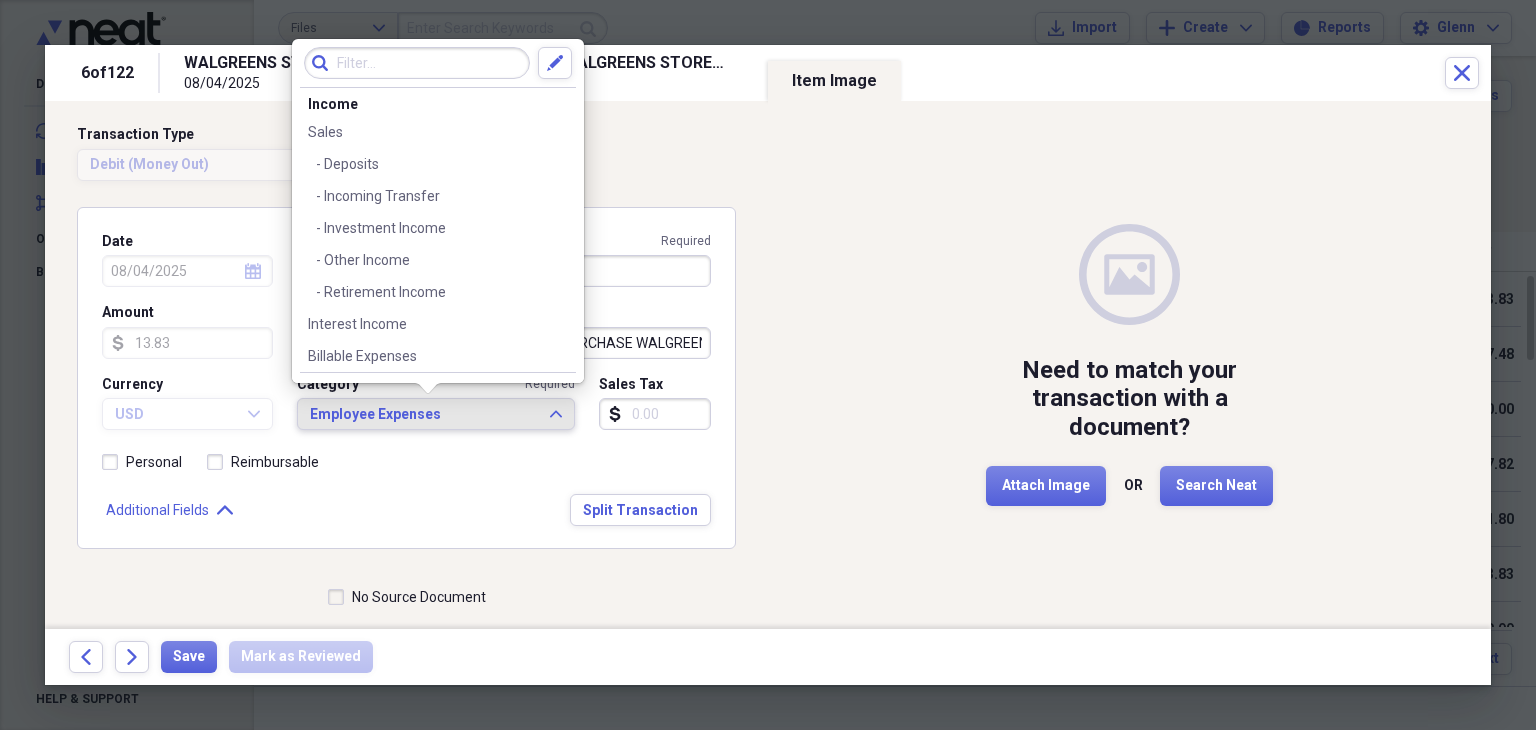 scroll, scrollTop: 206, scrollLeft: 0, axis: vertical 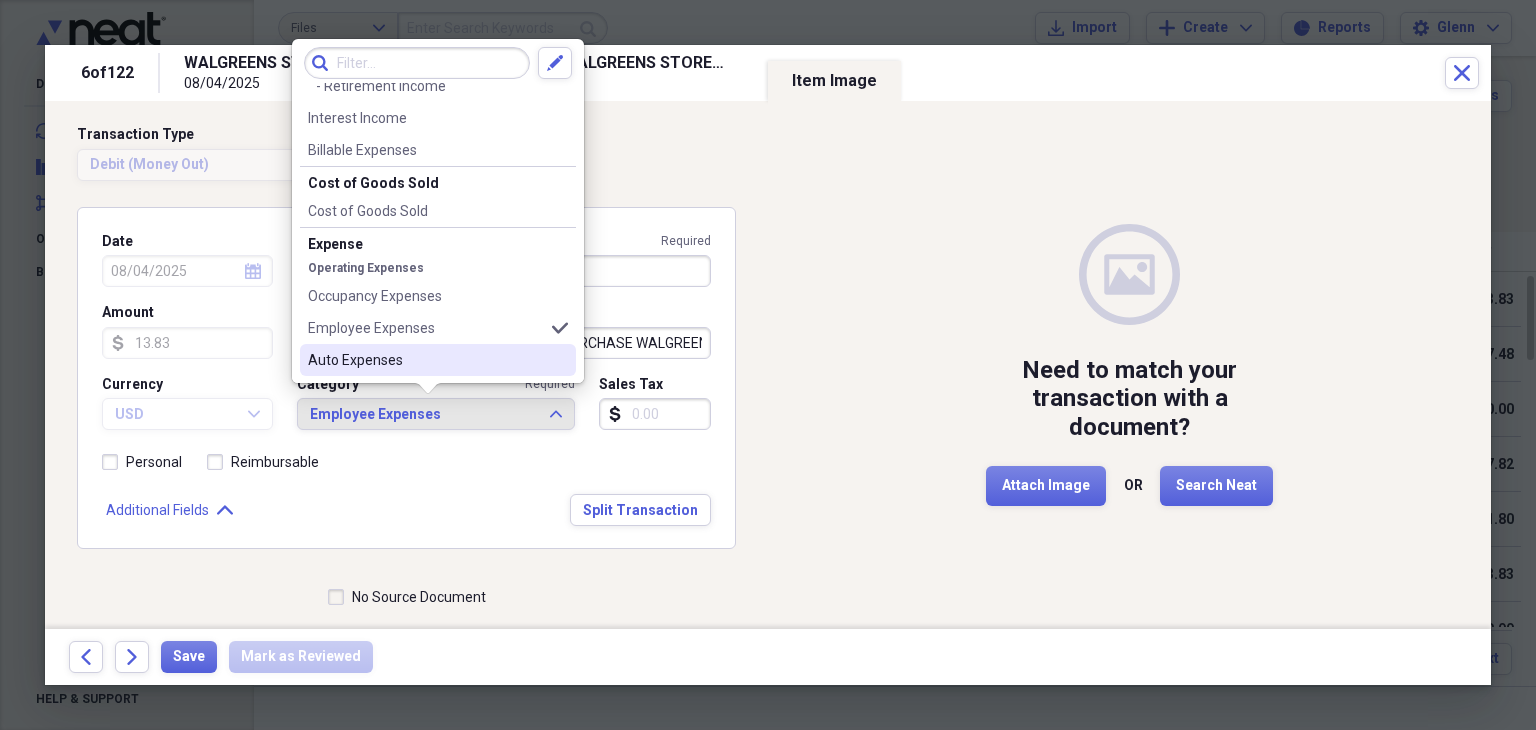 drag, startPoint x: 542, startPoint y: 416, endPoint x: 503, endPoint y: 336, distance: 89 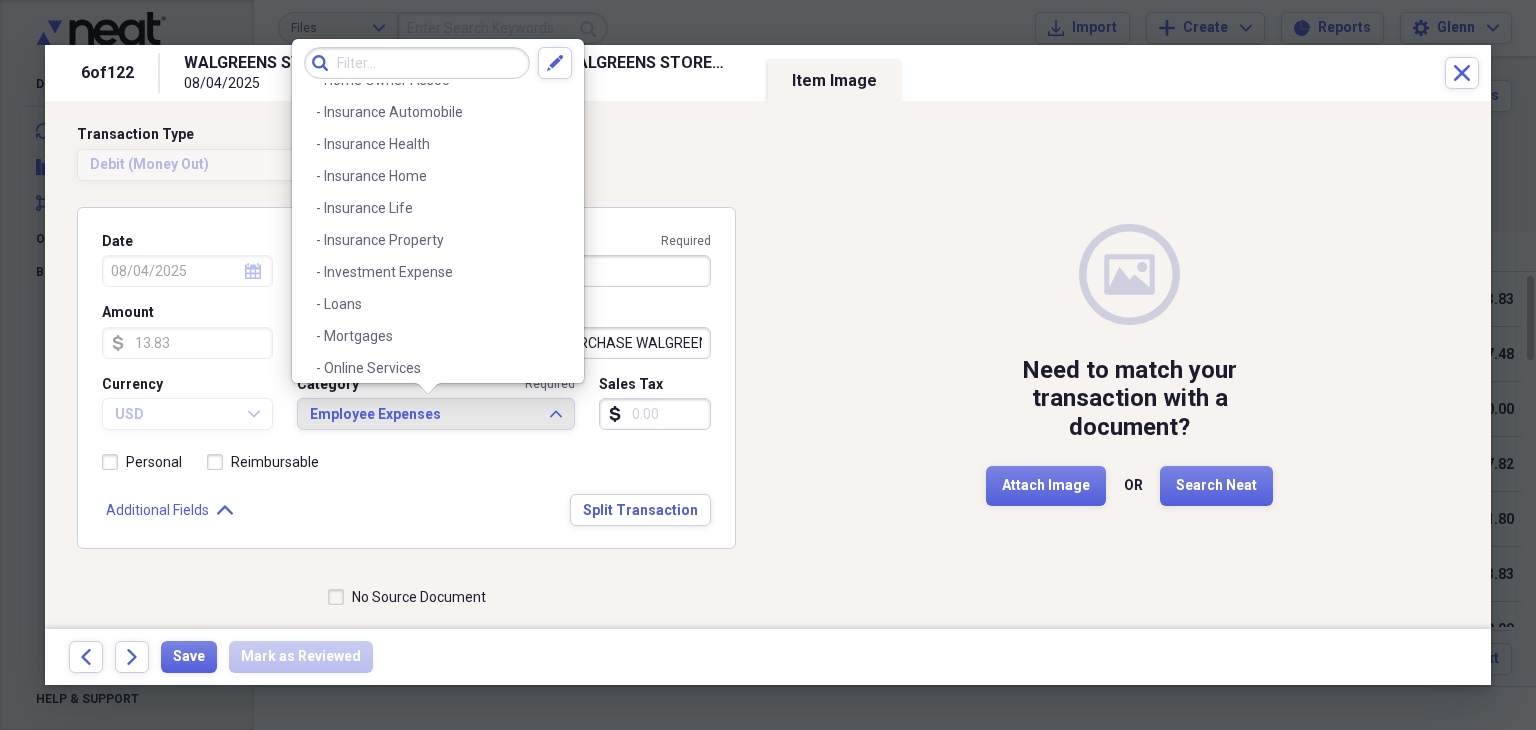 scroll, scrollTop: 1651, scrollLeft: 0, axis: vertical 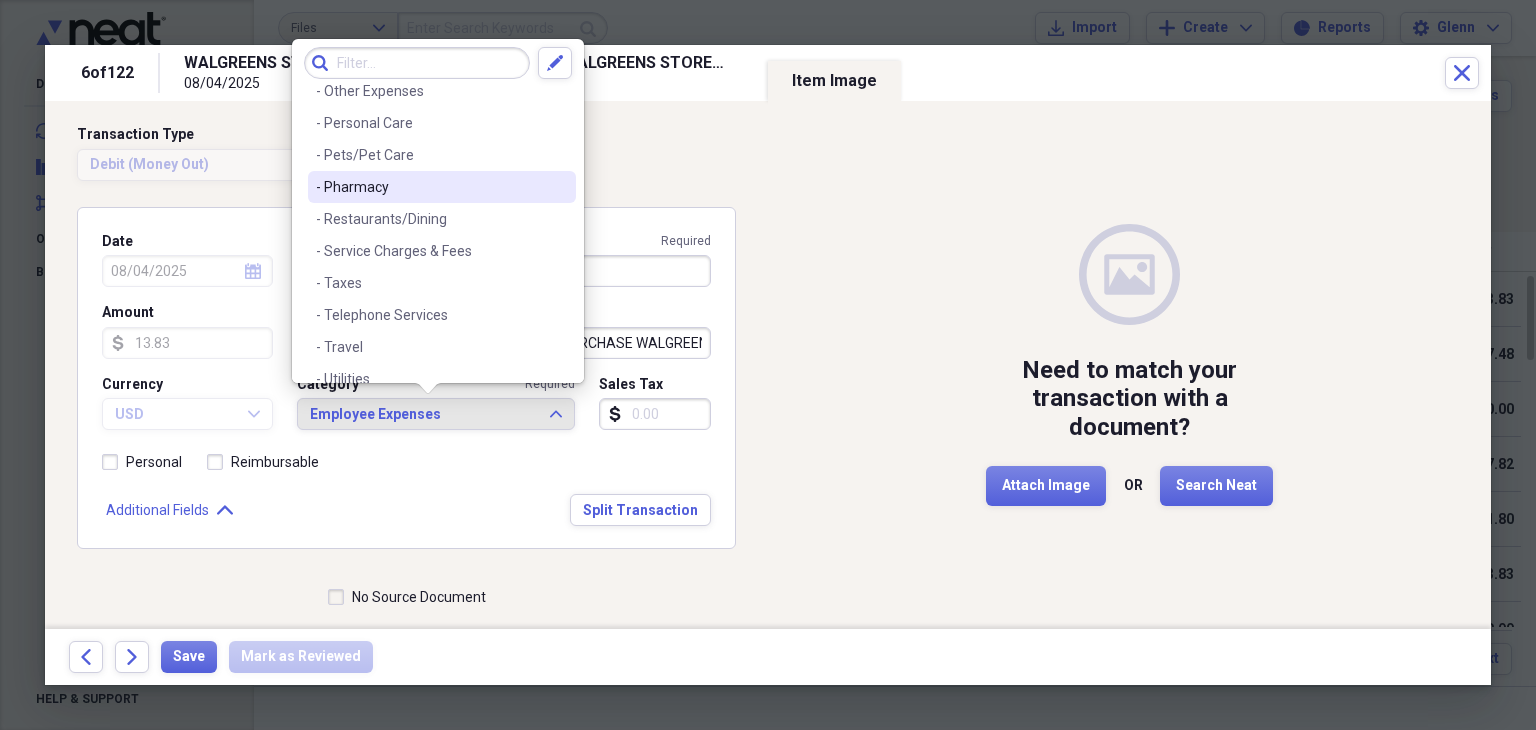 click on "- Pharmacy" at bounding box center [442, 187] 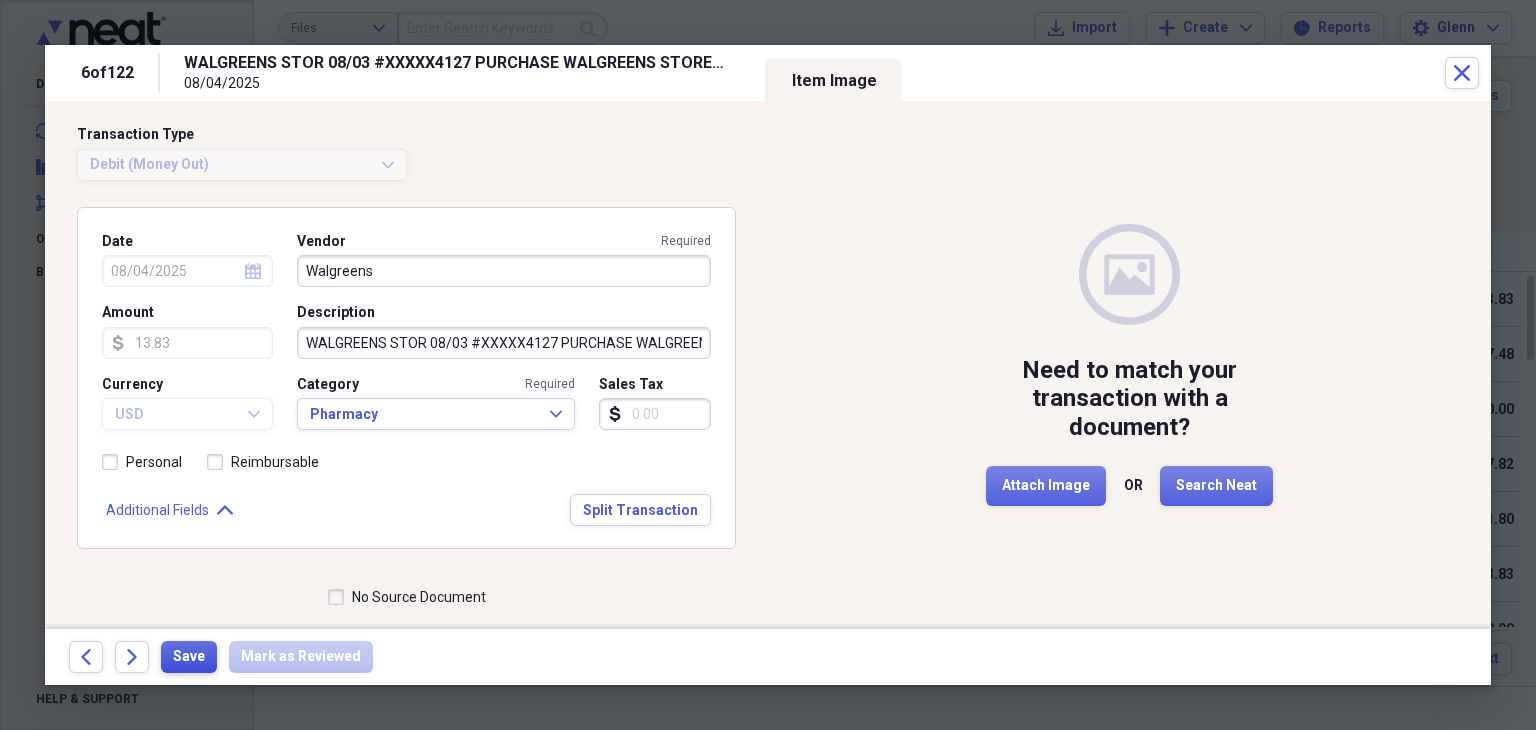 click on "Save" at bounding box center [189, 657] 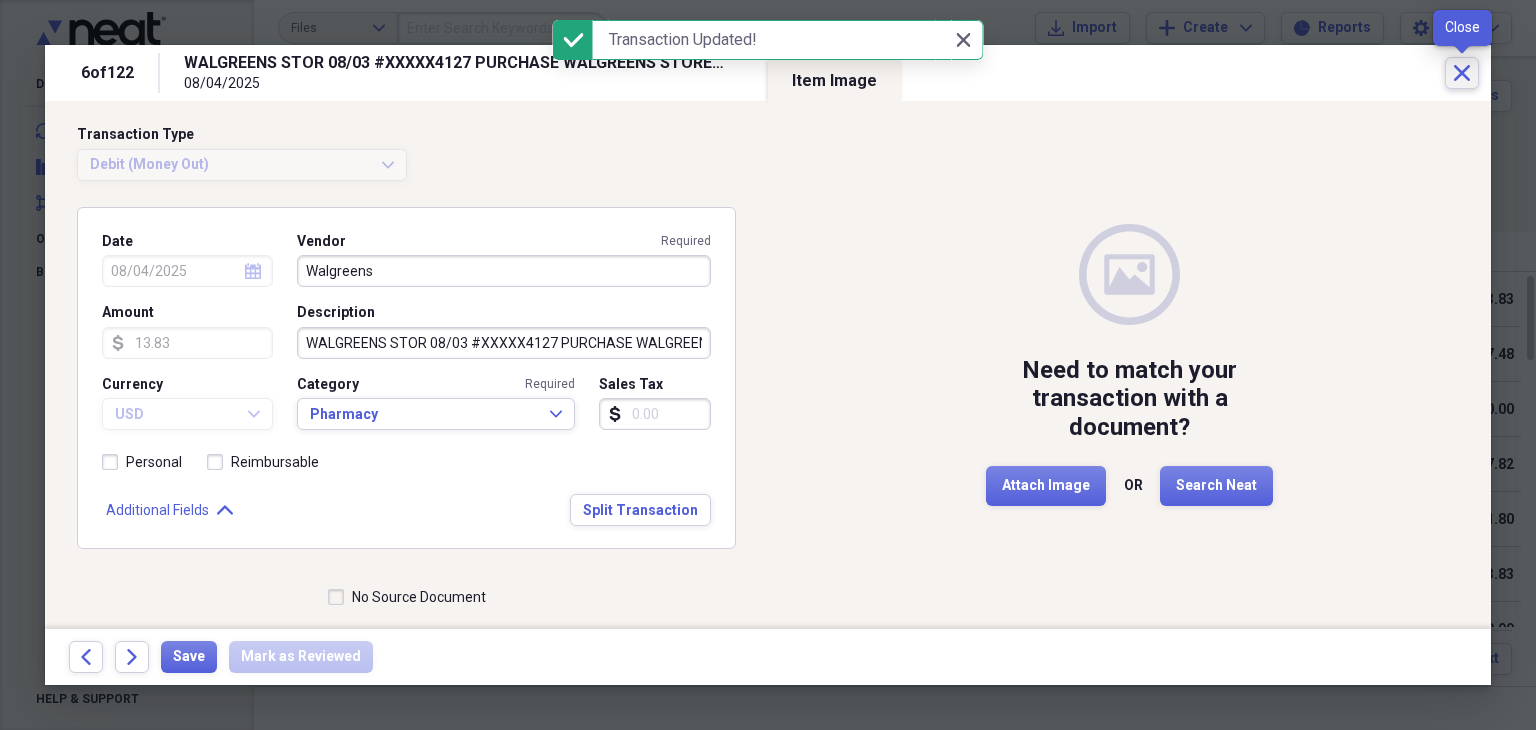 click 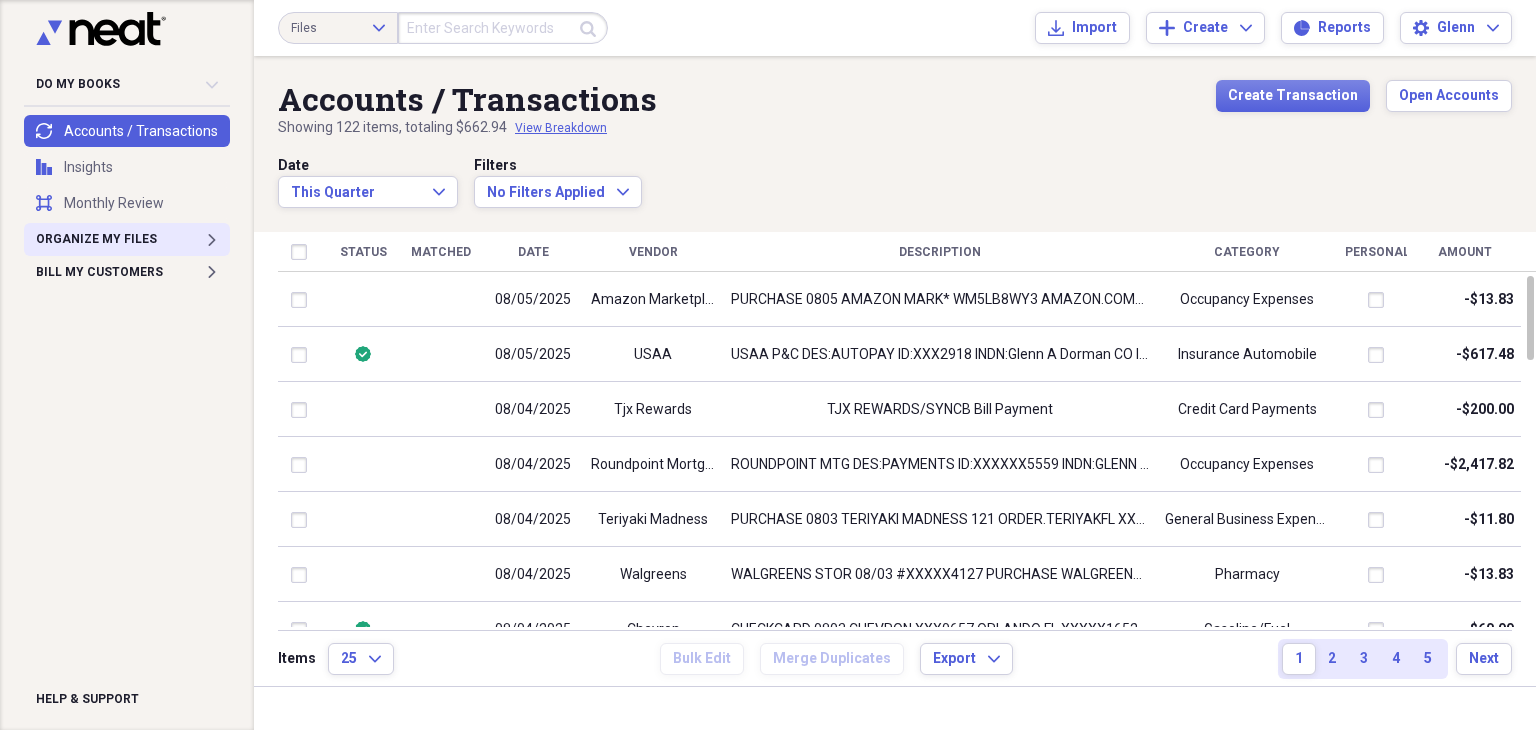 click on "Organize My Files Expand" at bounding box center (127, 239) 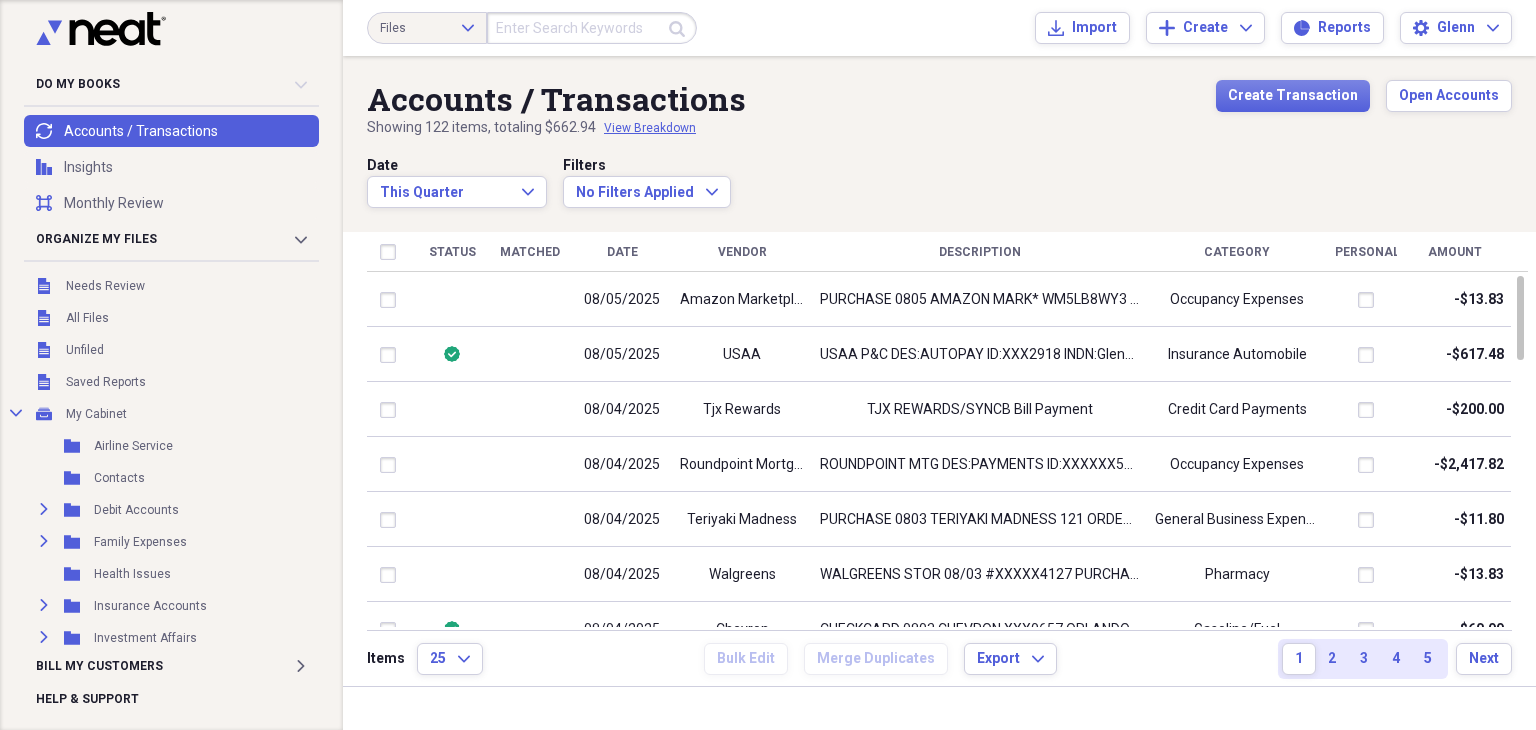 click on "Date This Quarter Expand Filters No Filters Applied Expand" at bounding box center [939, 181] 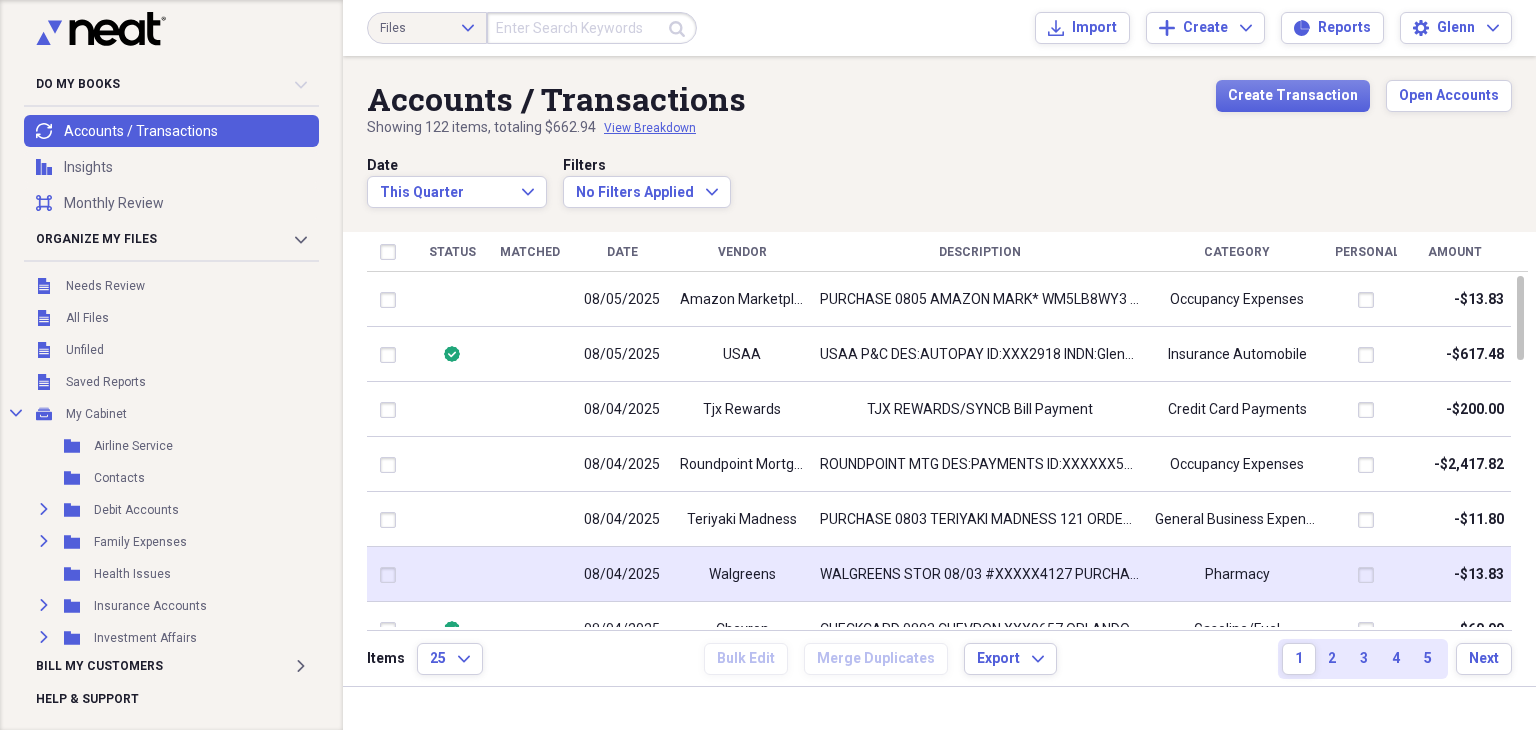 click at bounding box center (529, 574) 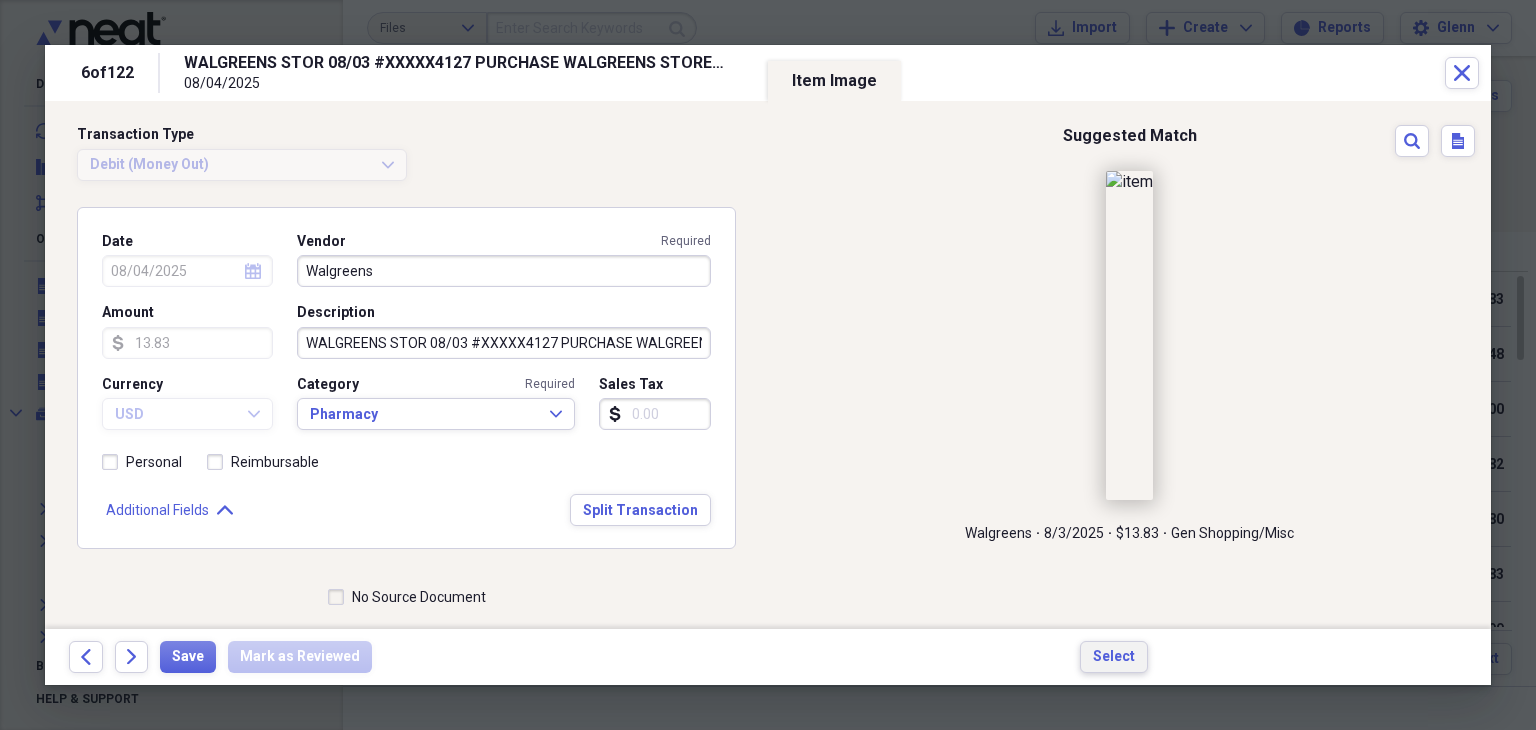 click on "Select" at bounding box center (1114, 657) 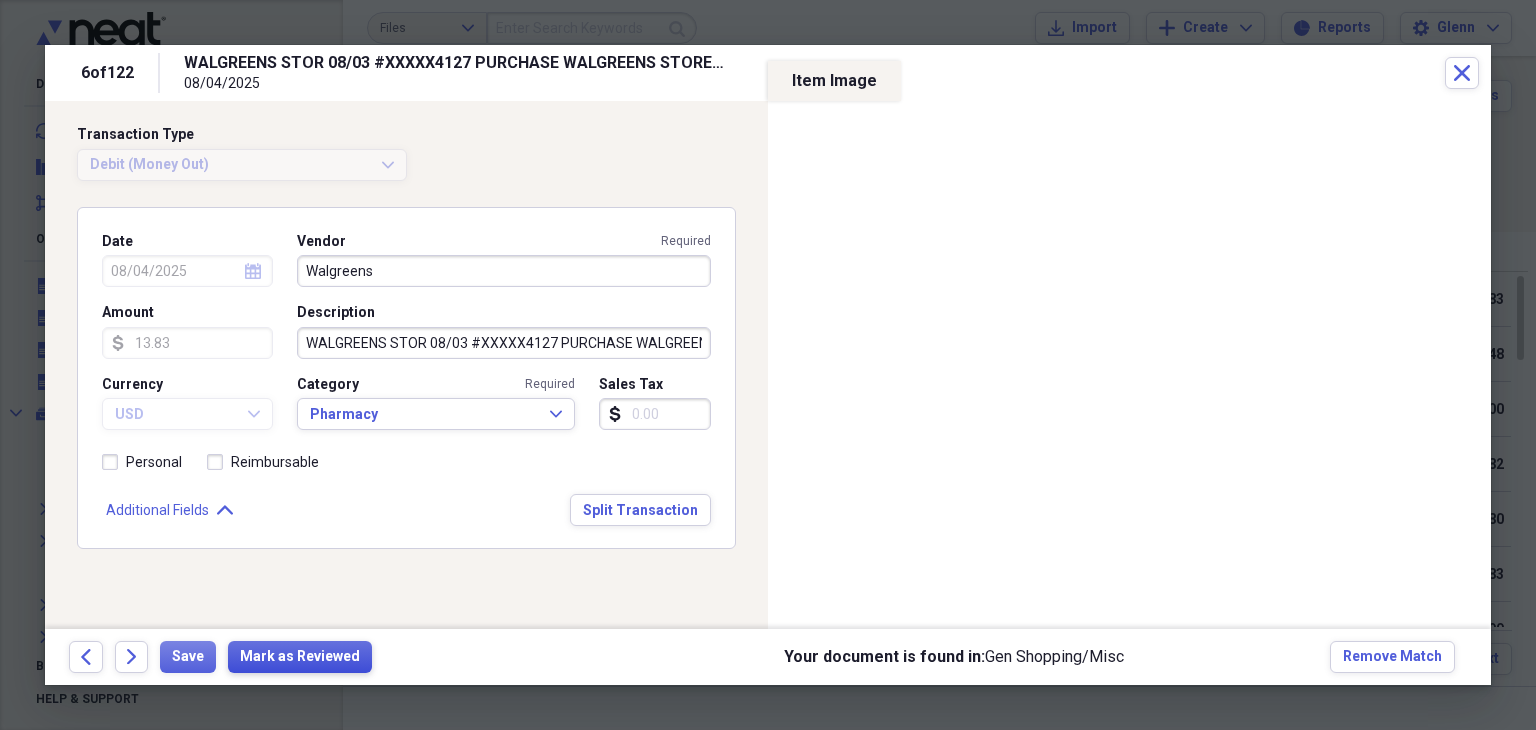 click on "Mark as Reviewed" at bounding box center [300, 657] 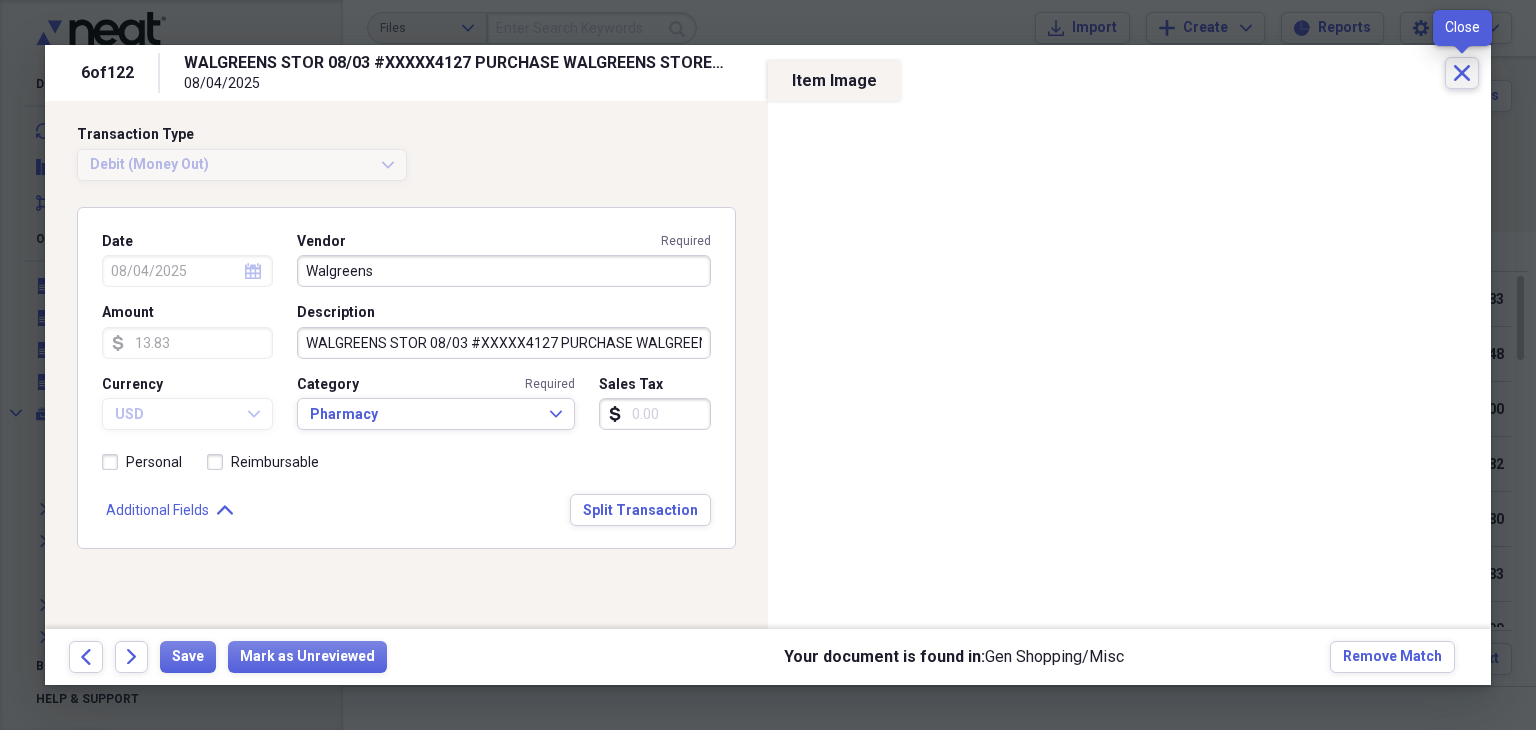 click on "Close" 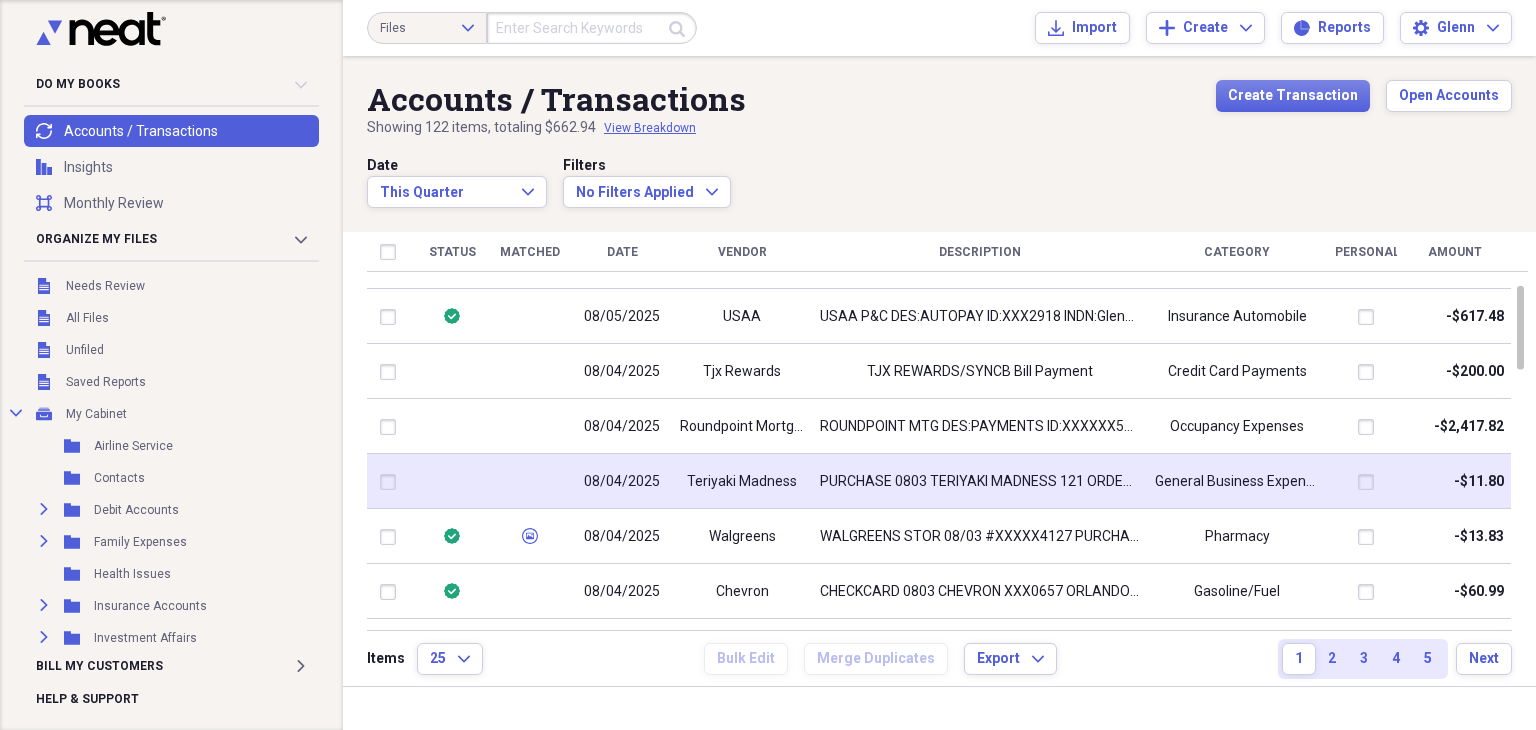 drag, startPoint x: 1203, startPoint y: 401, endPoint x: 1326, endPoint y: 481, distance: 146.72765 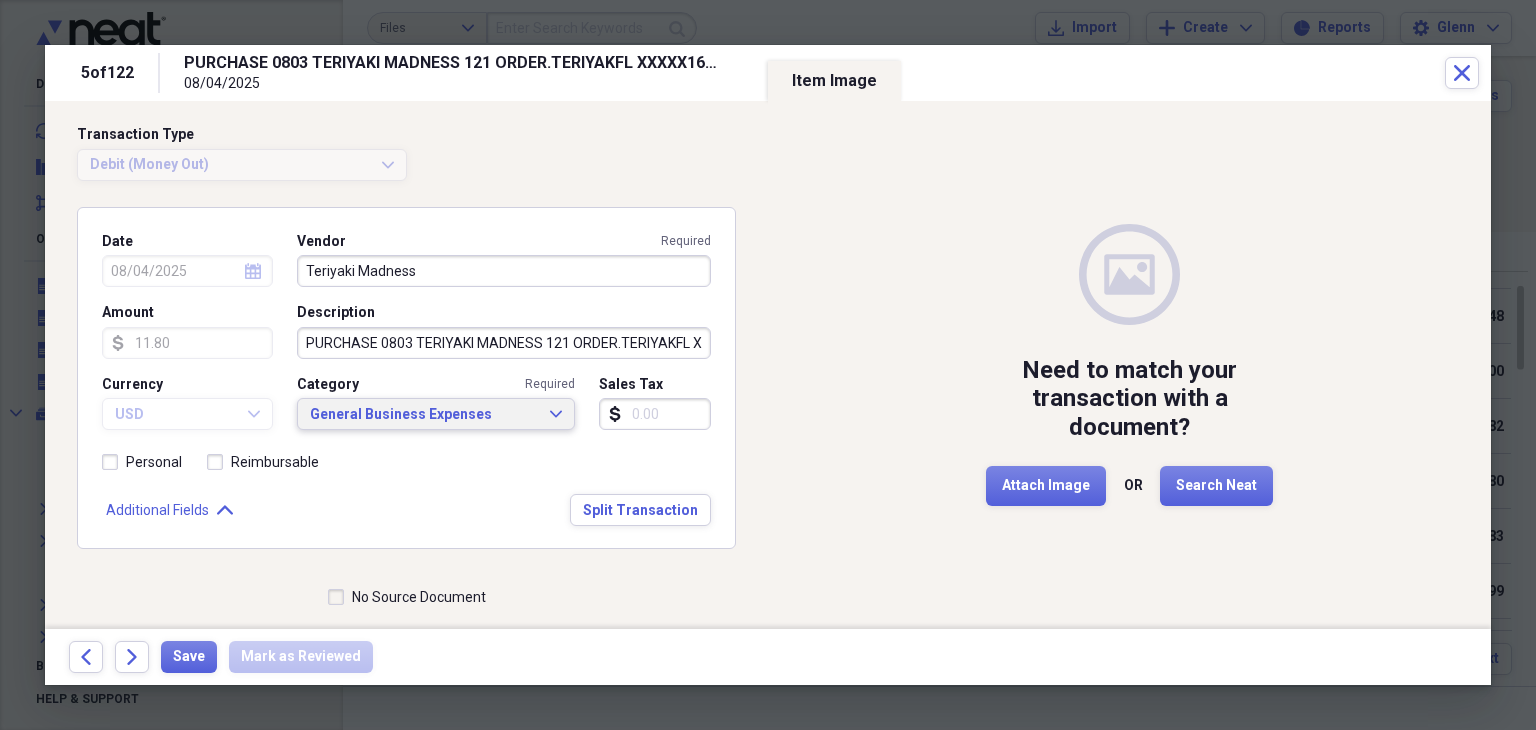 click on "Expand" 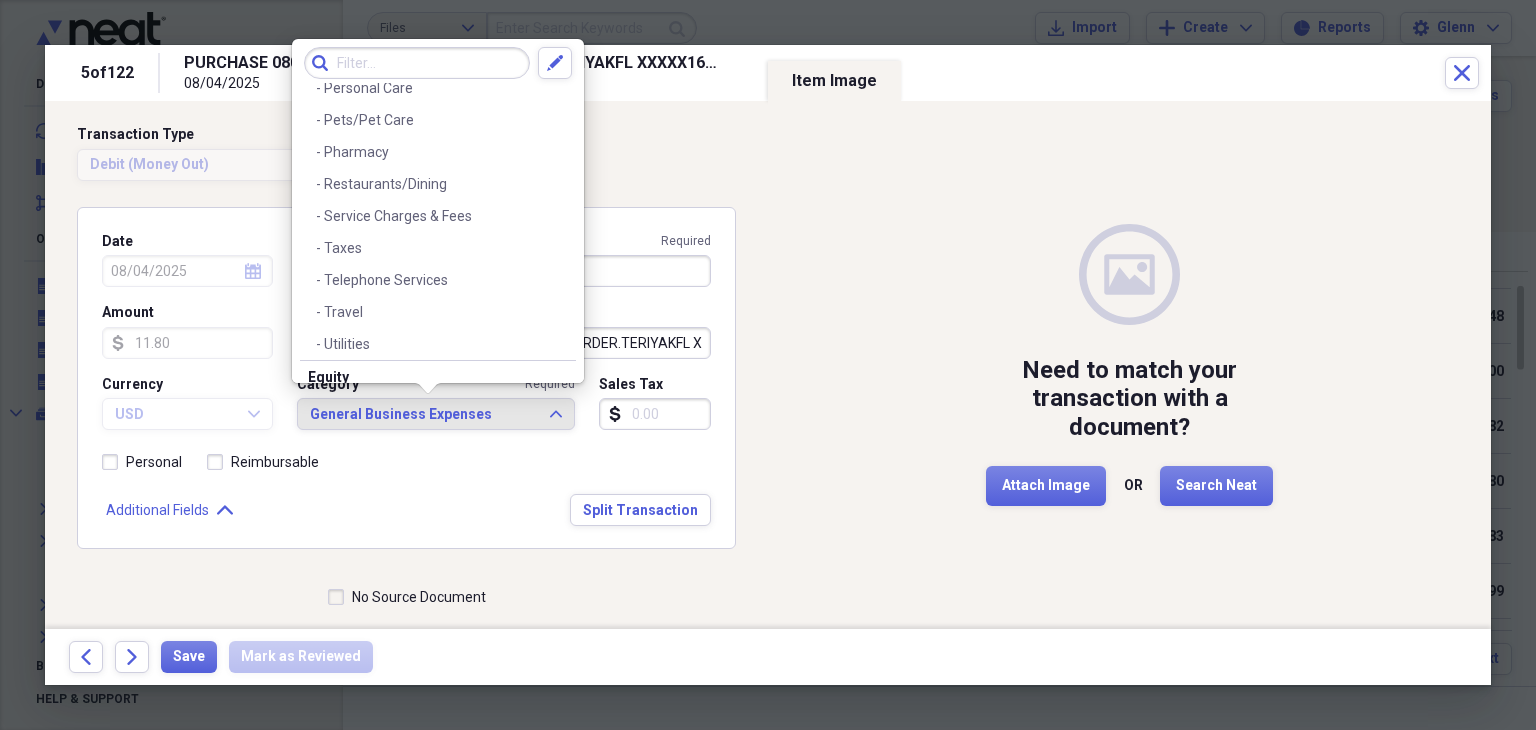 scroll, scrollTop: 1681, scrollLeft: 0, axis: vertical 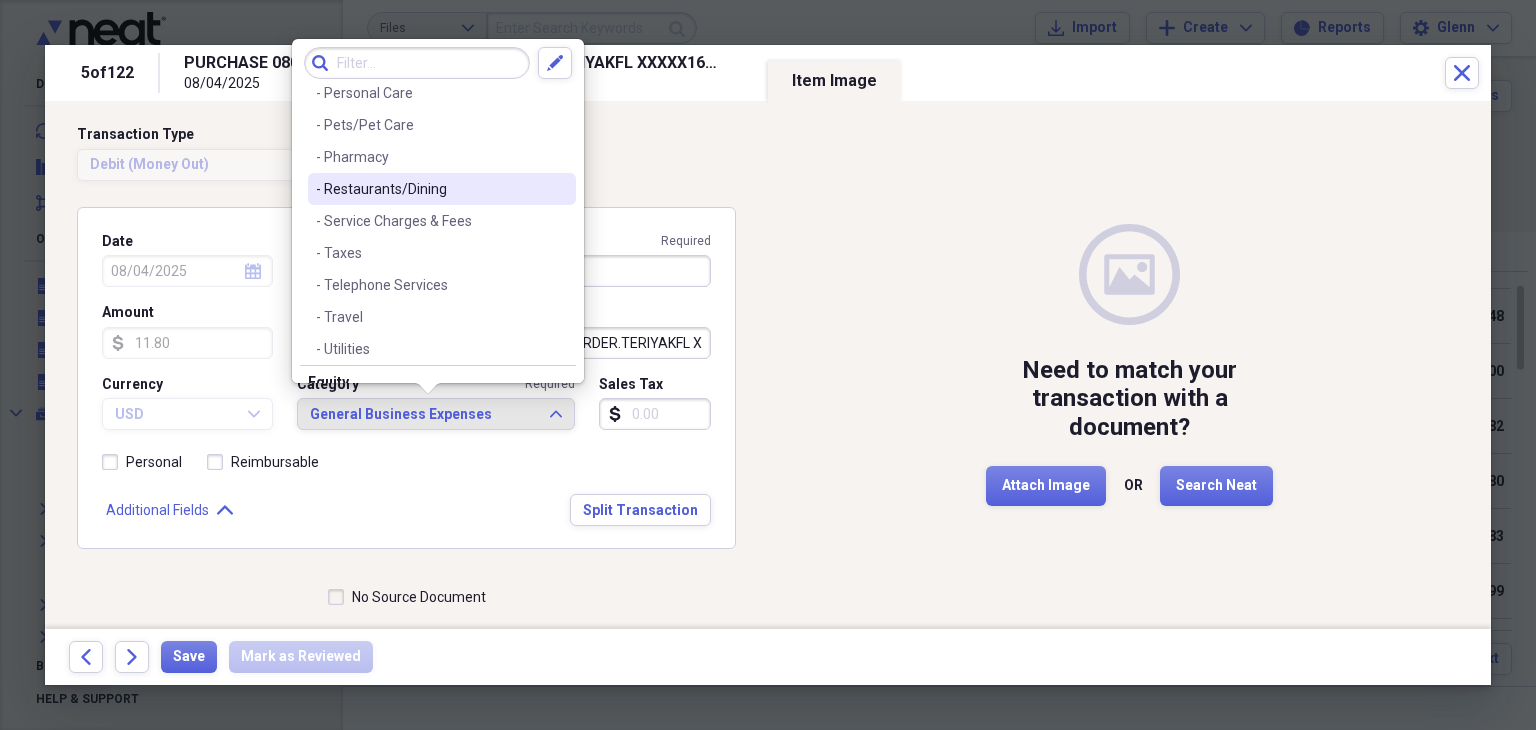click on "- Restaurants/Dining" at bounding box center (430, 189) 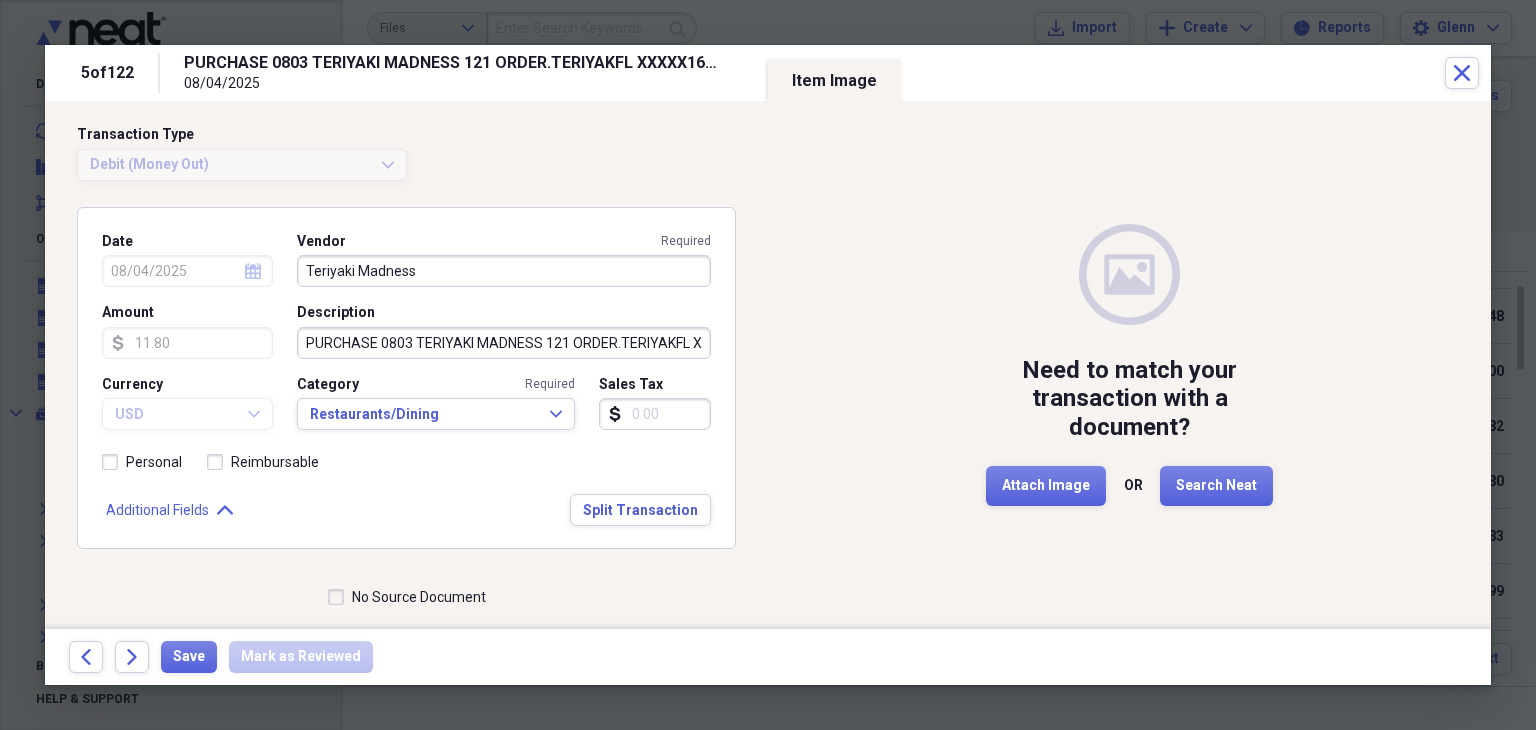 click on "No Source Document" at bounding box center [407, 597] 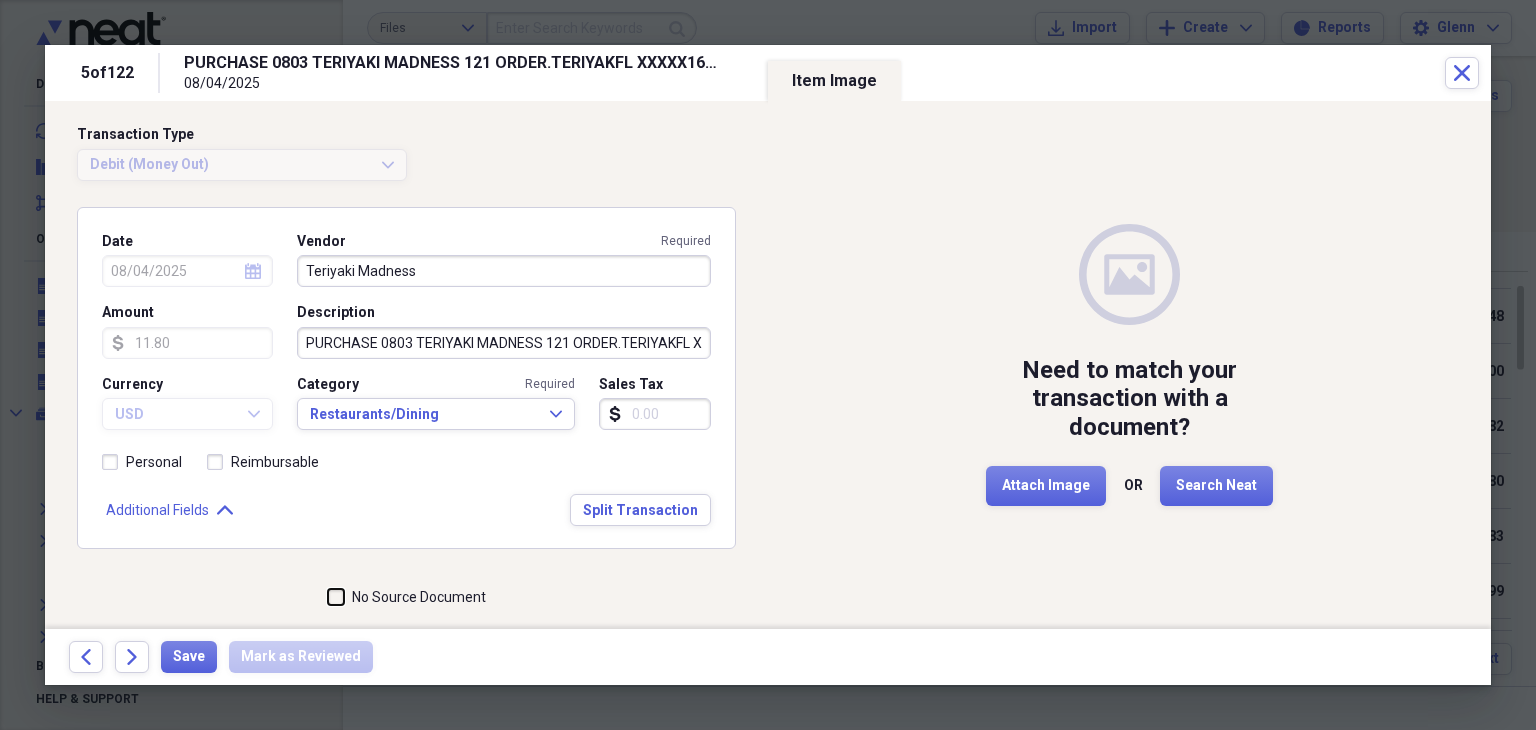 click on "No Source Document" at bounding box center (328, 597) 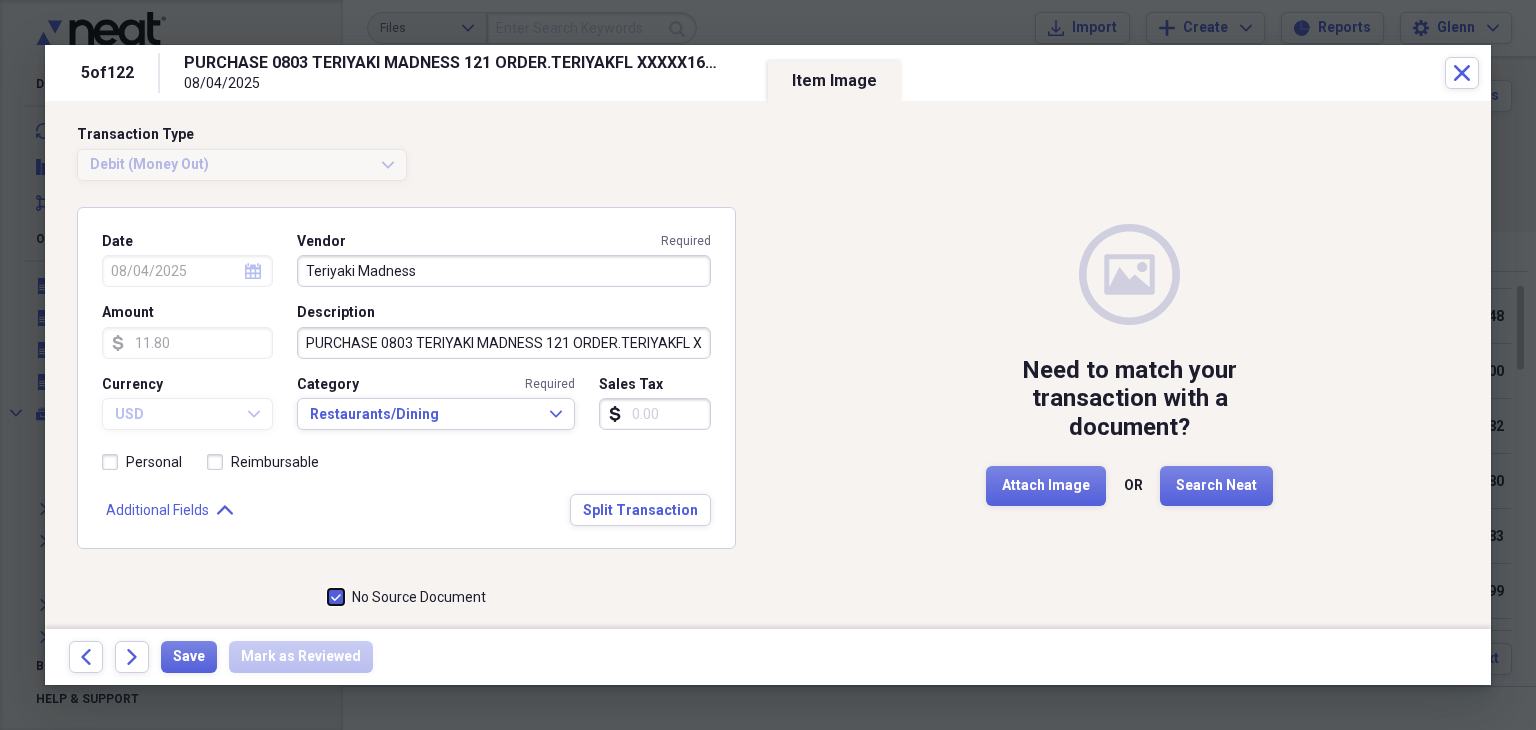 checkbox on "true" 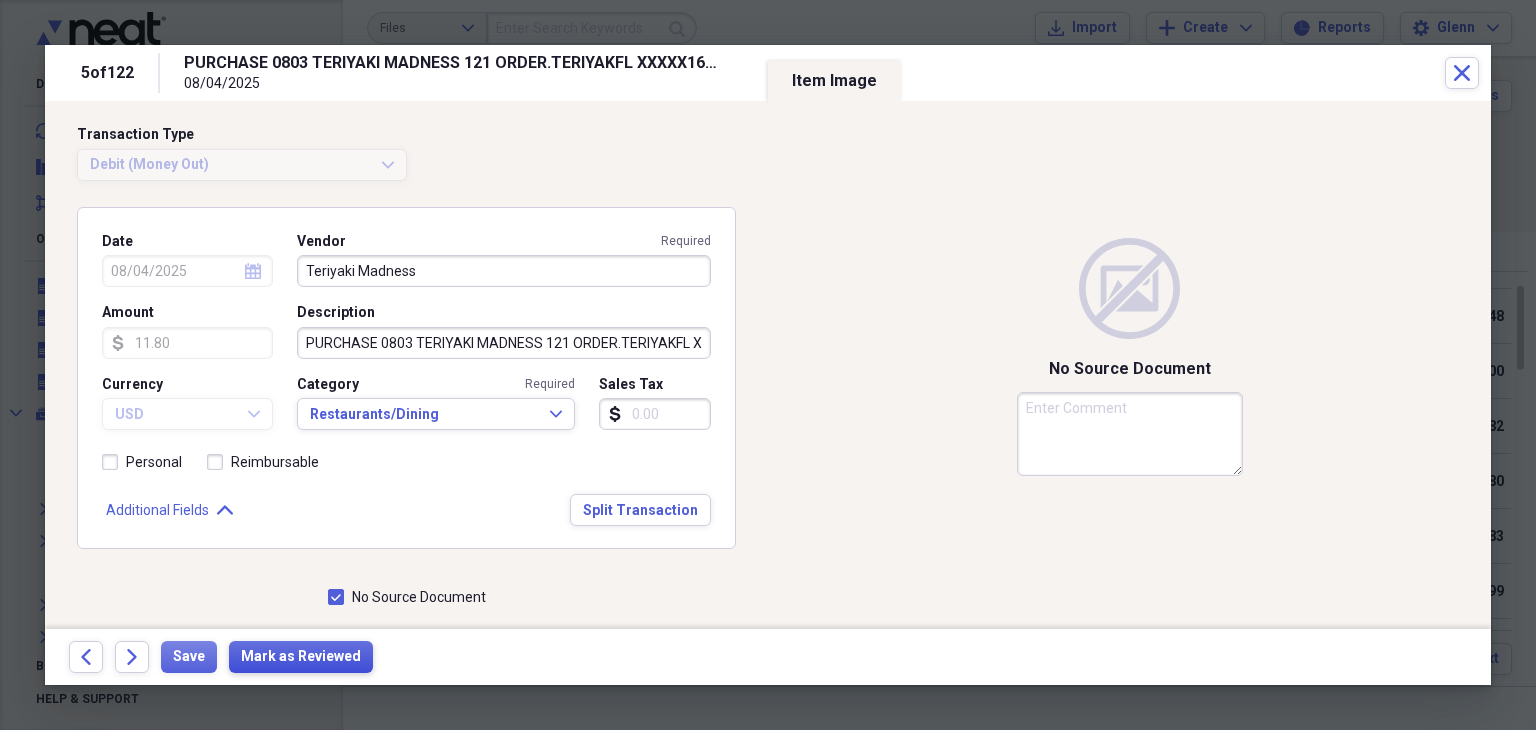 click on "Mark as Reviewed" at bounding box center [301, 657] 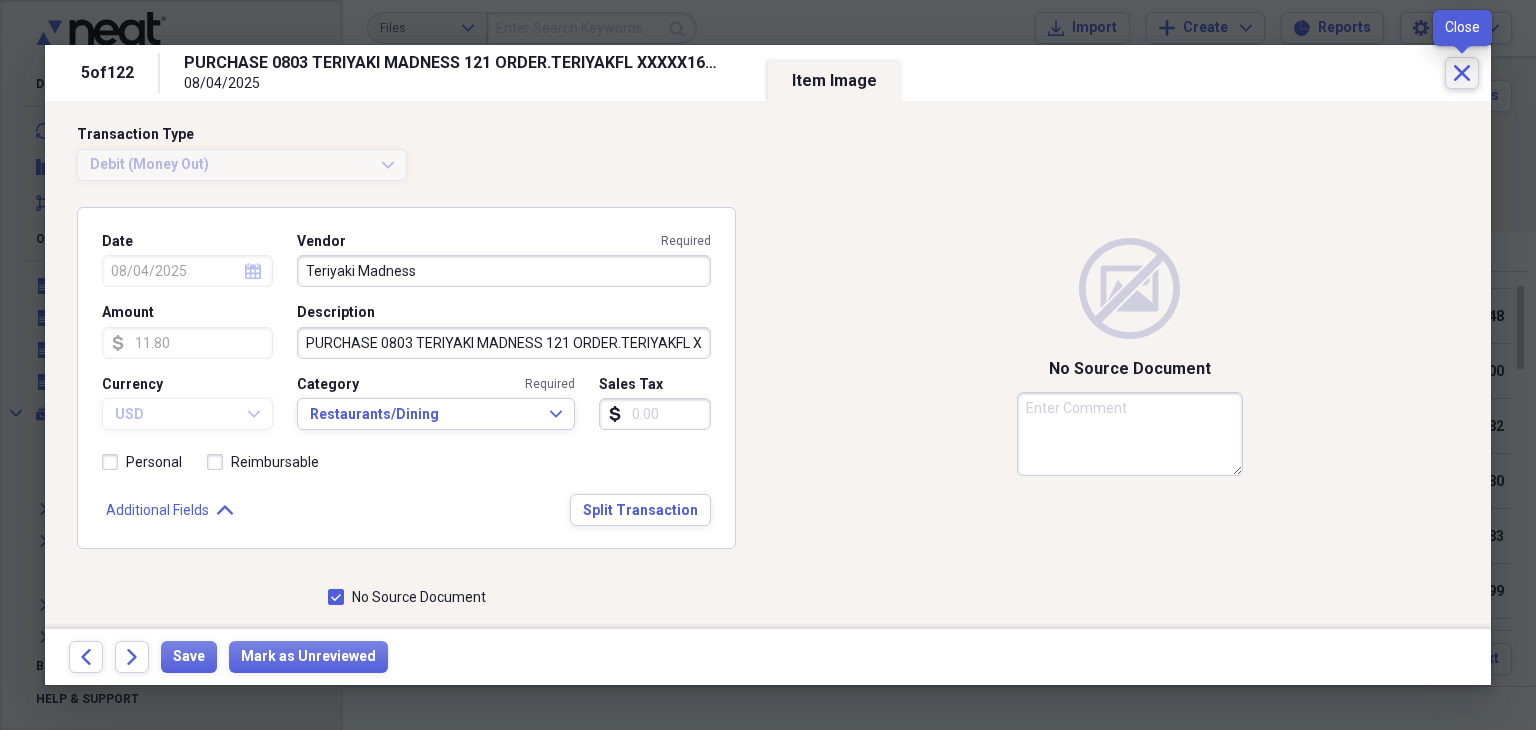 click on "Close" 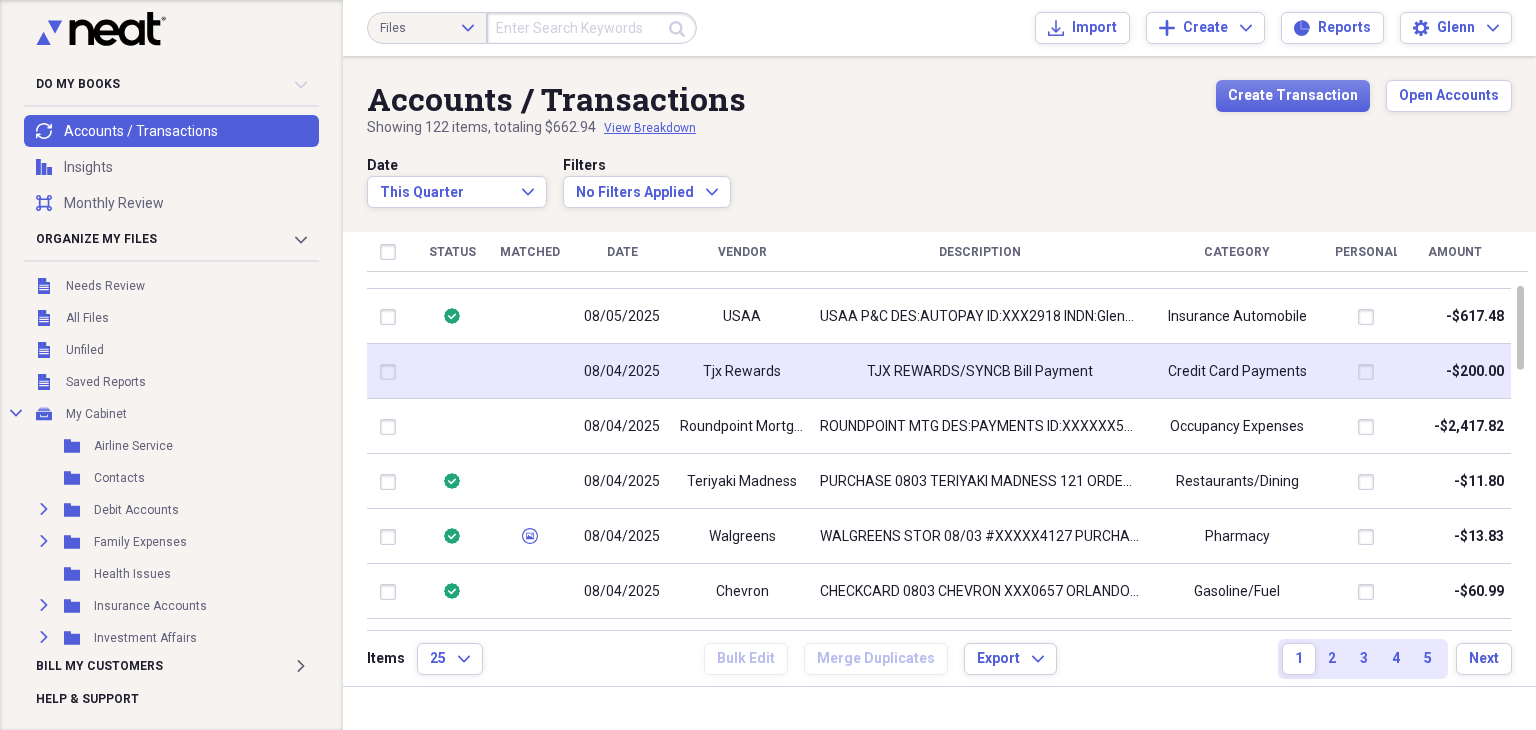 click on "TJX REWARDS/SYNCB Bill Payment" at bounding box center (979, 372) 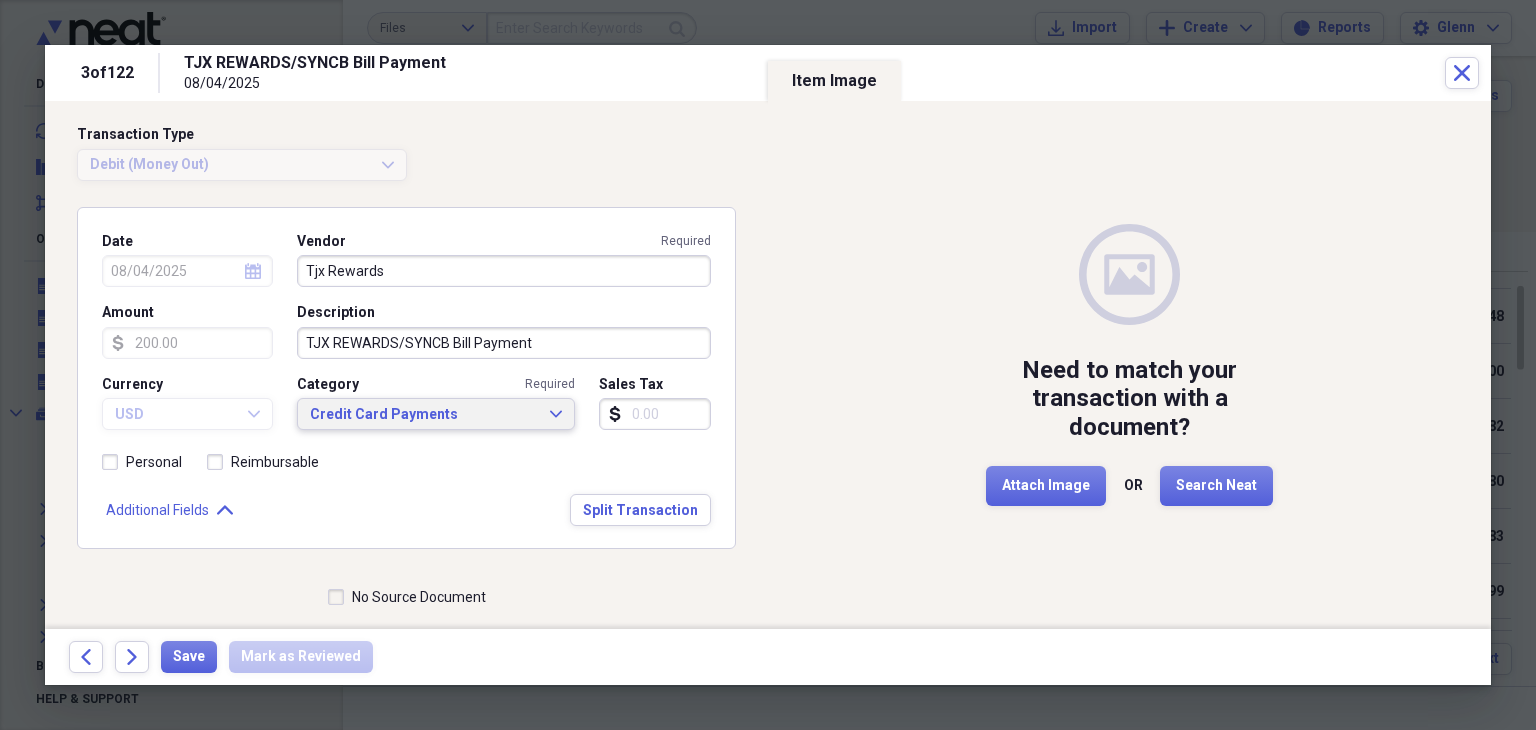 click on "Expand" 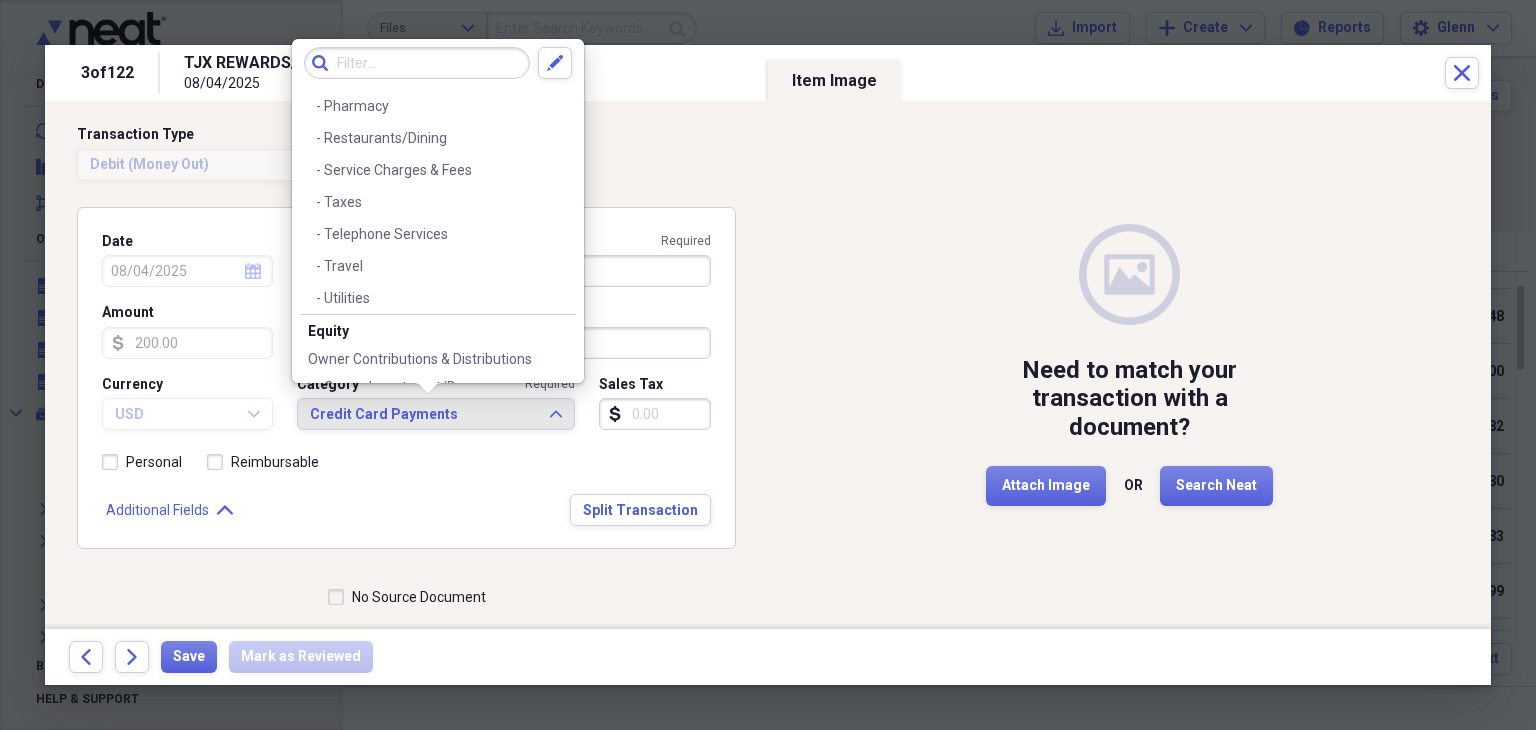 scroll, scrollTop: 1723, scrollLeft: 0, axis: vertical 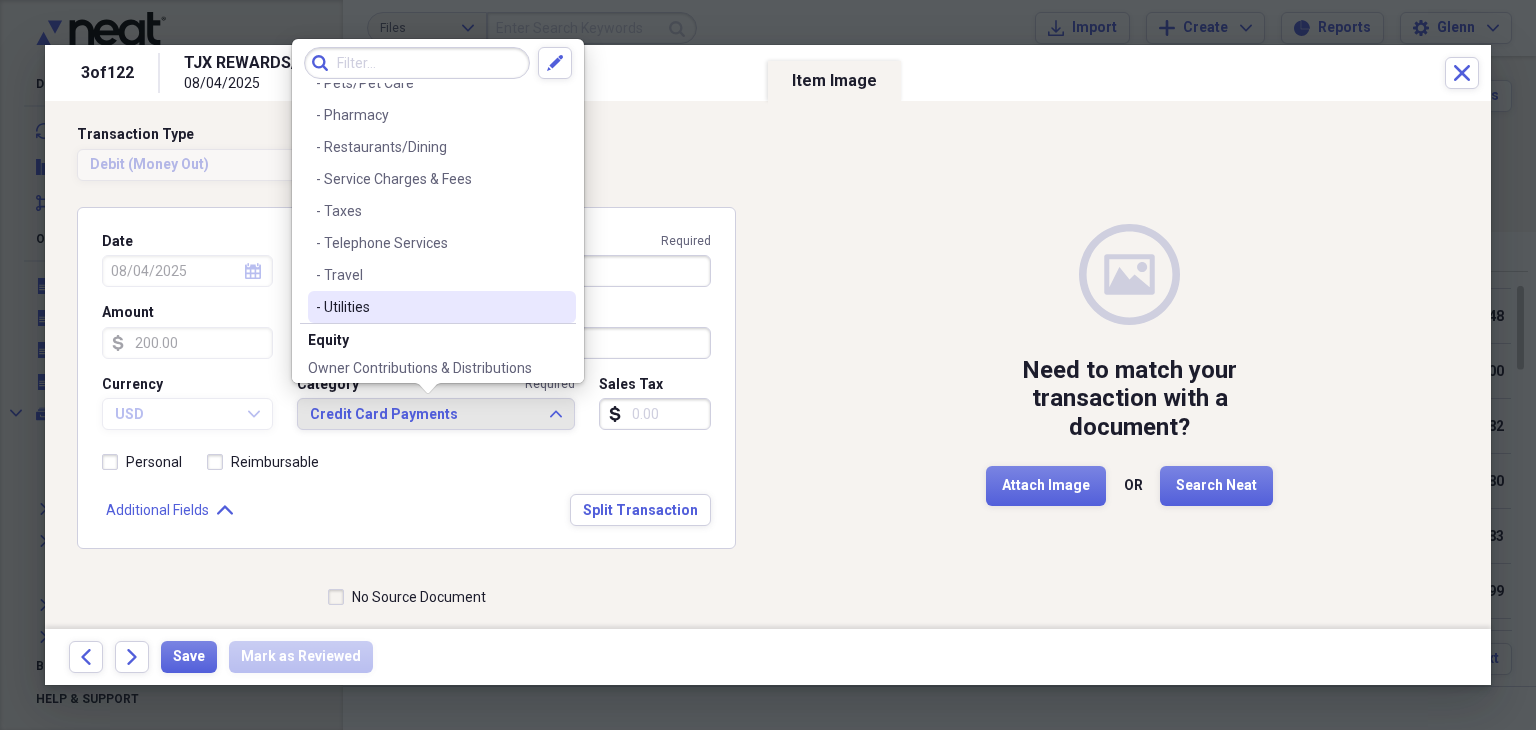 click on "- Utilities" at bounding box center (430, 307) 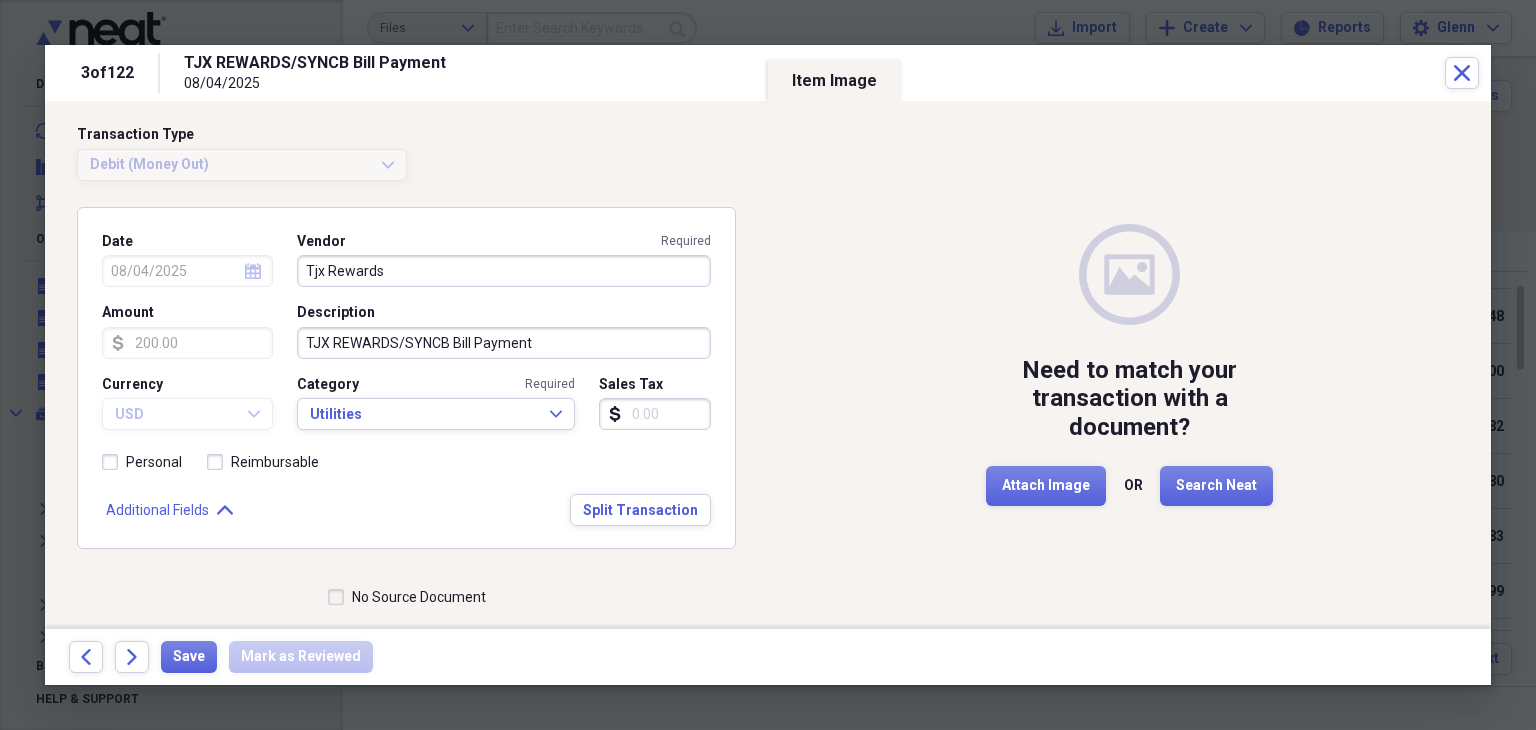 click on "No Source Document" at bounding box center [407, 597] 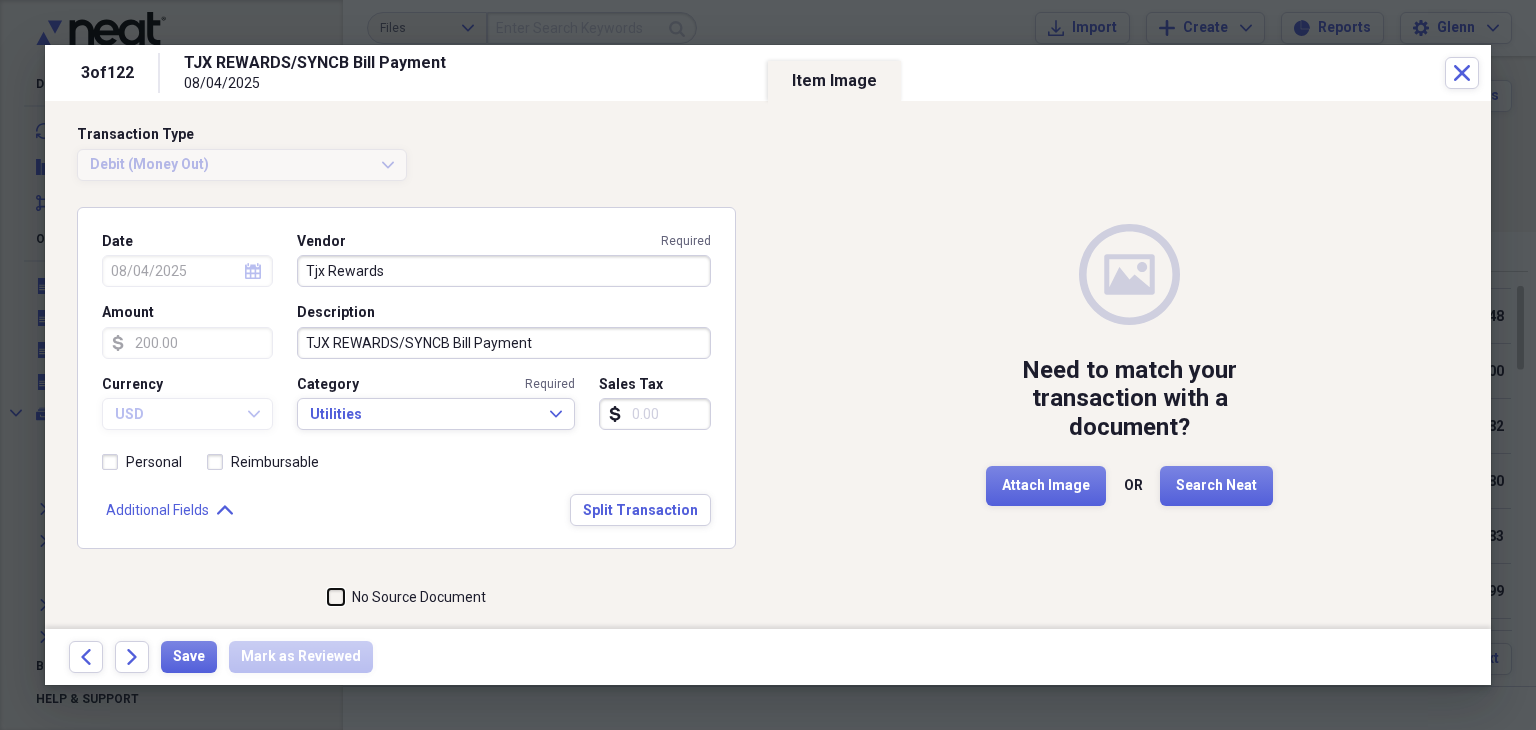 click on "No Source Document" at bounding box center [328, 597] 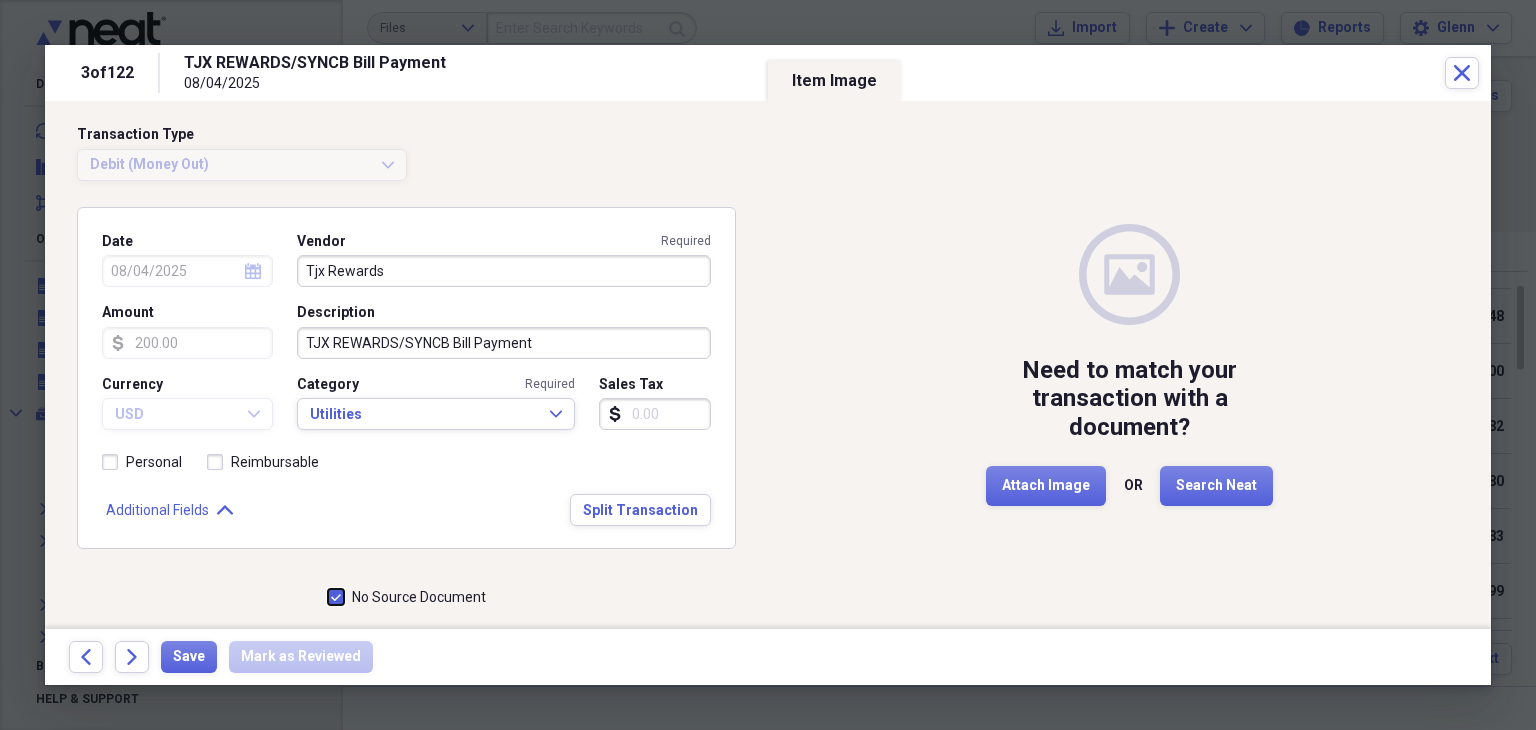 checkbox on "true" 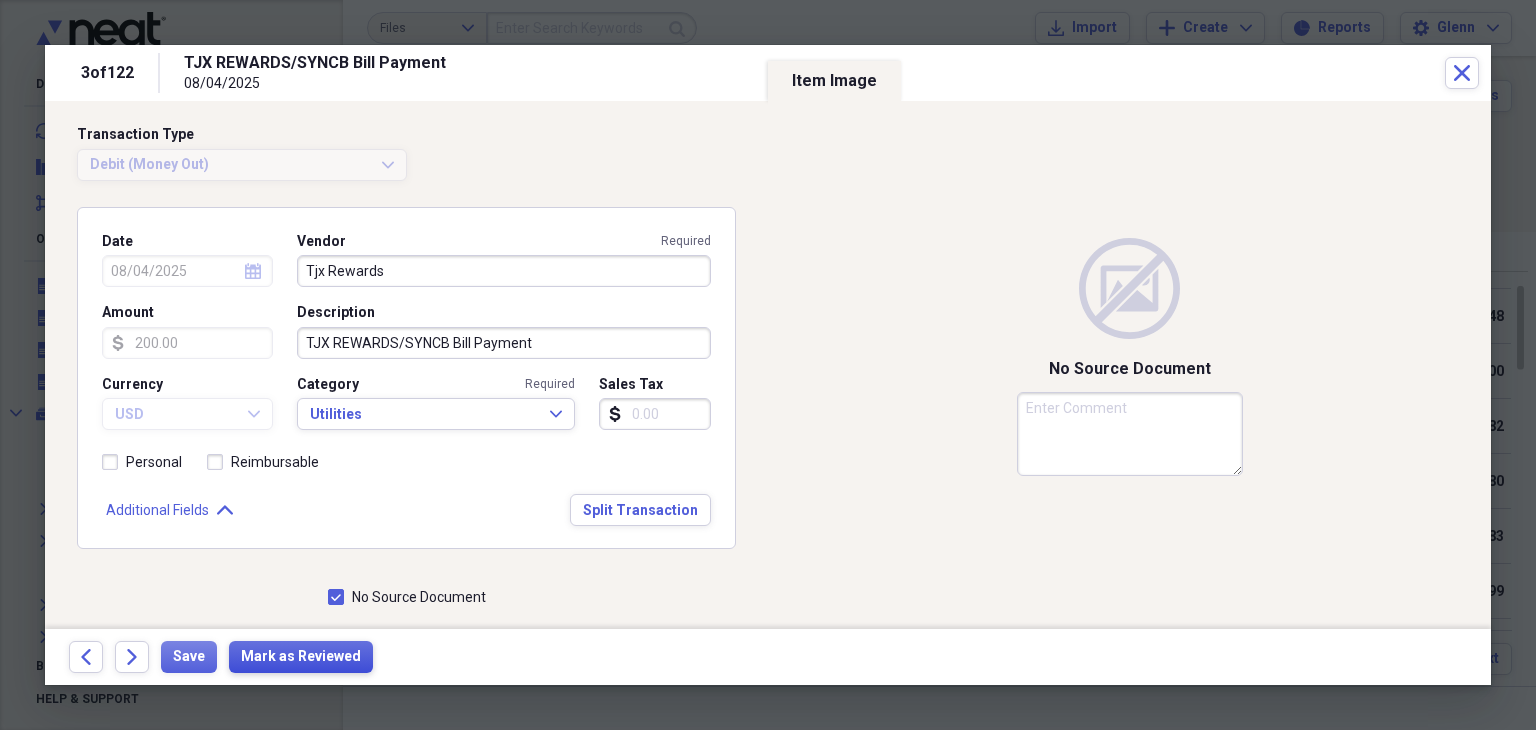 click on "Mark as Reviewed" at bounding box center [301, 657] 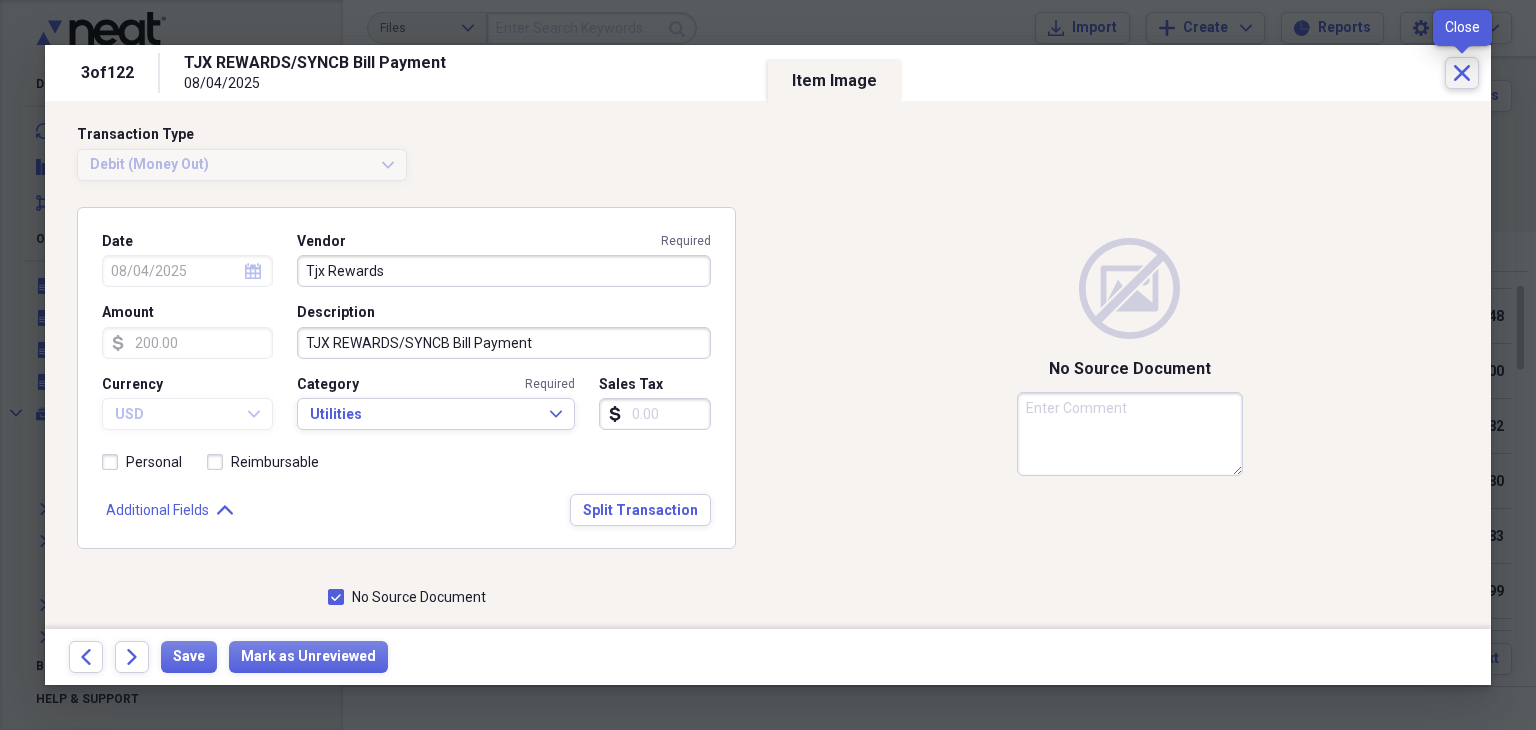 click 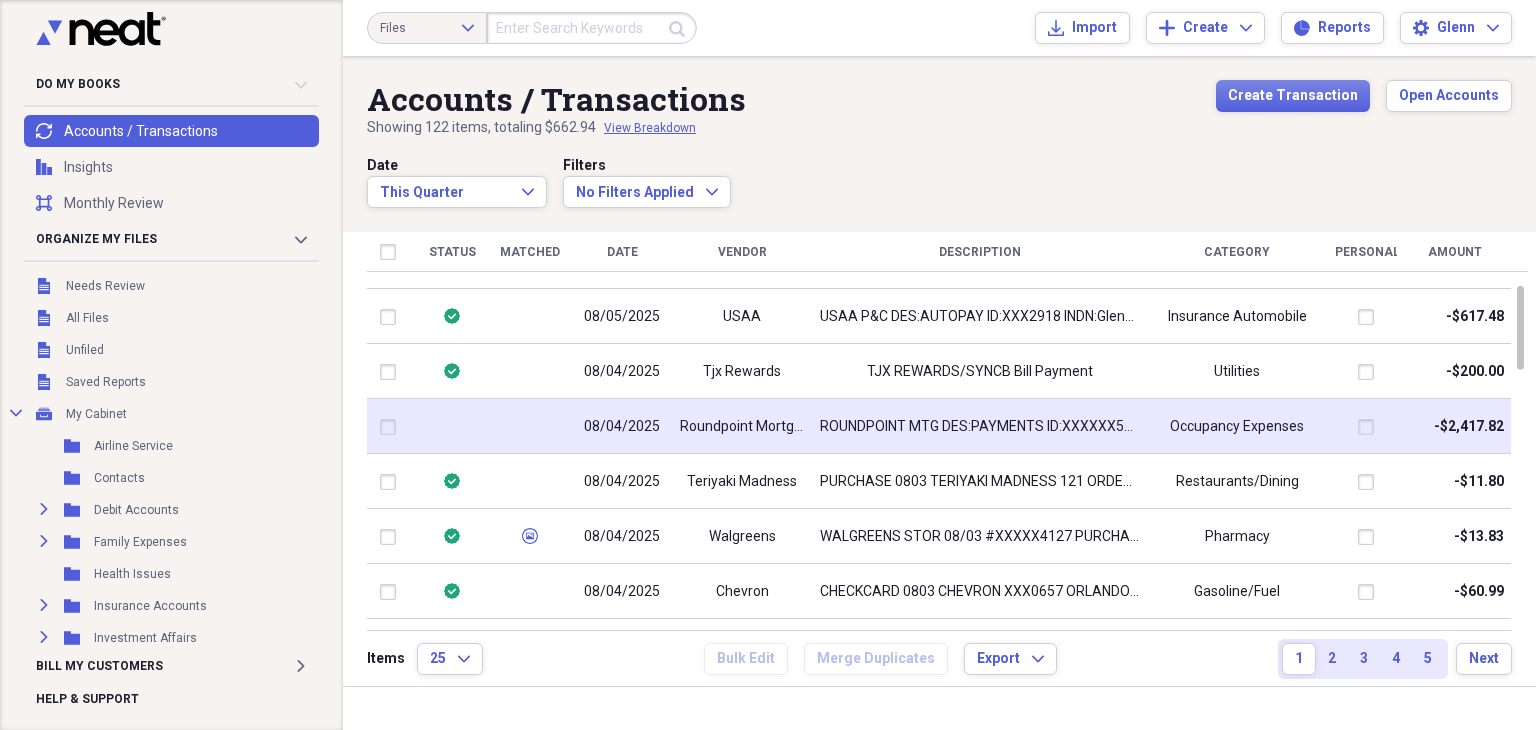 click on "ROUNDPOINT MTG DES:PAYMENTS ID:XXXXXX5559 INDN:GLENN DORMAN CO ID:XXXXXX1164 PPD" at bounding box center (979, 426) 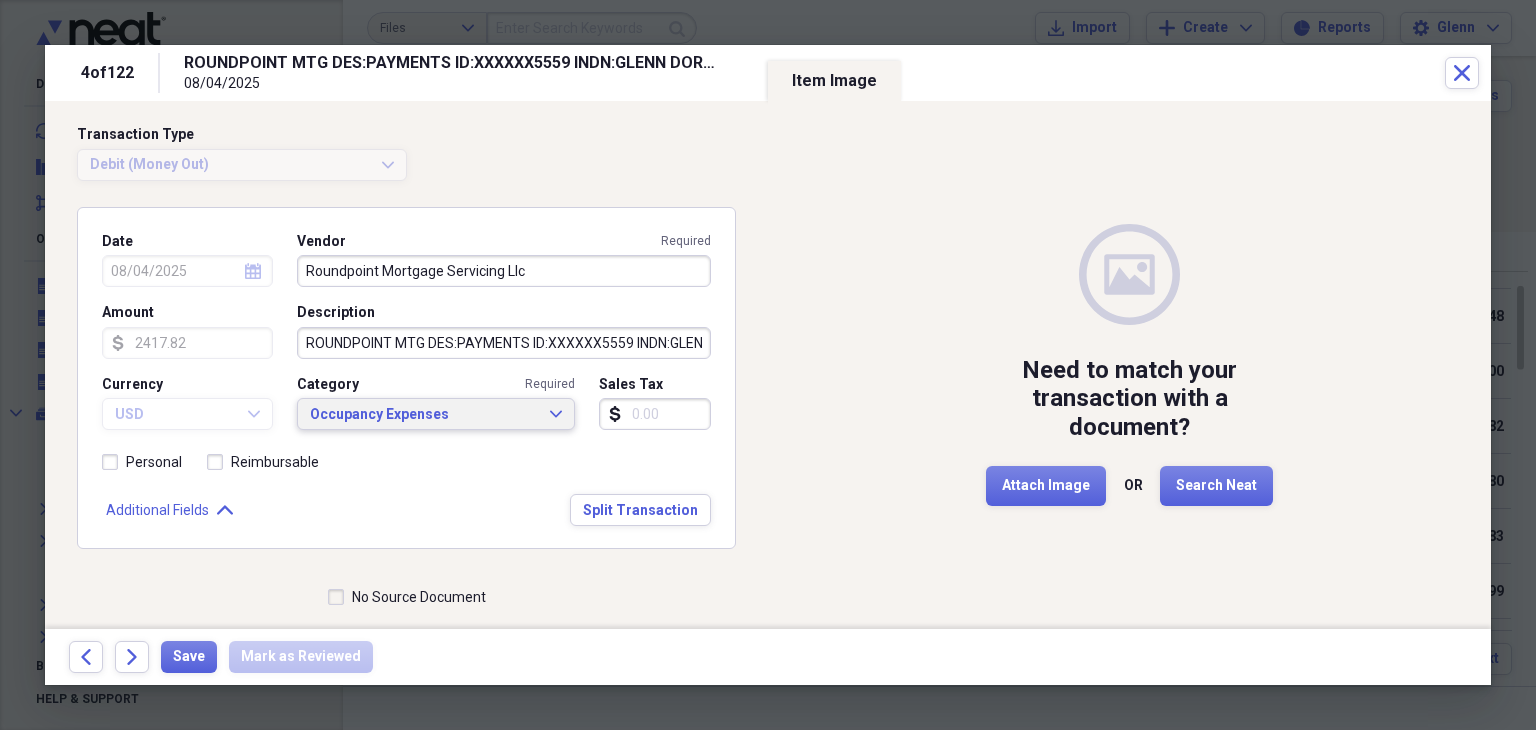 click on "Expand" 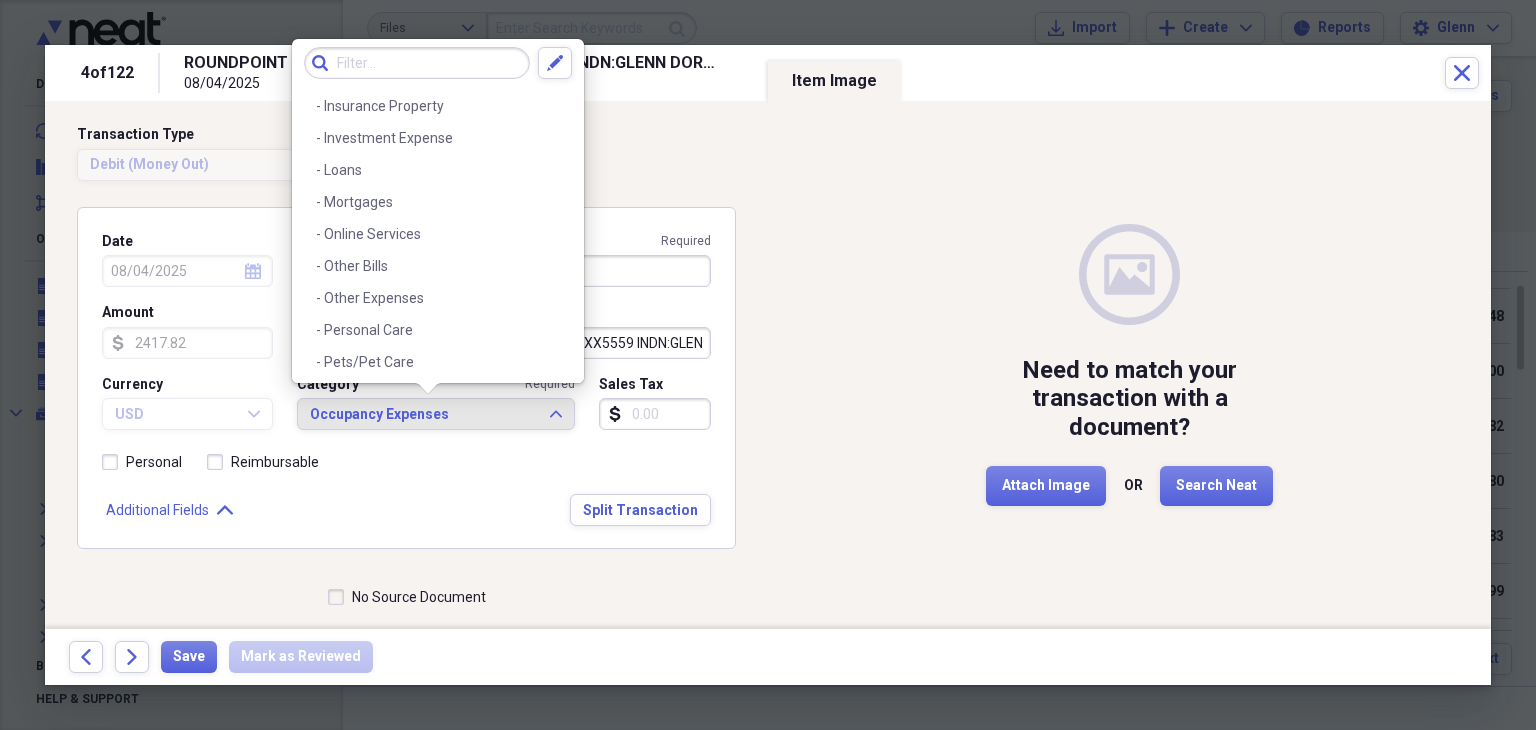 scroll, scrollTop: 1450, scrollLeft: 0, axis: vertical 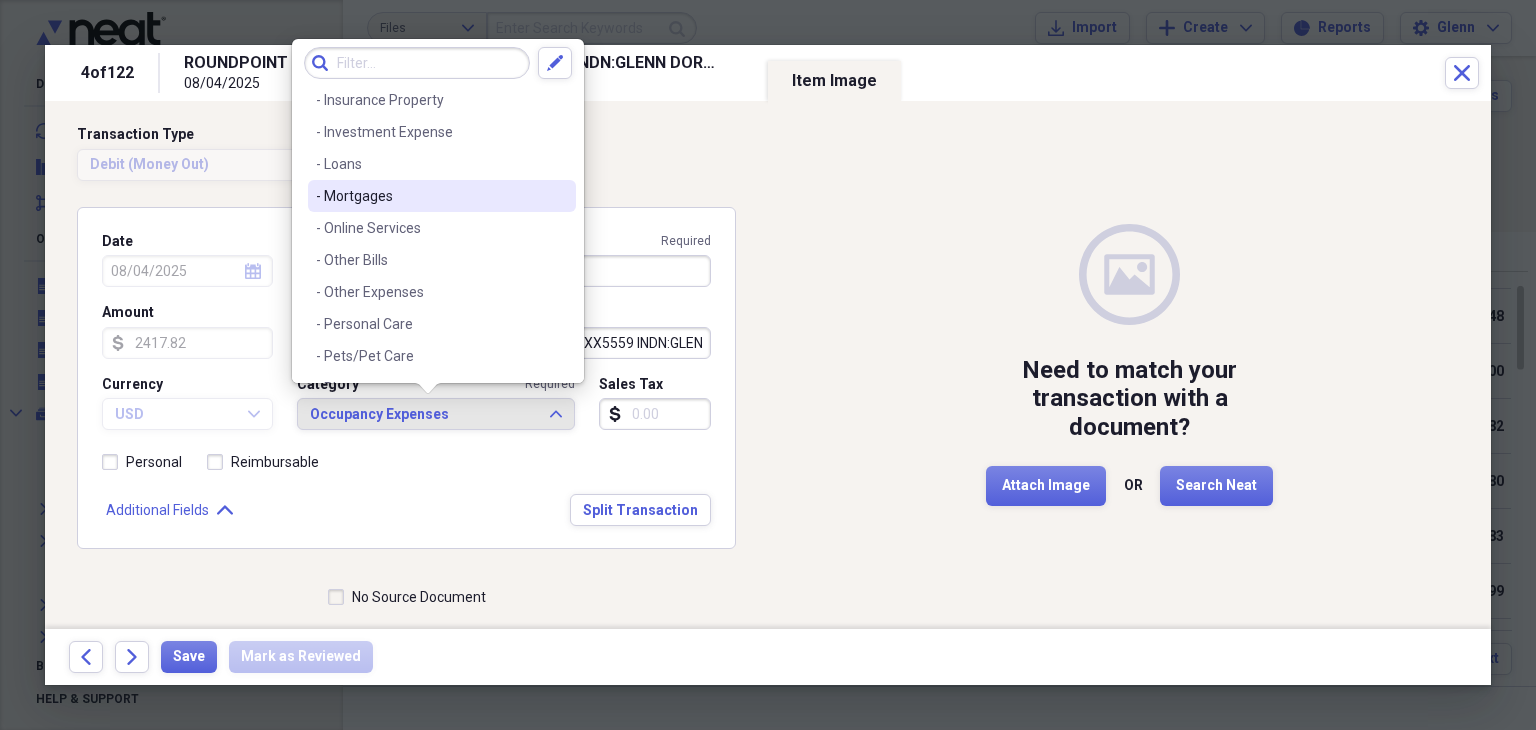 click on "- Mortgages" at bounding box center (430, 196) 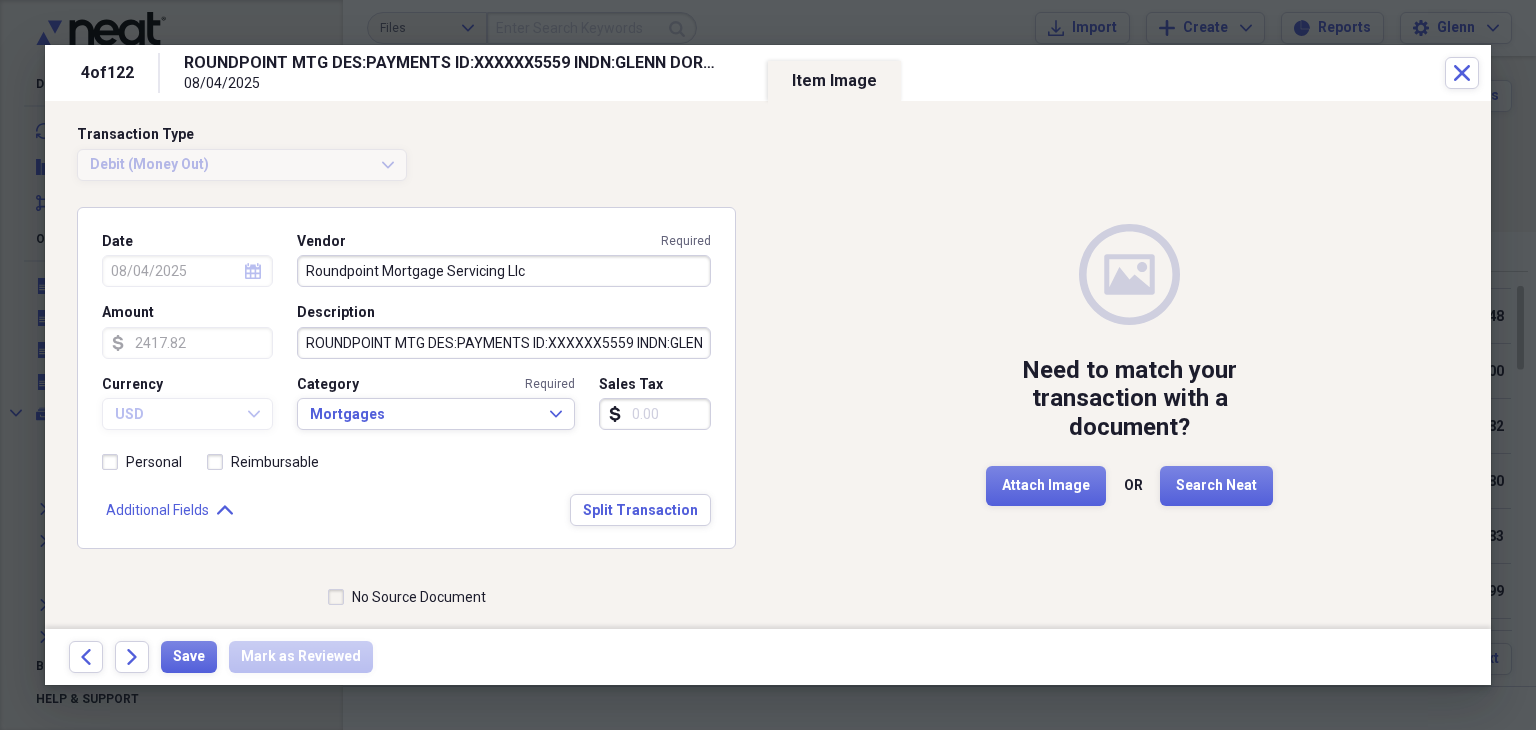 click on "Save Mark as Reviewed" at bounding box center [273, 657] 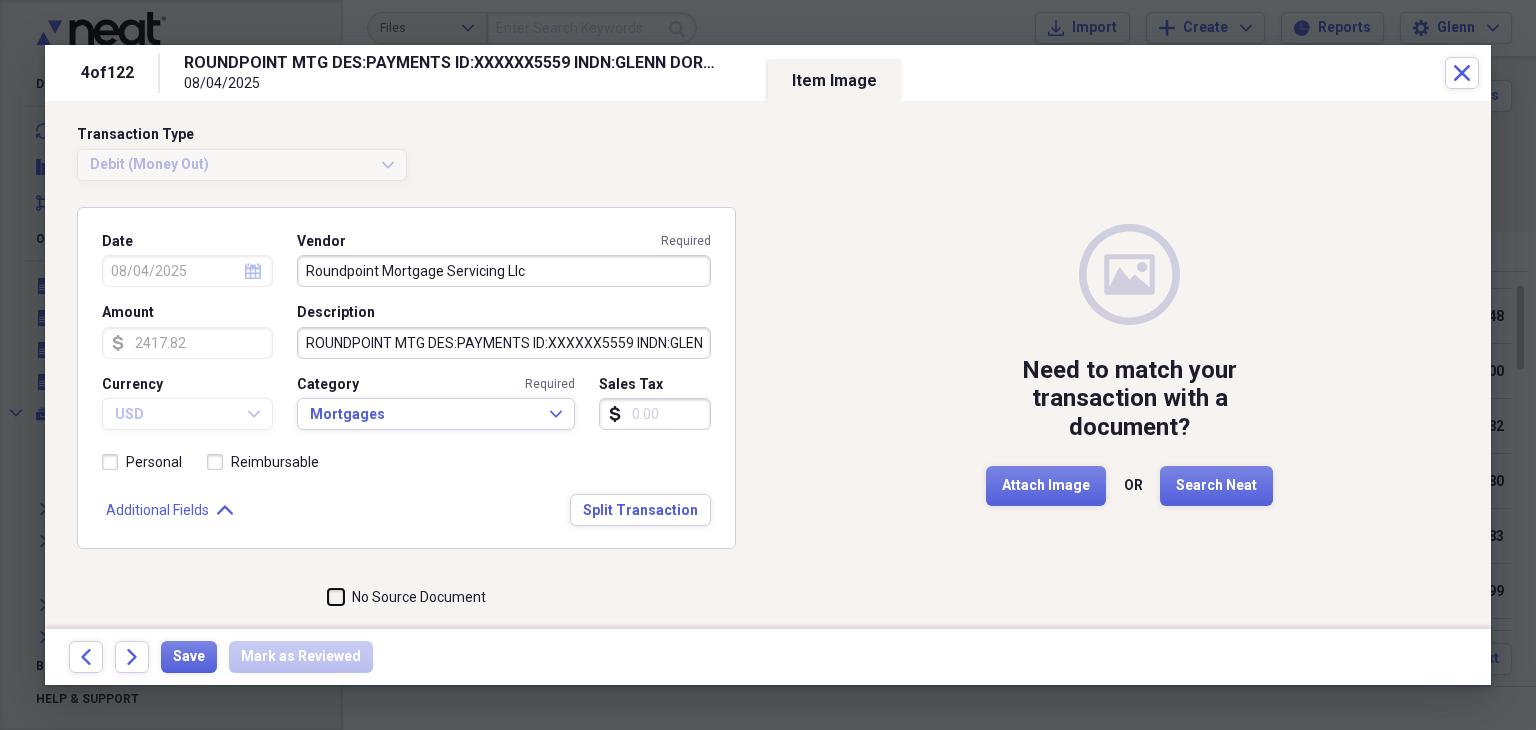 click on "No Source Document" at bounding box center (328, 597) 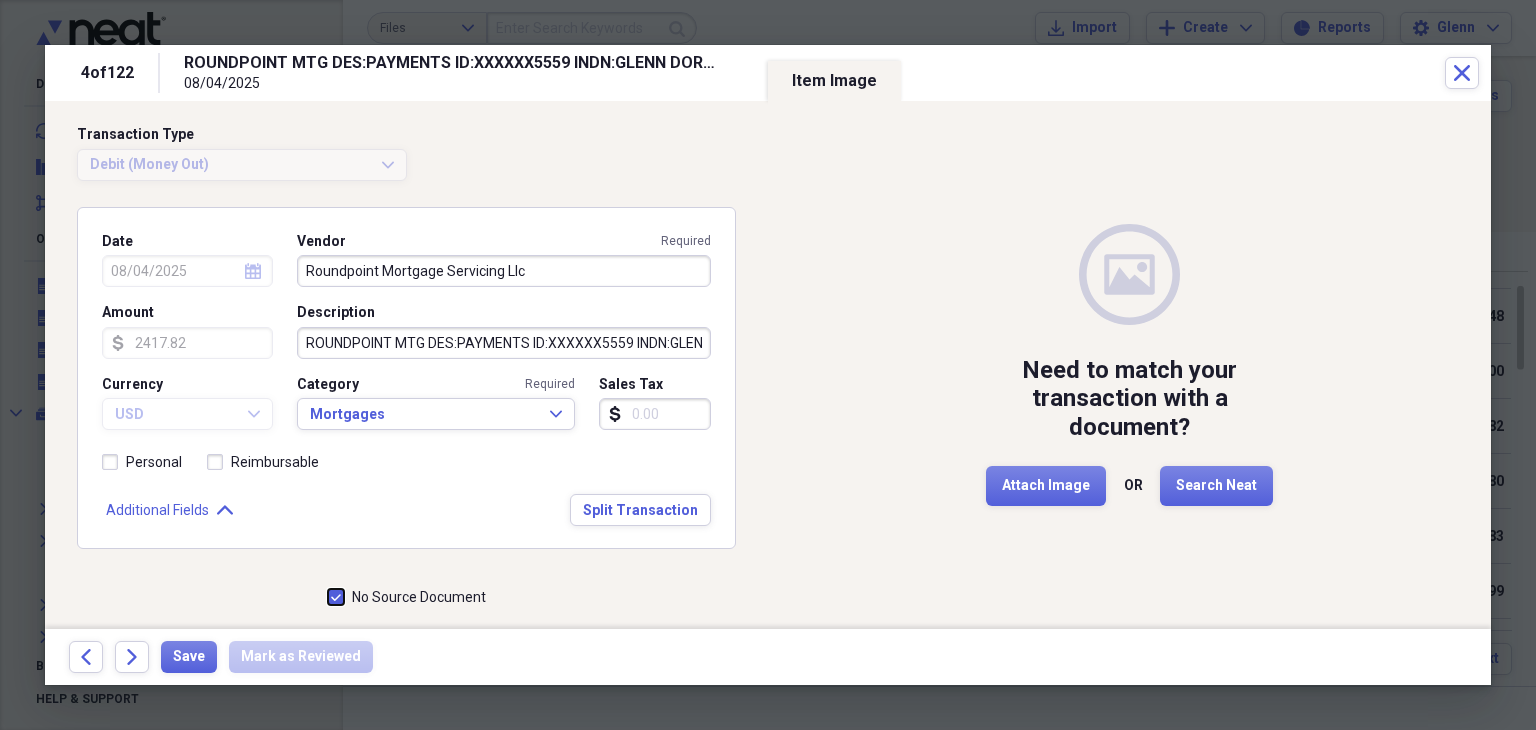 checkbox on "true" 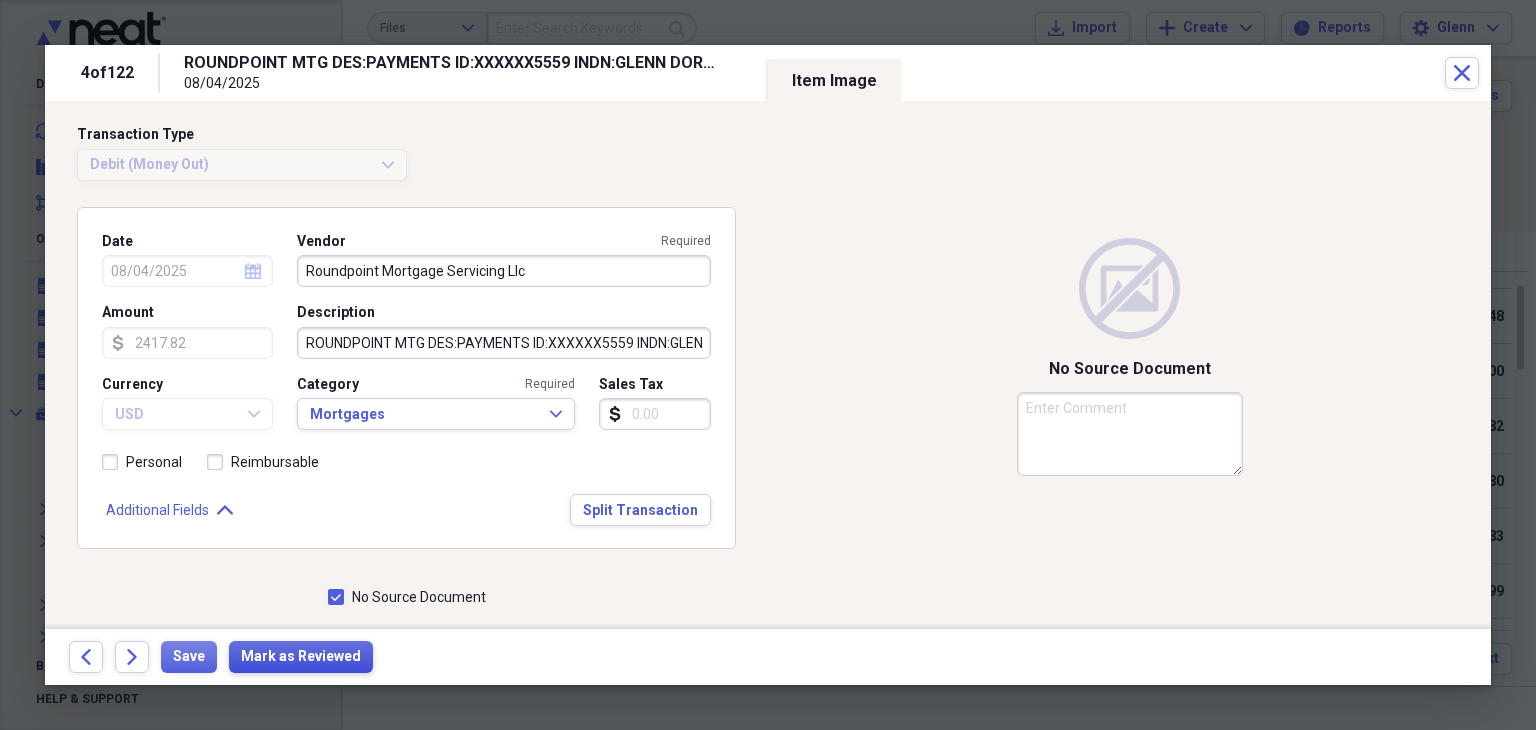 click on "Mark as Reviewed" at bounding box center (301, 657) 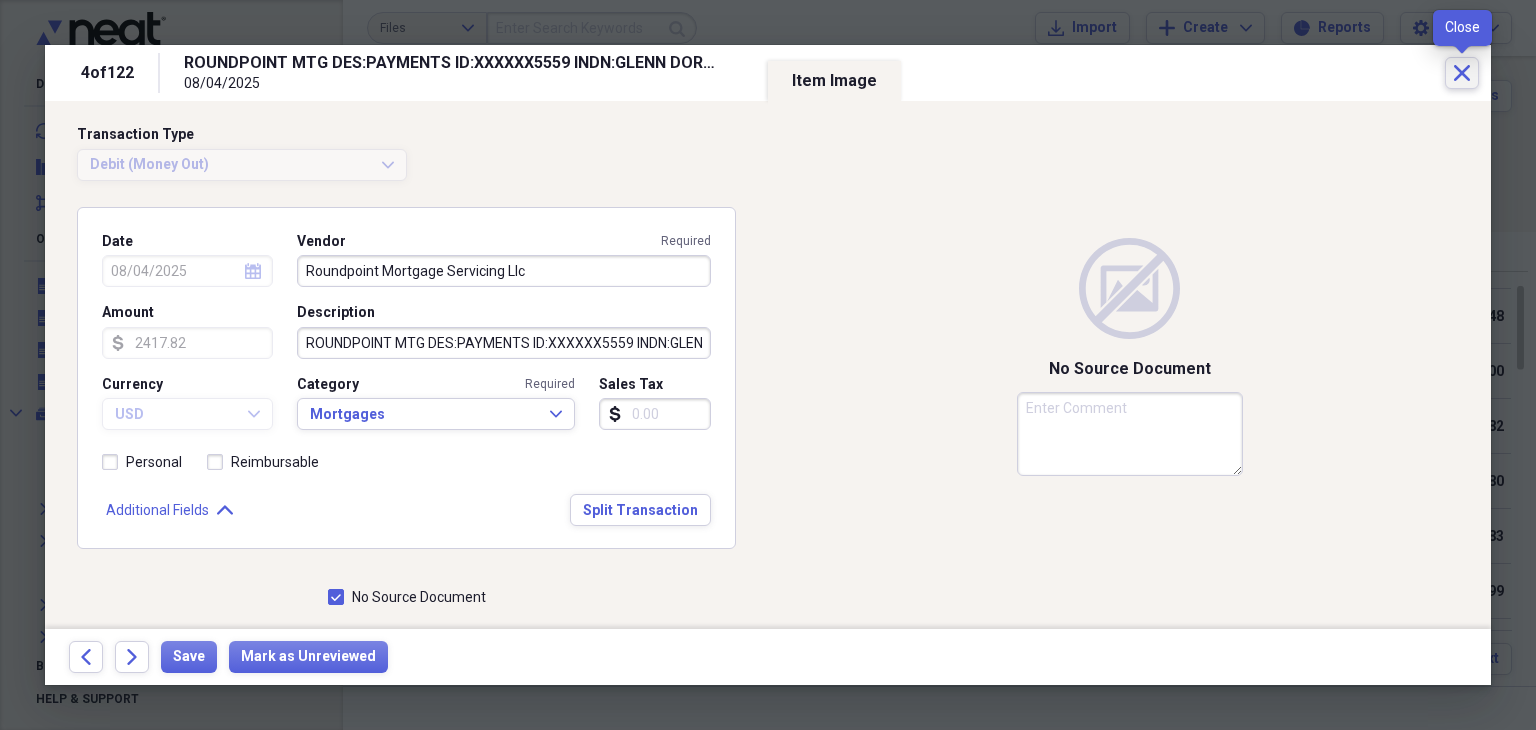 click 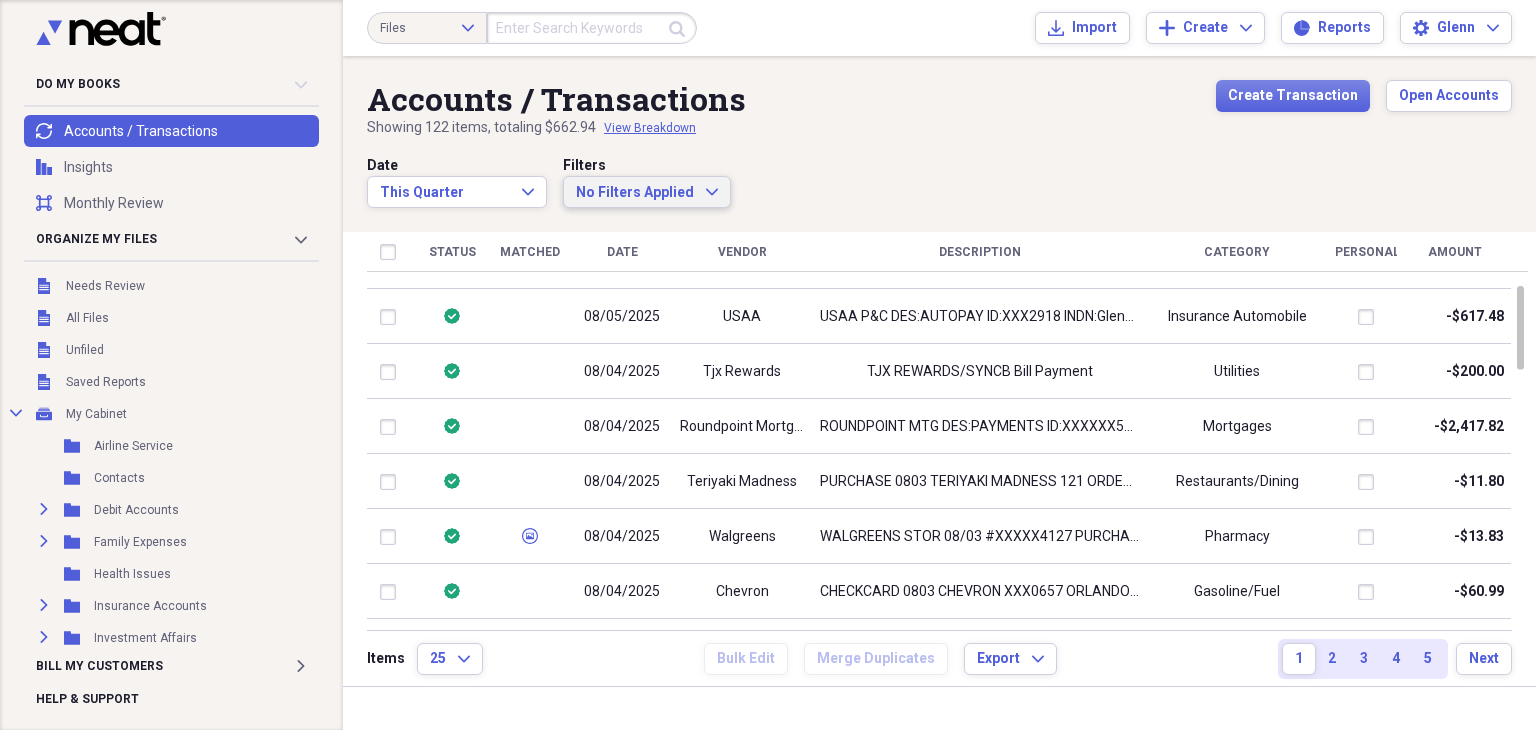 click on "No Filters Applied" at bounding box center (635, 192) 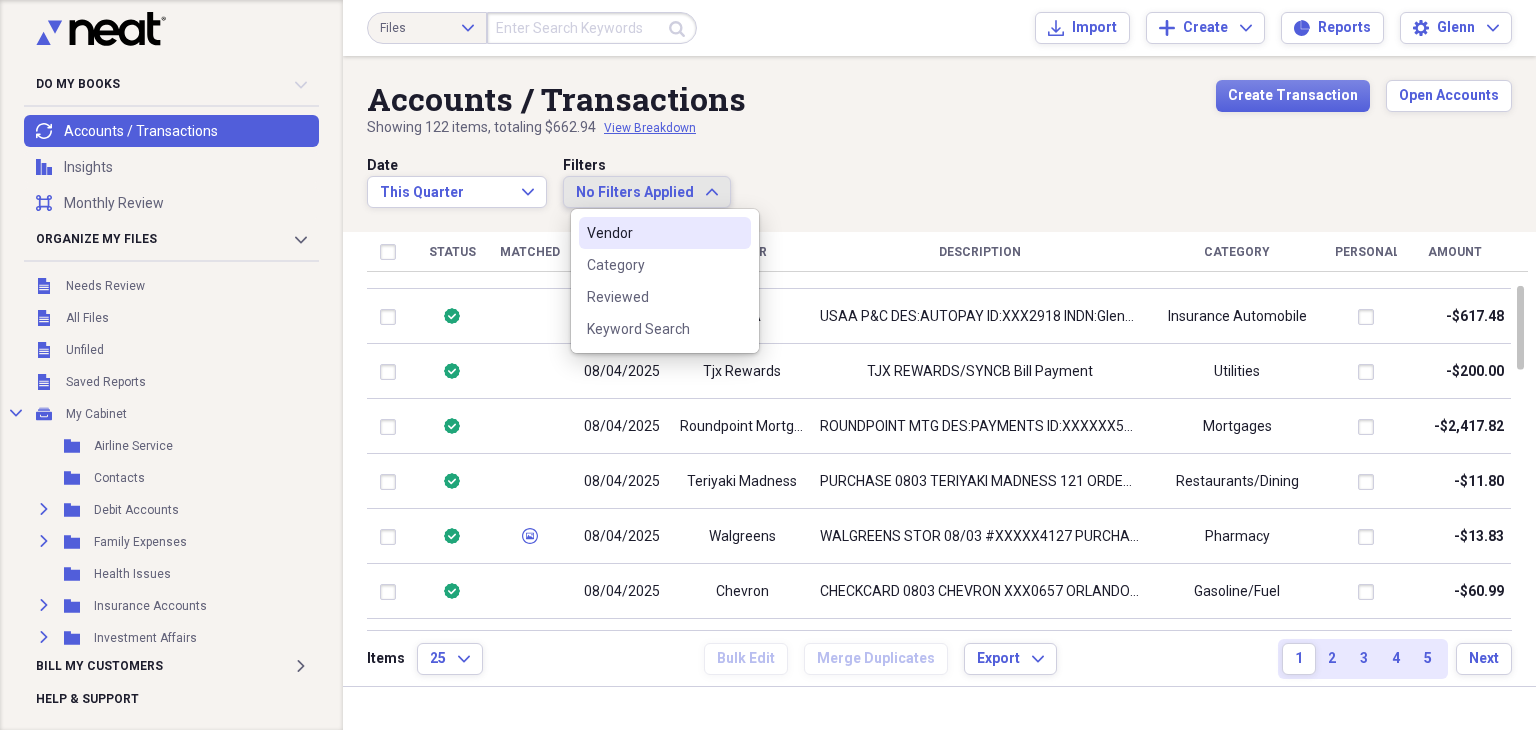 click on "Vendor" at bounding box center [653, 233] 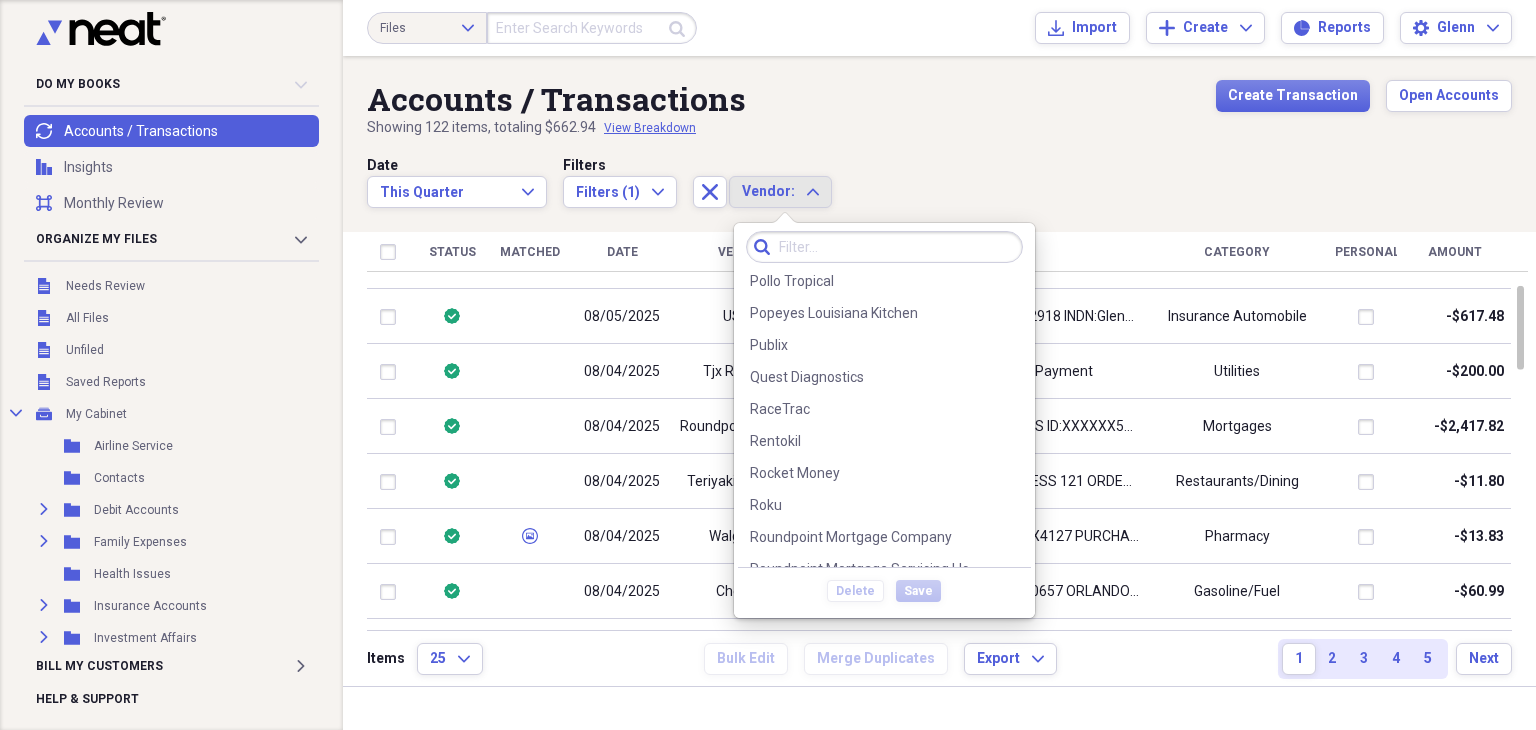 scroll, scrollTop: 3616, scrollLeft: 0, axis: vertical 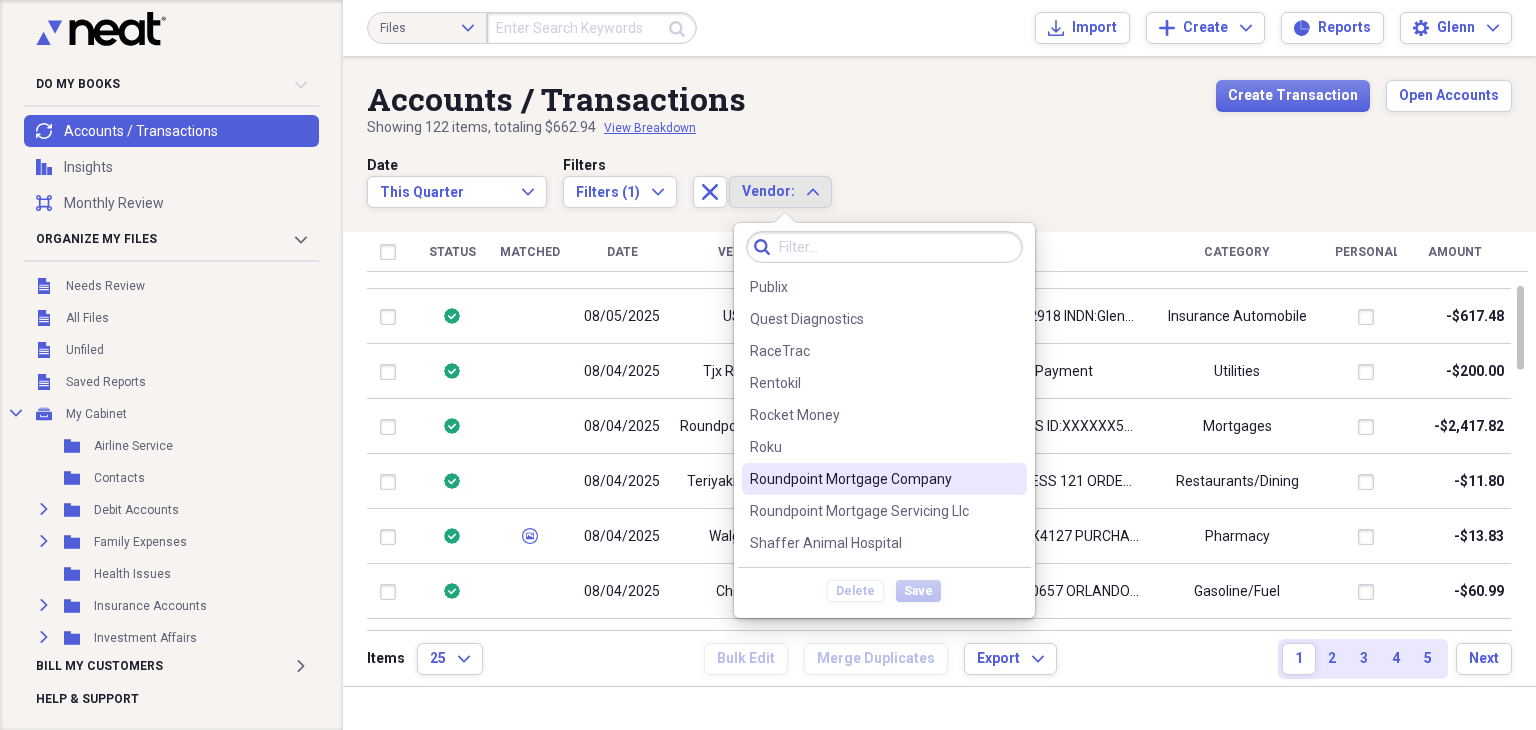 click on "Roundpoint Mortgage Company" at bounding box center (872, 479) 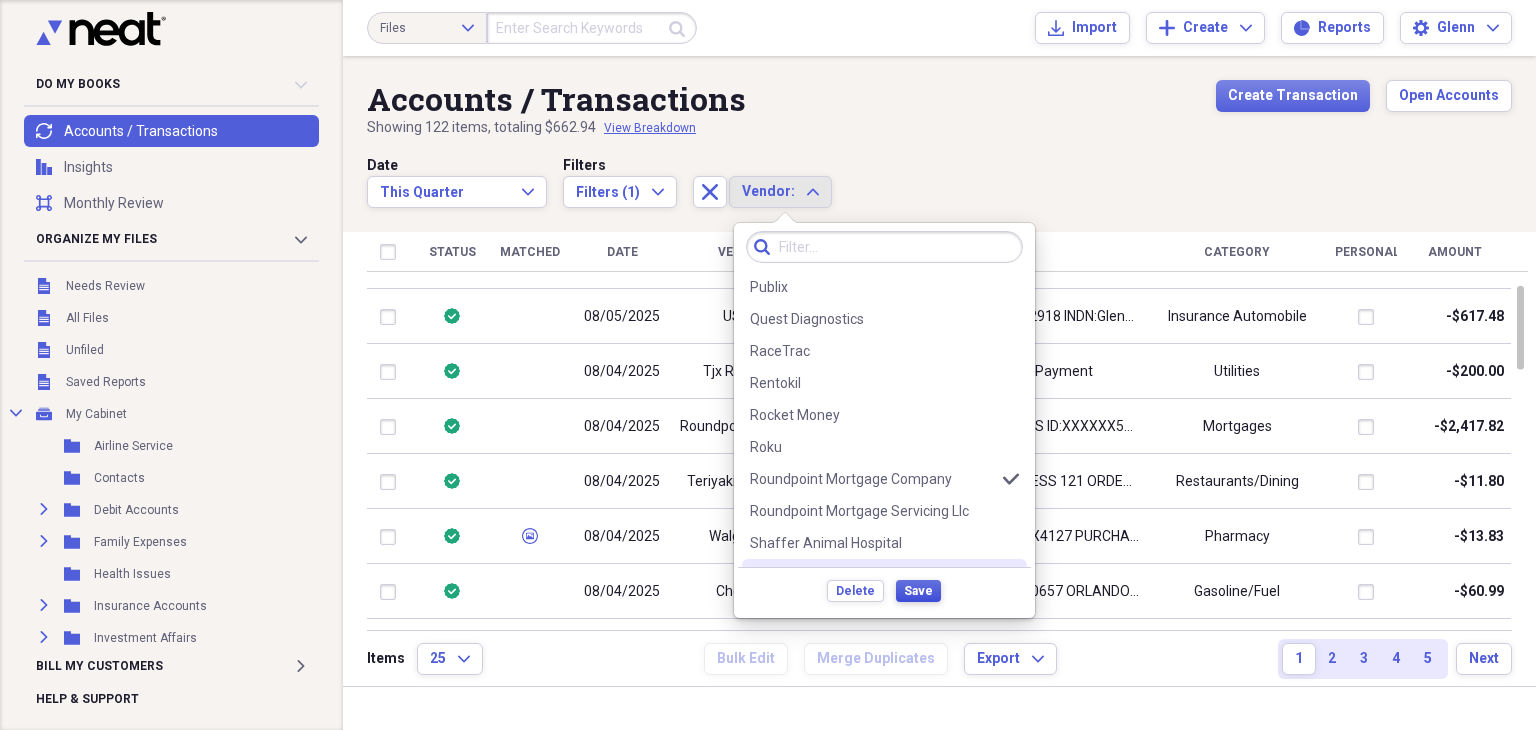 click on "Save" at bounding box center (918, 591) 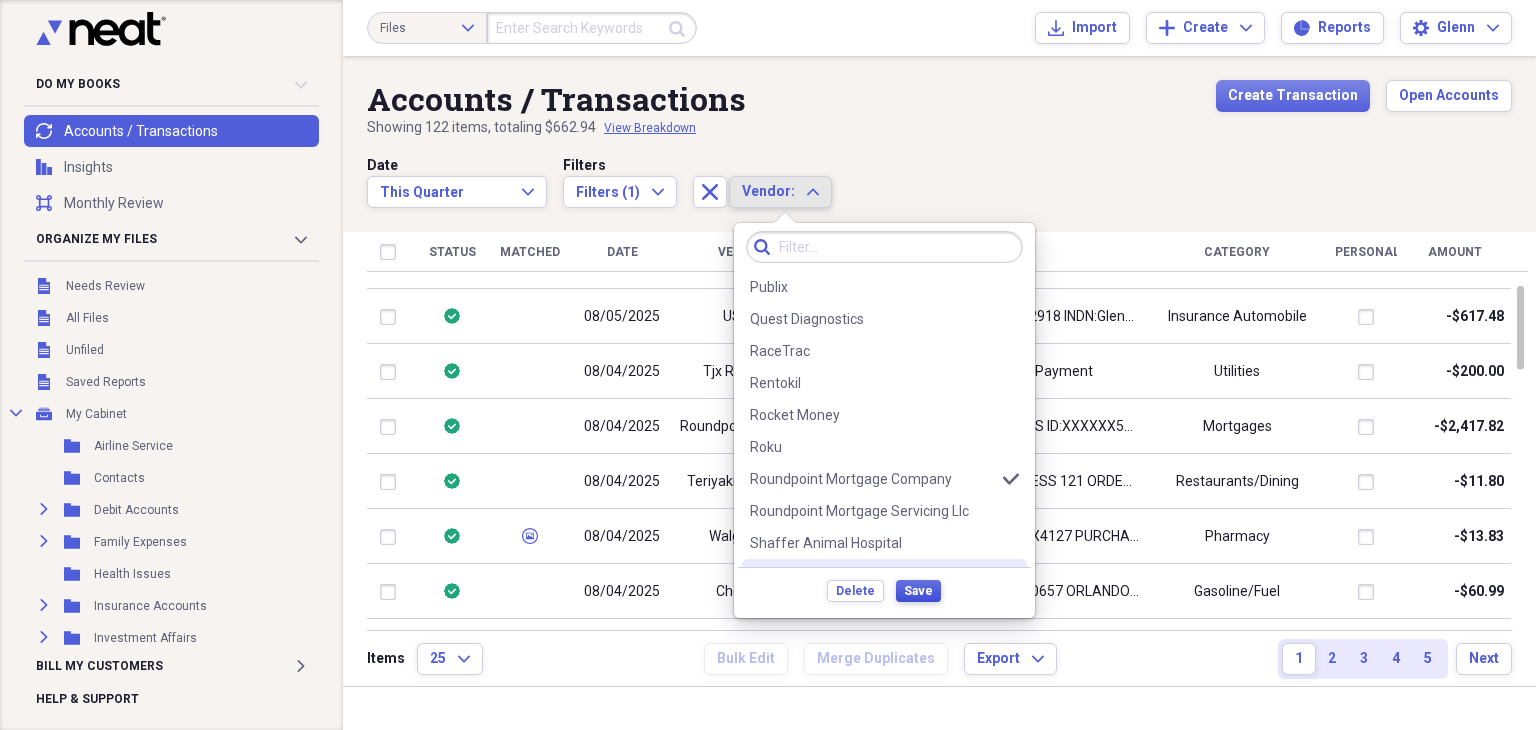 scroll, scrollTop: 0, scrollLeft: 0, axis: both 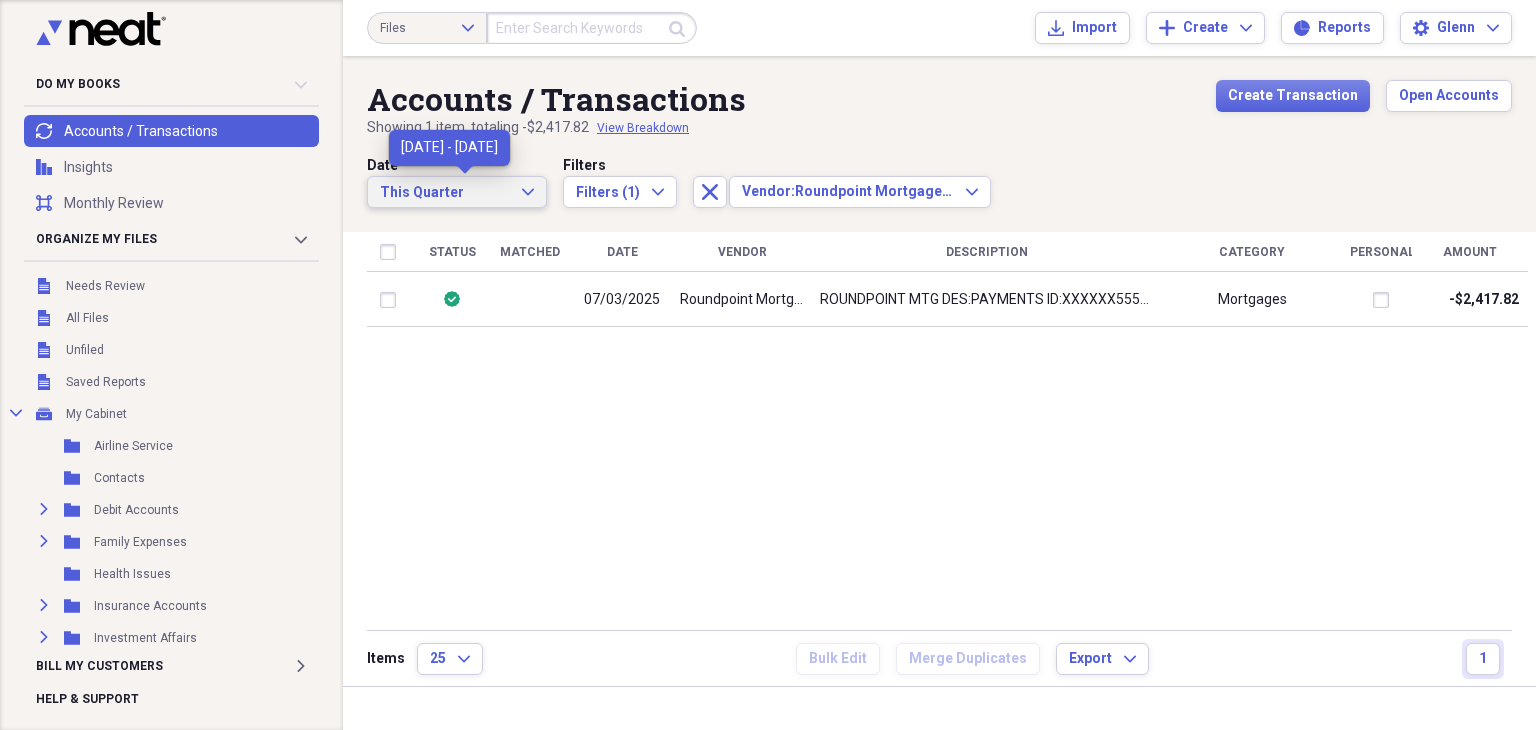 click on "Expand" 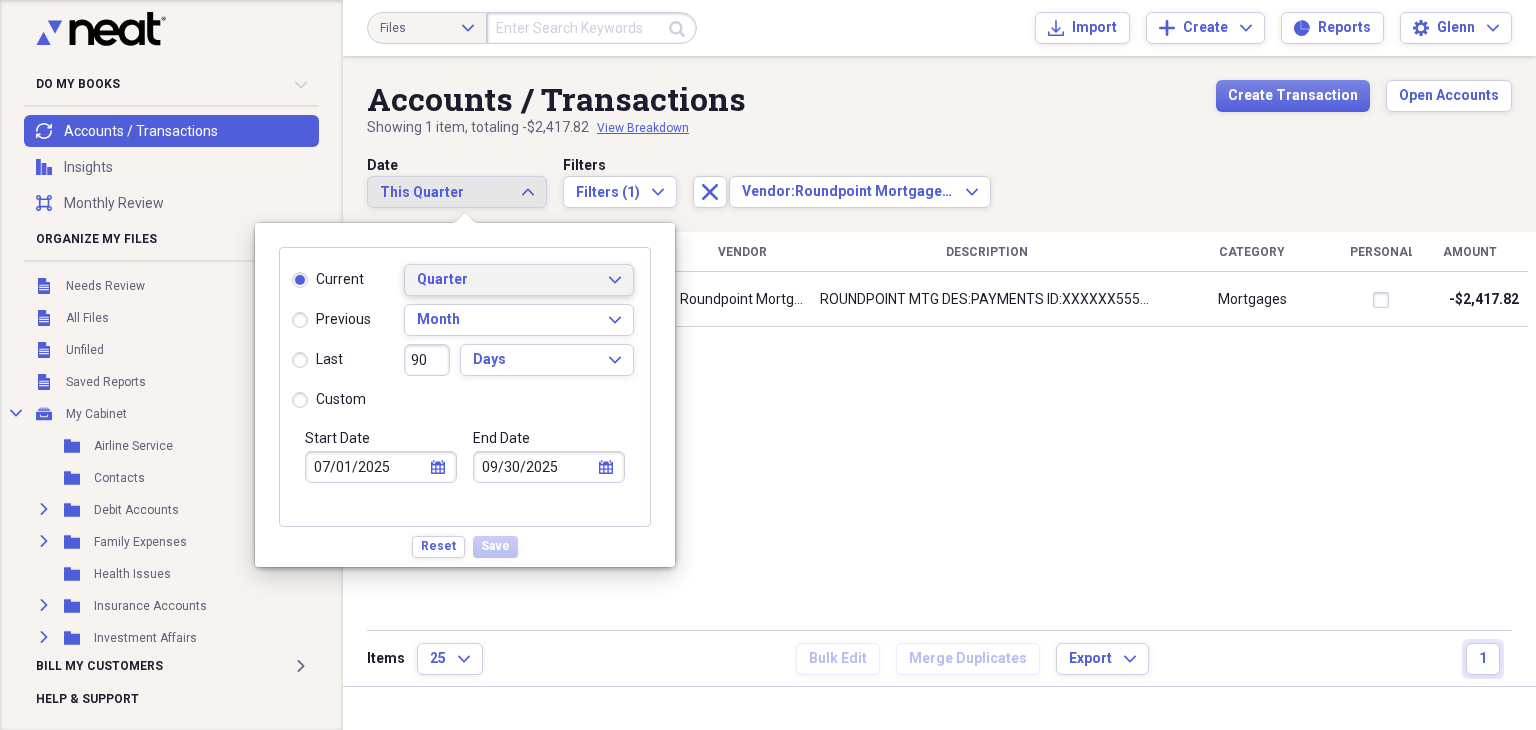 click on "Quarter" at bounding box center [507, 280] 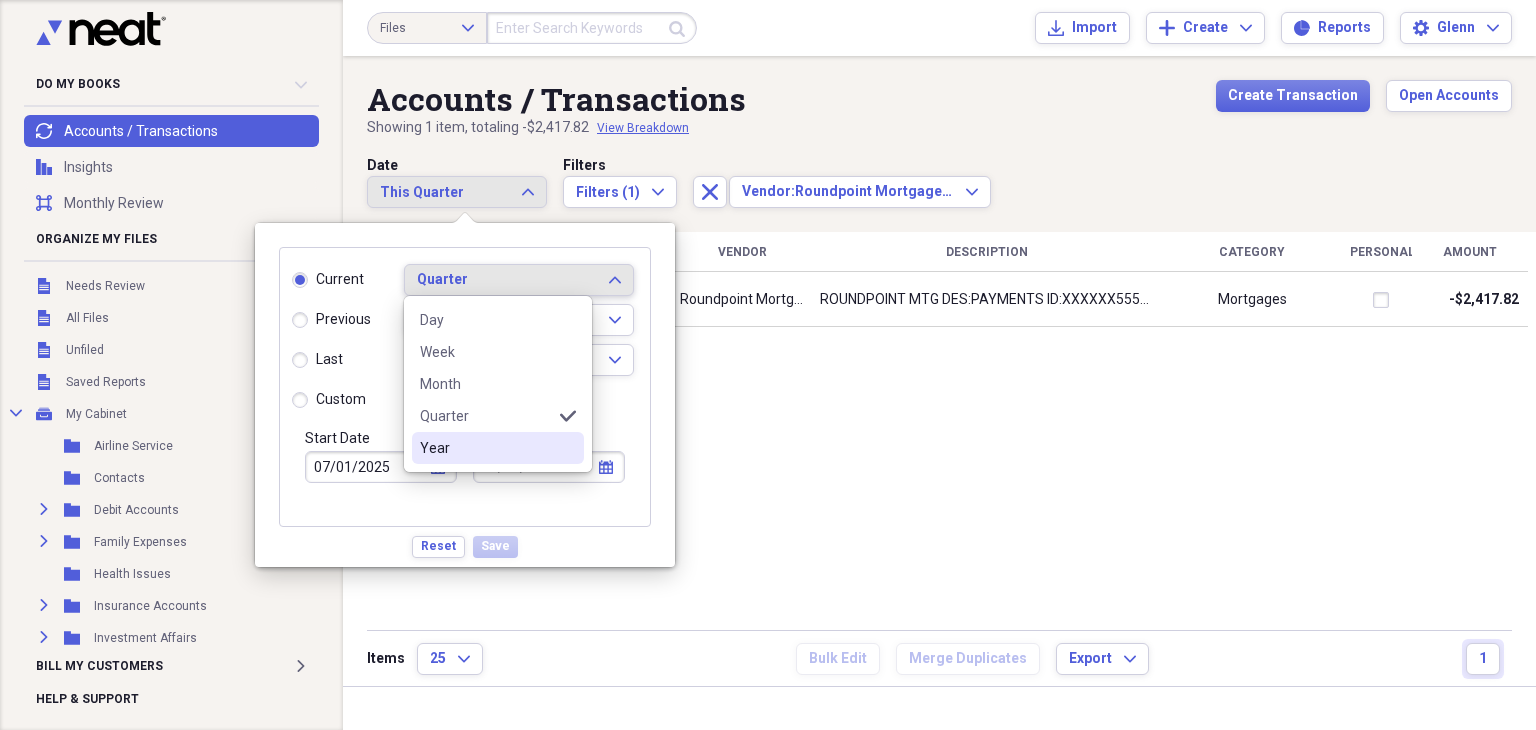 click on "Year" at bounding box center [498, 448] 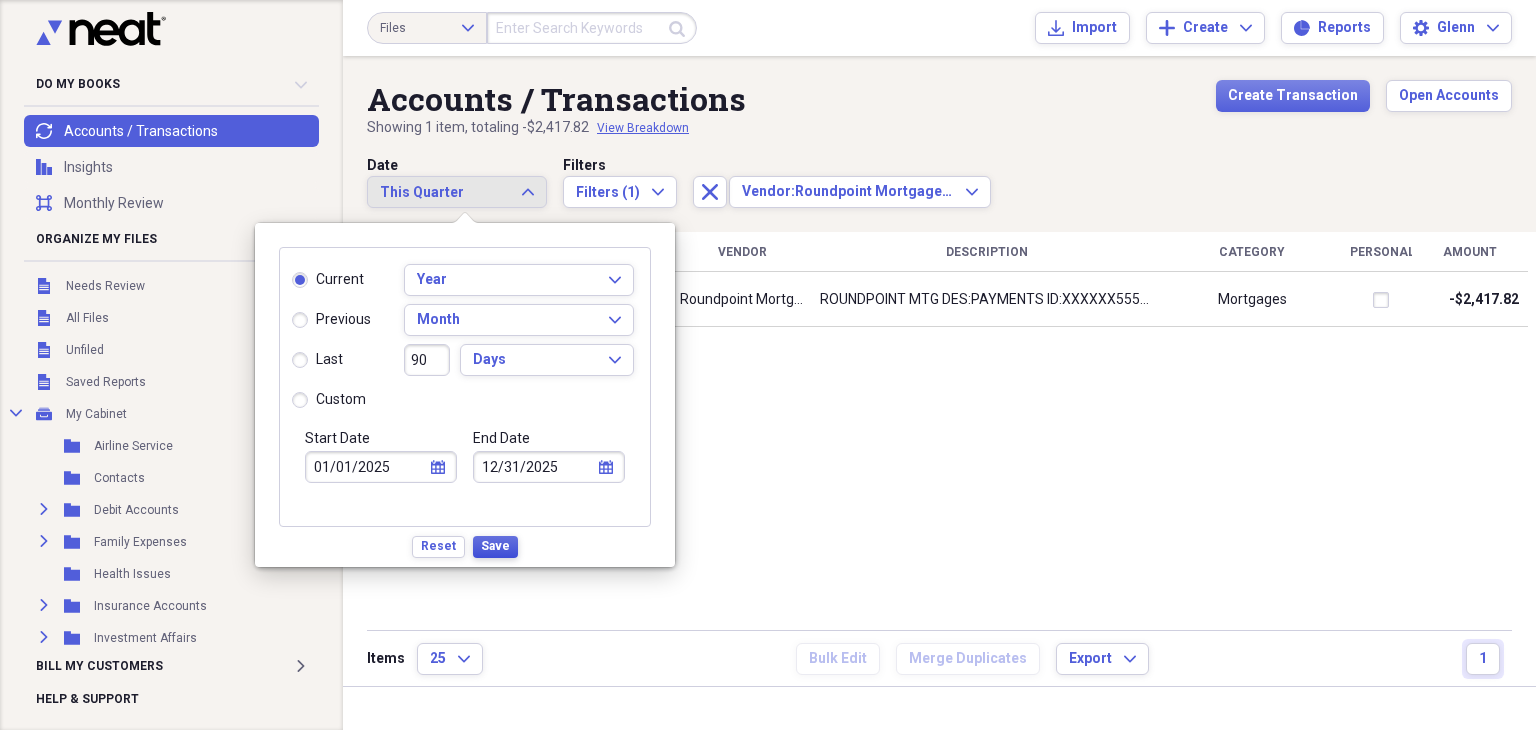 click on "Save" at bounding box center [495, 546] 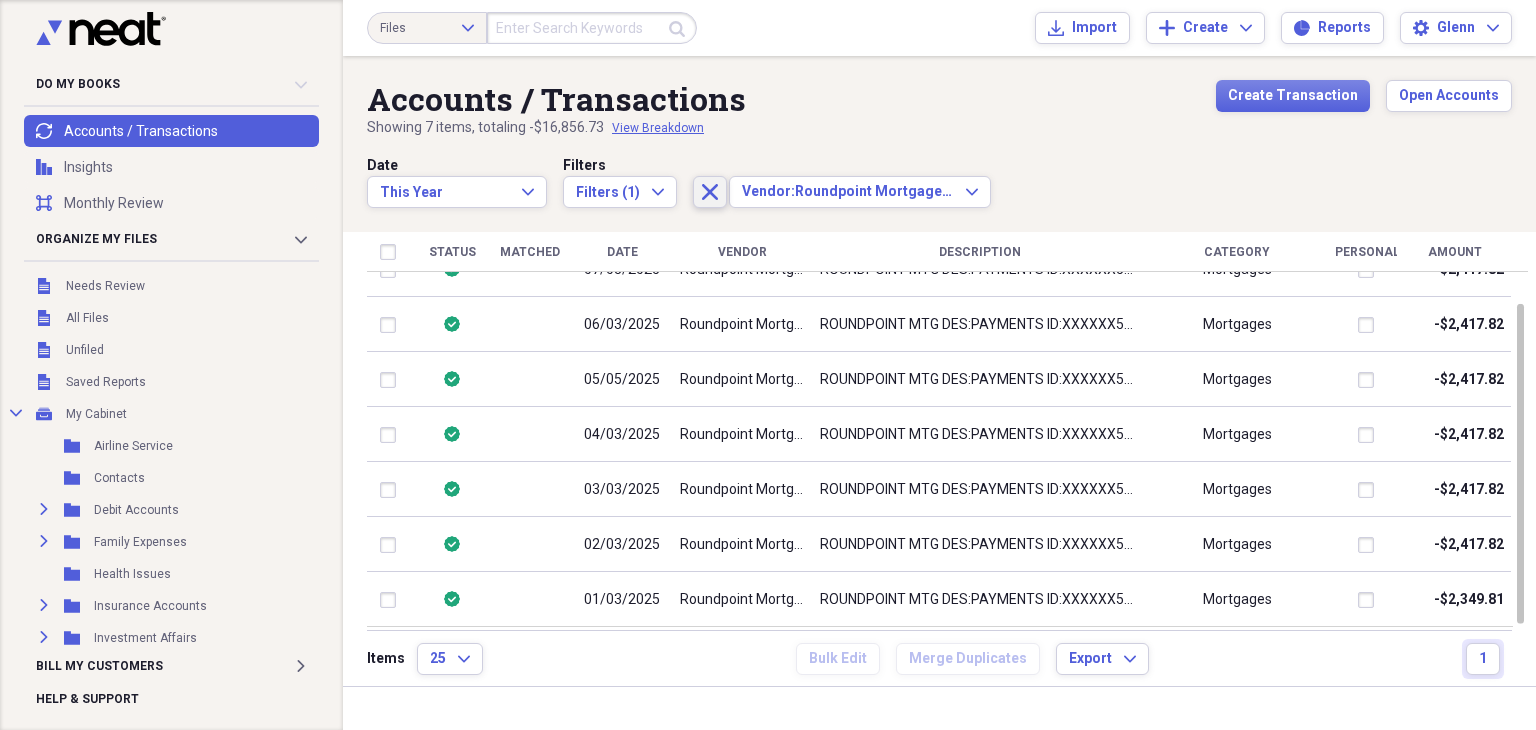 click 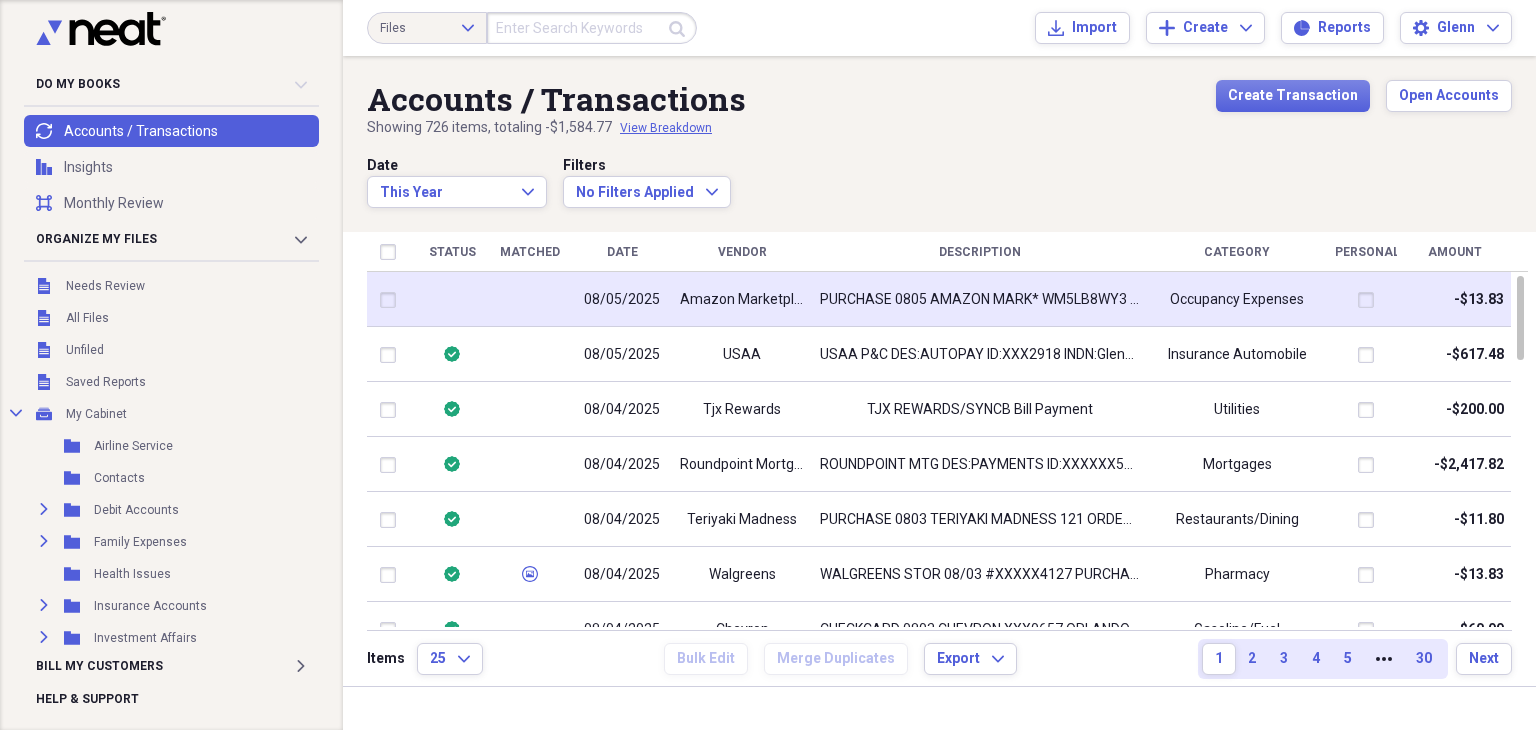 click on "Occupancy Expenses" at bounding box center (1237, 300) 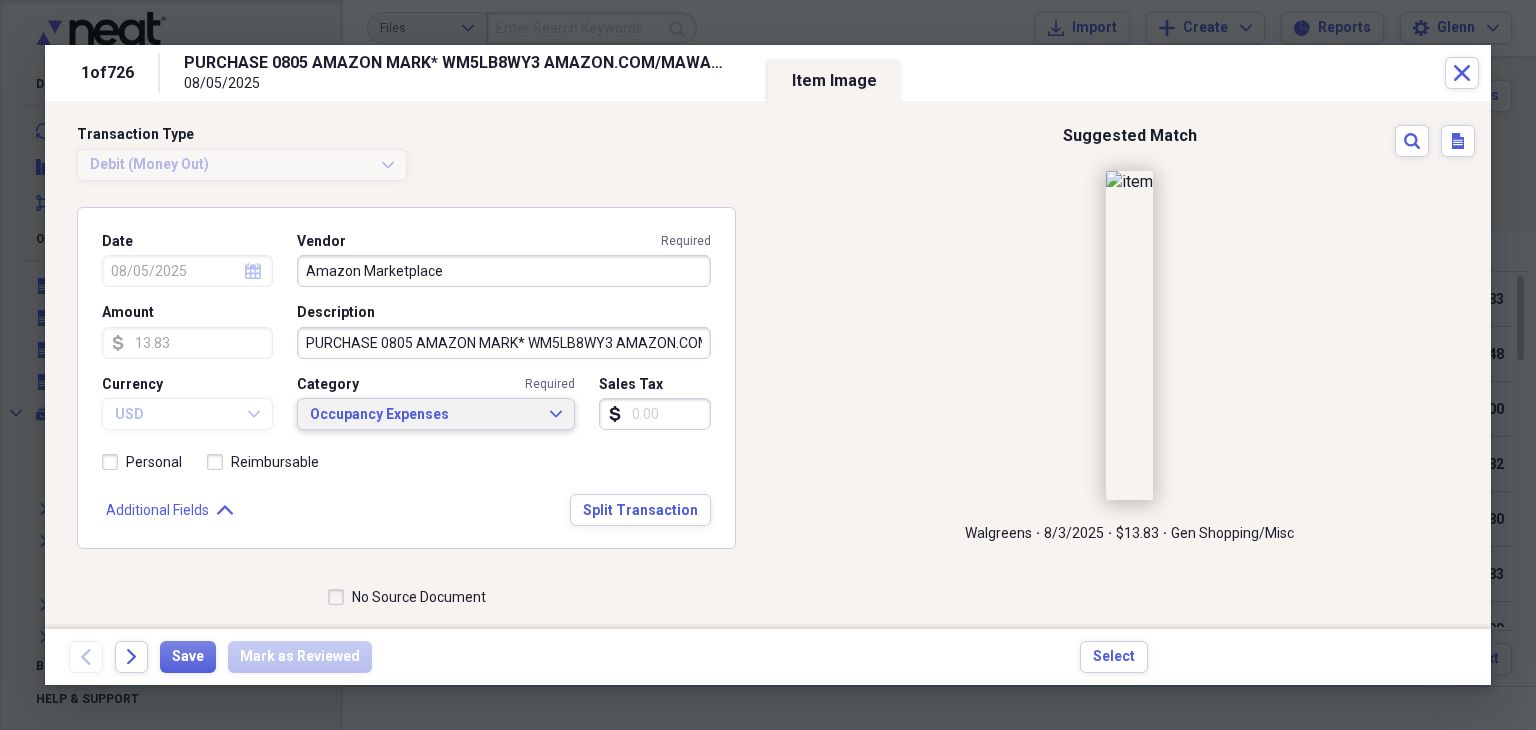 click on "Expand" 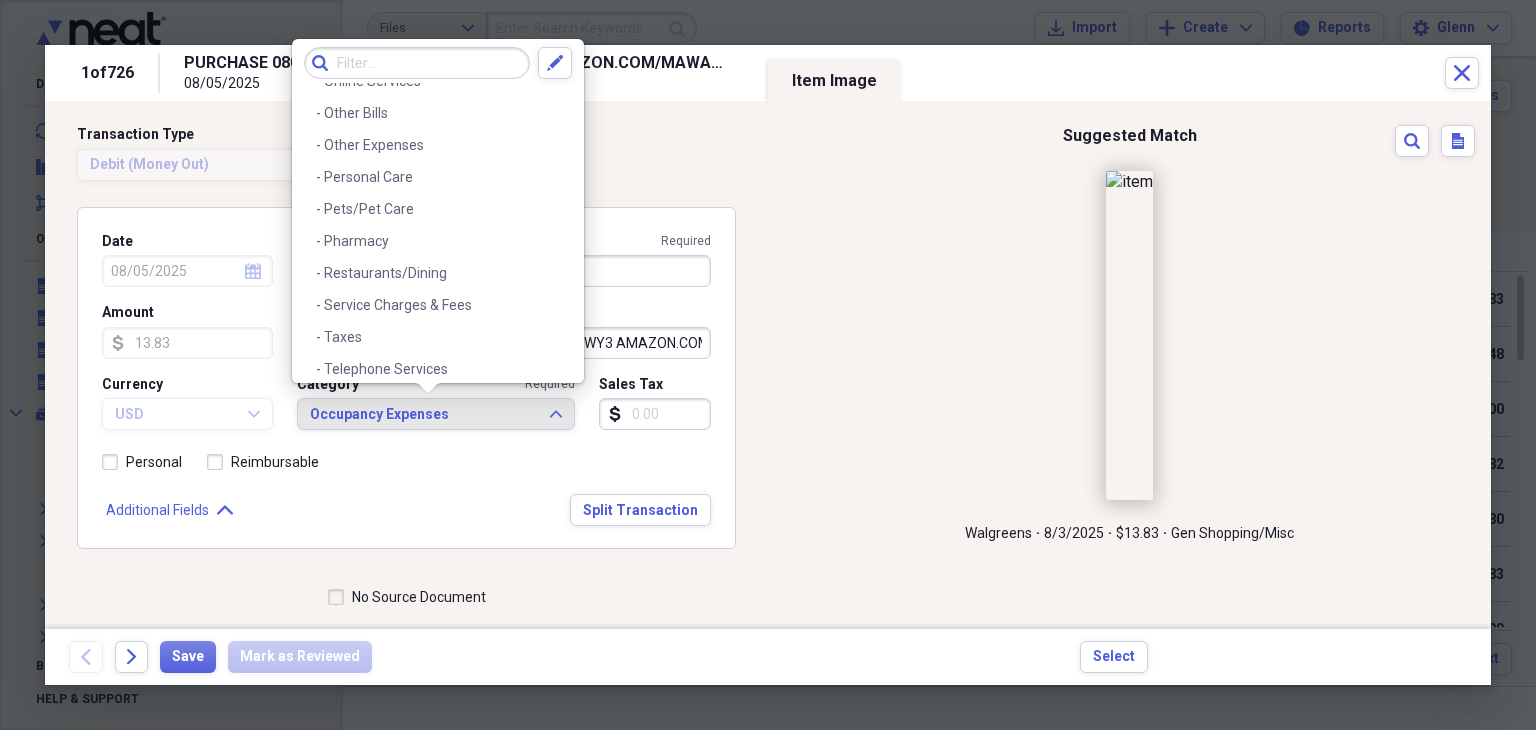 scroll, scrollTop: 1598, scrollLeft: 0, axis: vertical 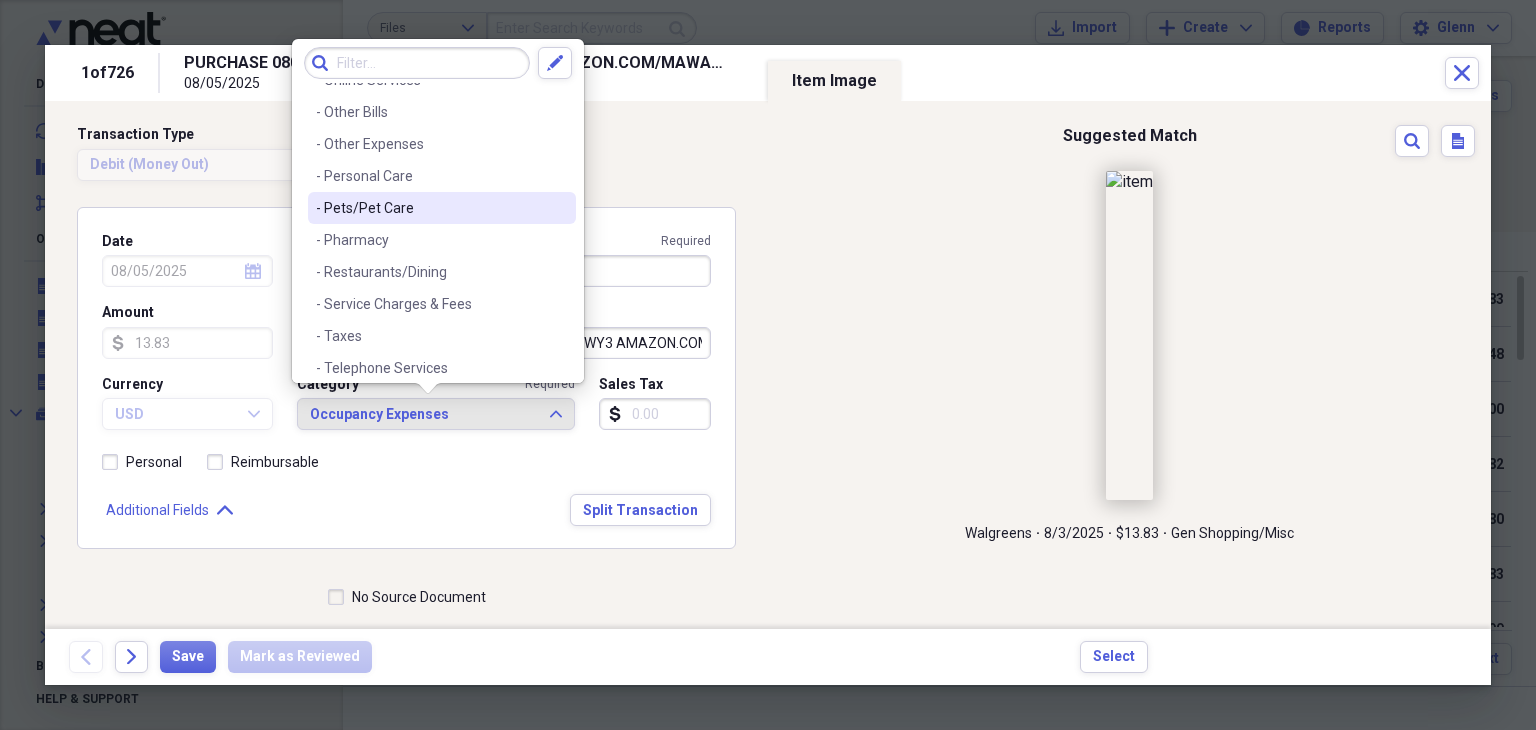 click on "- Pets/Pet Care" at bounding box center [442, 208] 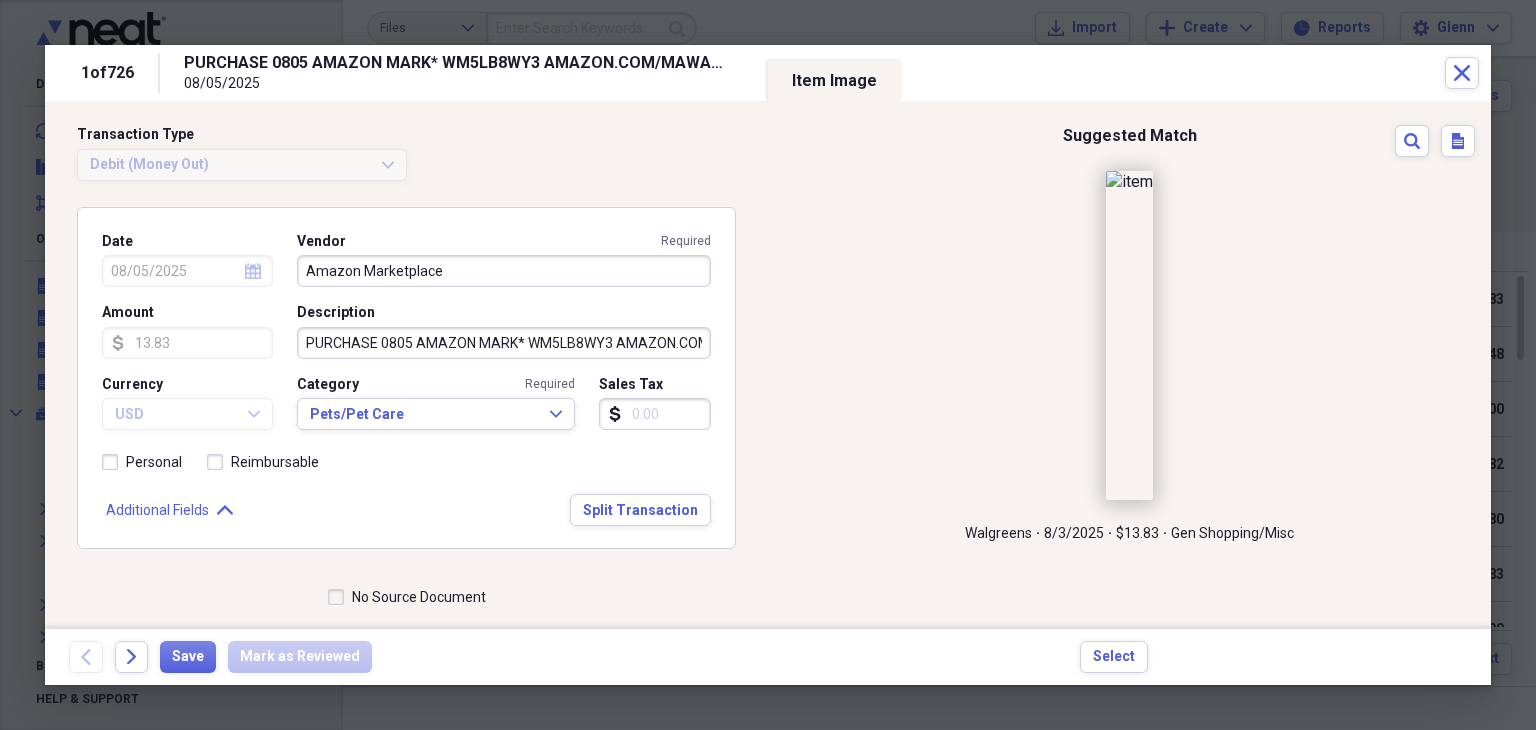 click on "No Source Document" at bounding box center (407, 597) 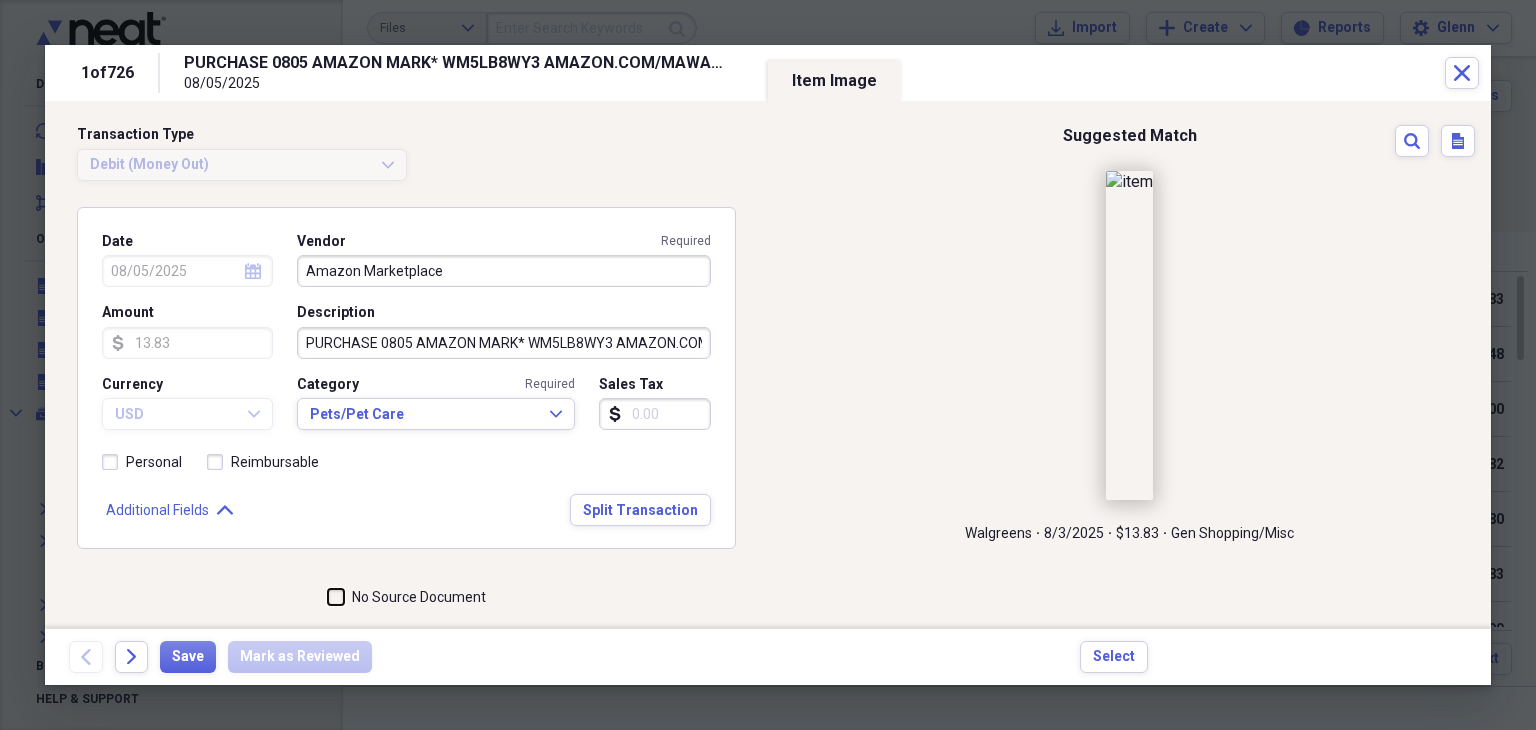 click on "No Source Document" at bounding box center [328, 597] 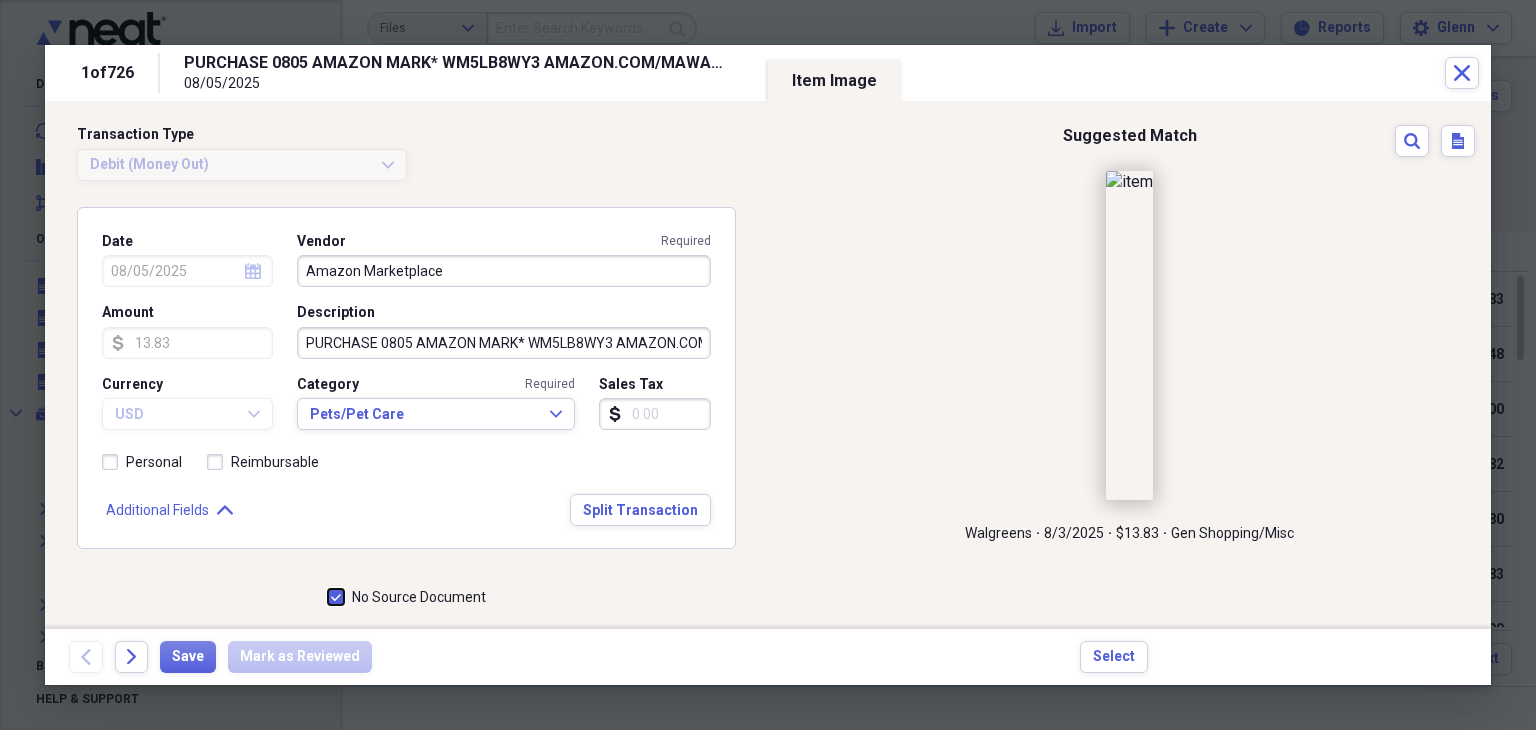 checkbox on "true" 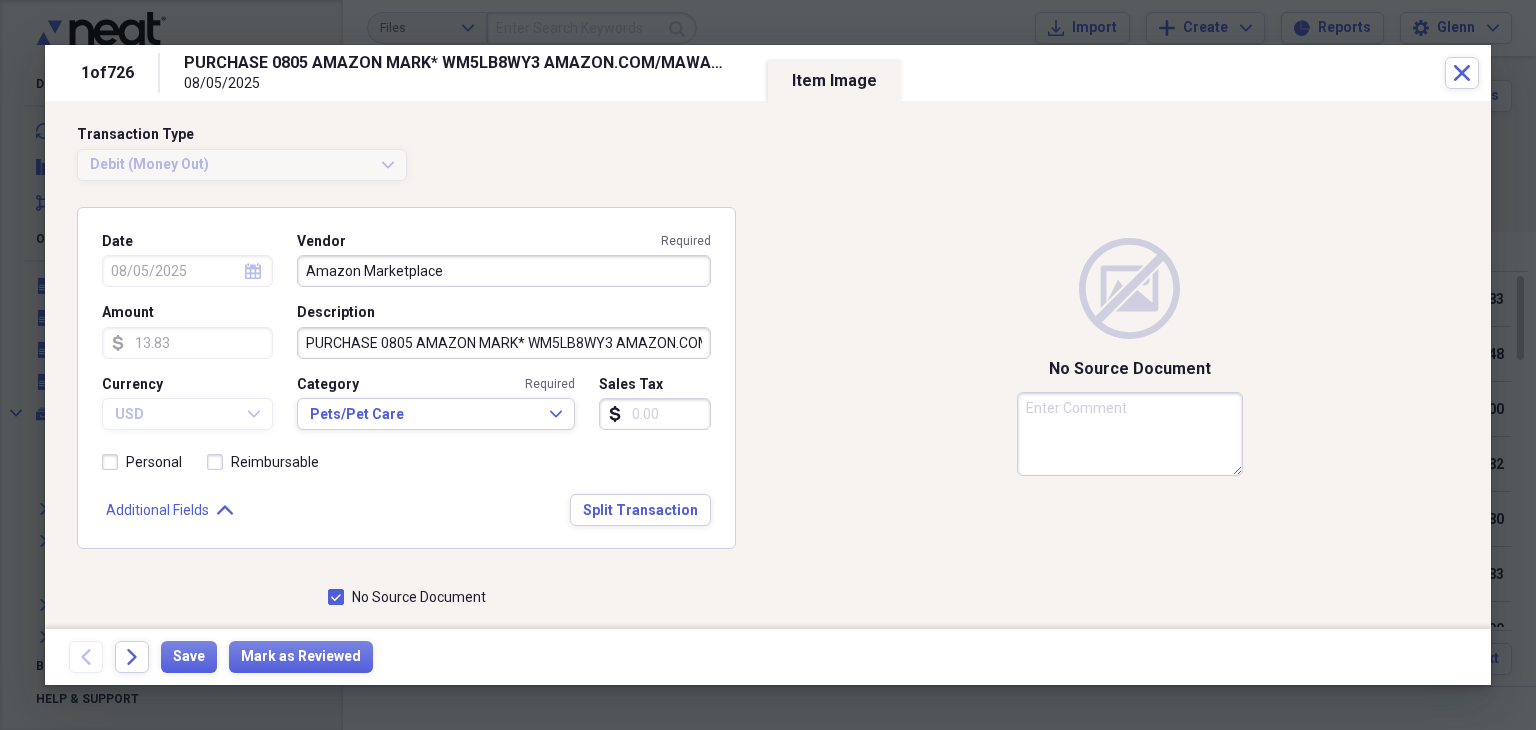 click at bounding box center (1130, 434) 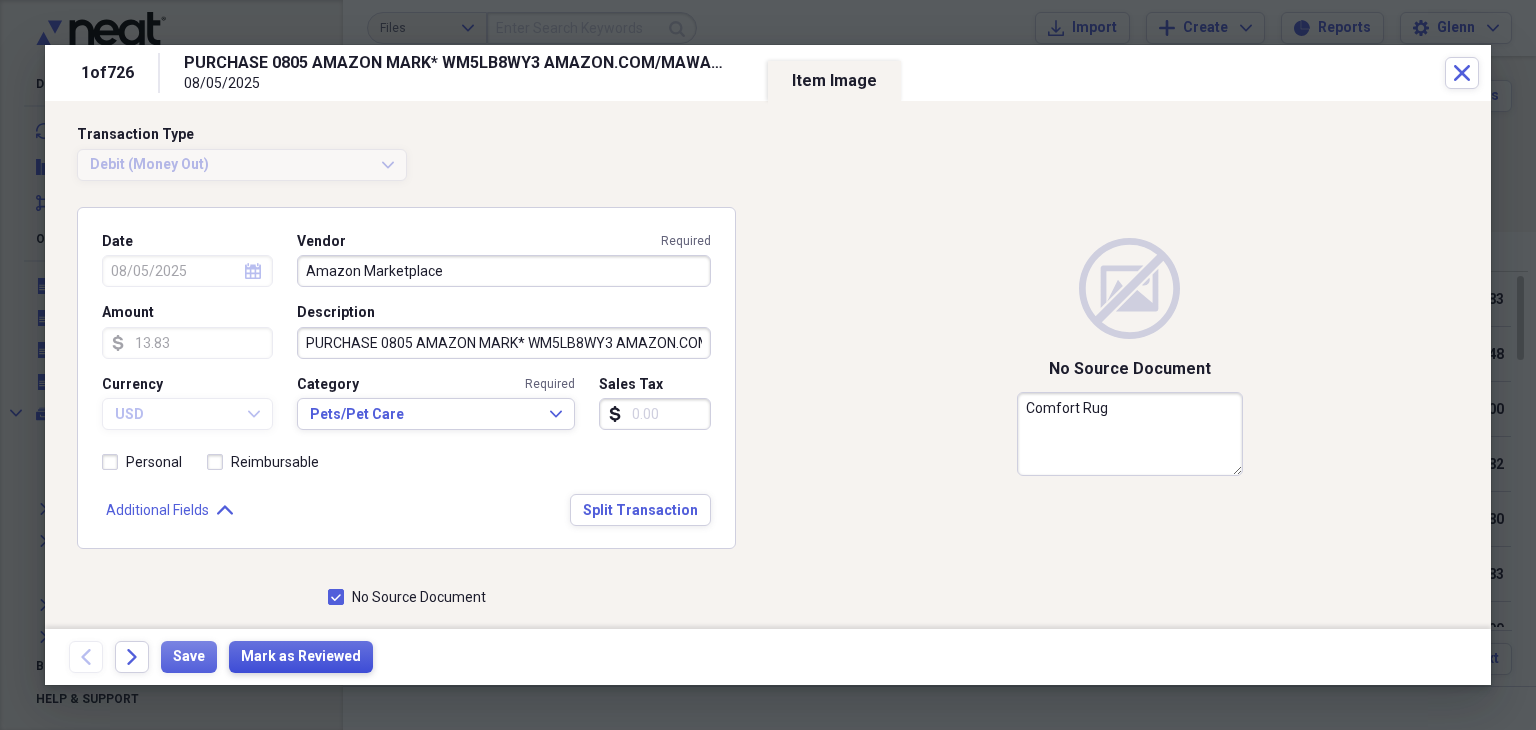type on "Comfort Rug" 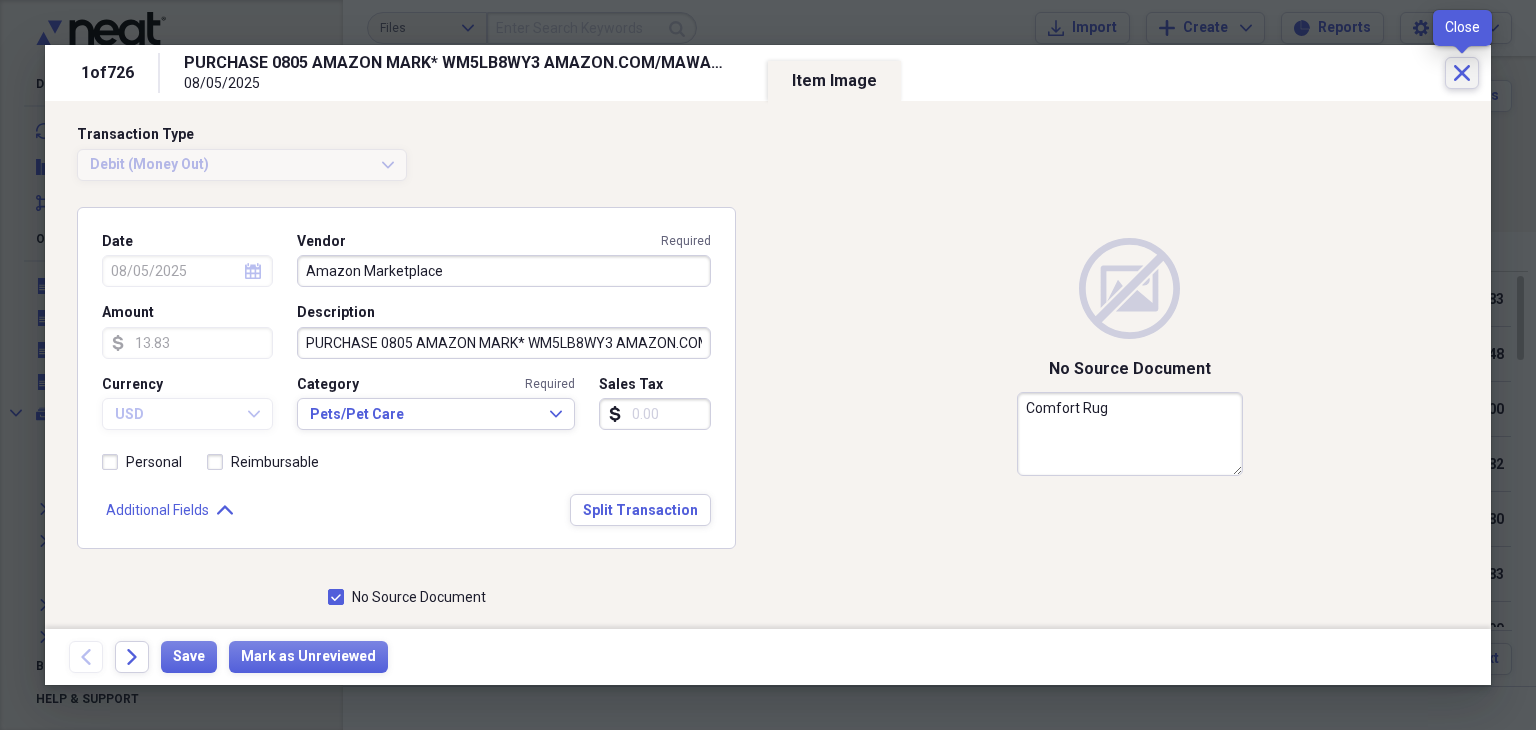 click 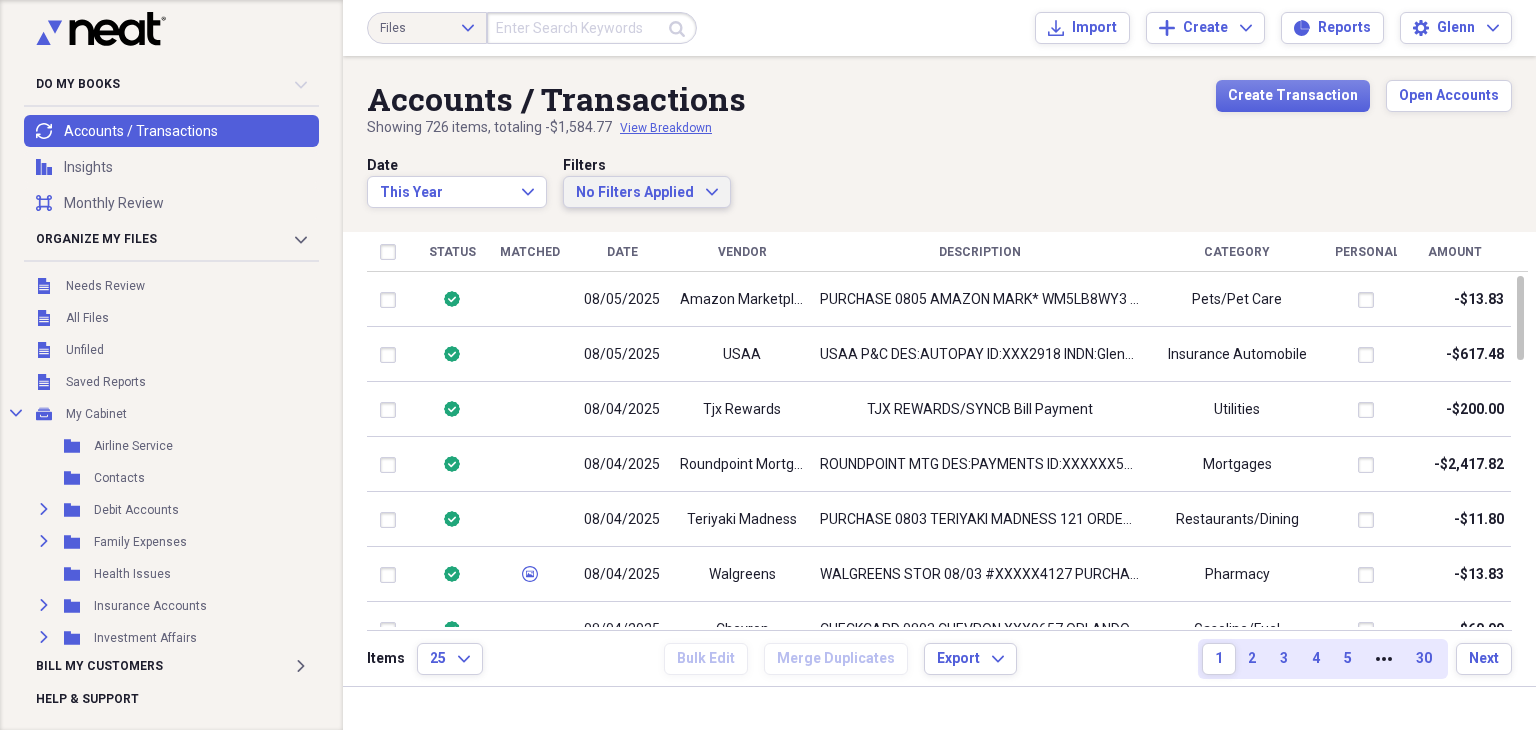 click on "No Filters Applied" at bounding box center (635, 192) 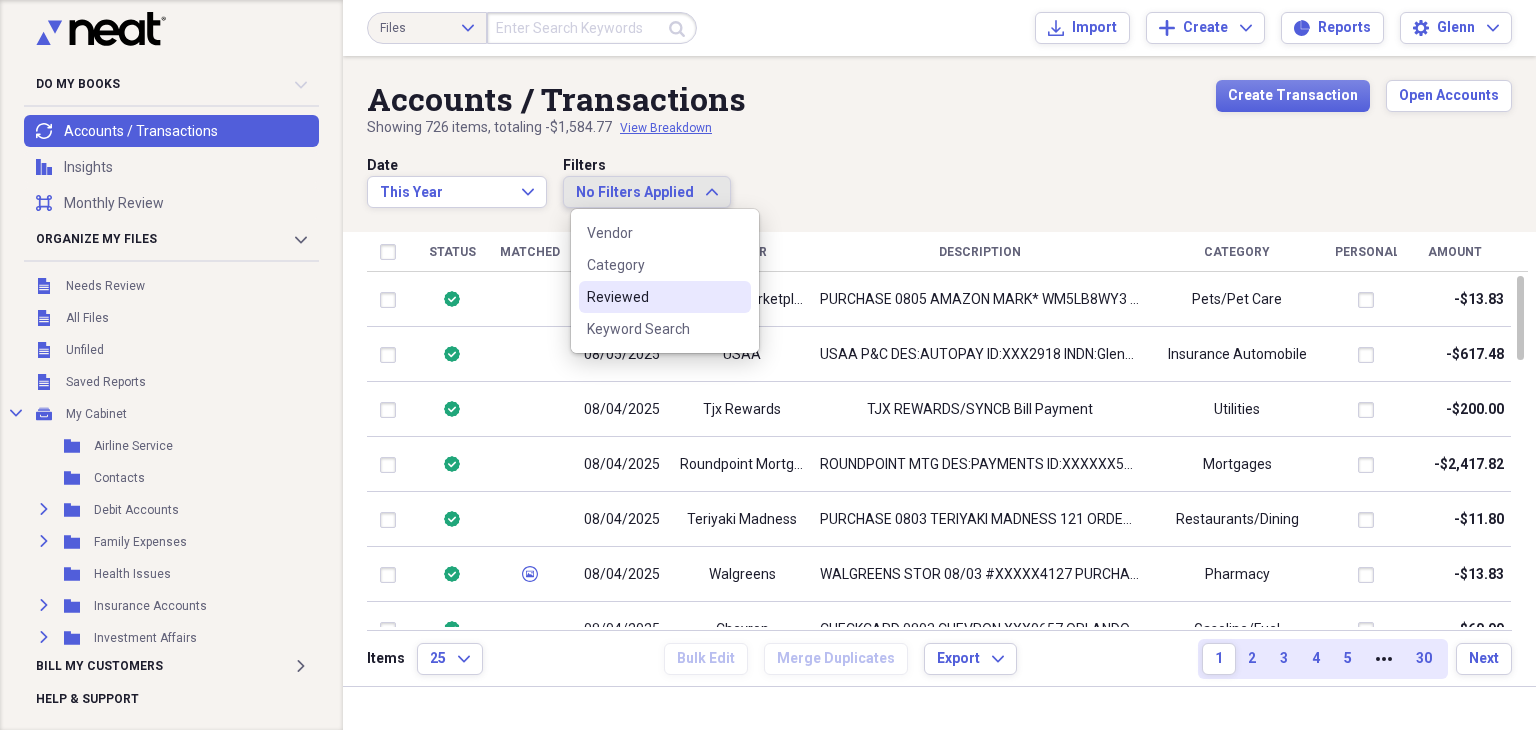 click on "Reviewed" at bounding box center (665, 297) 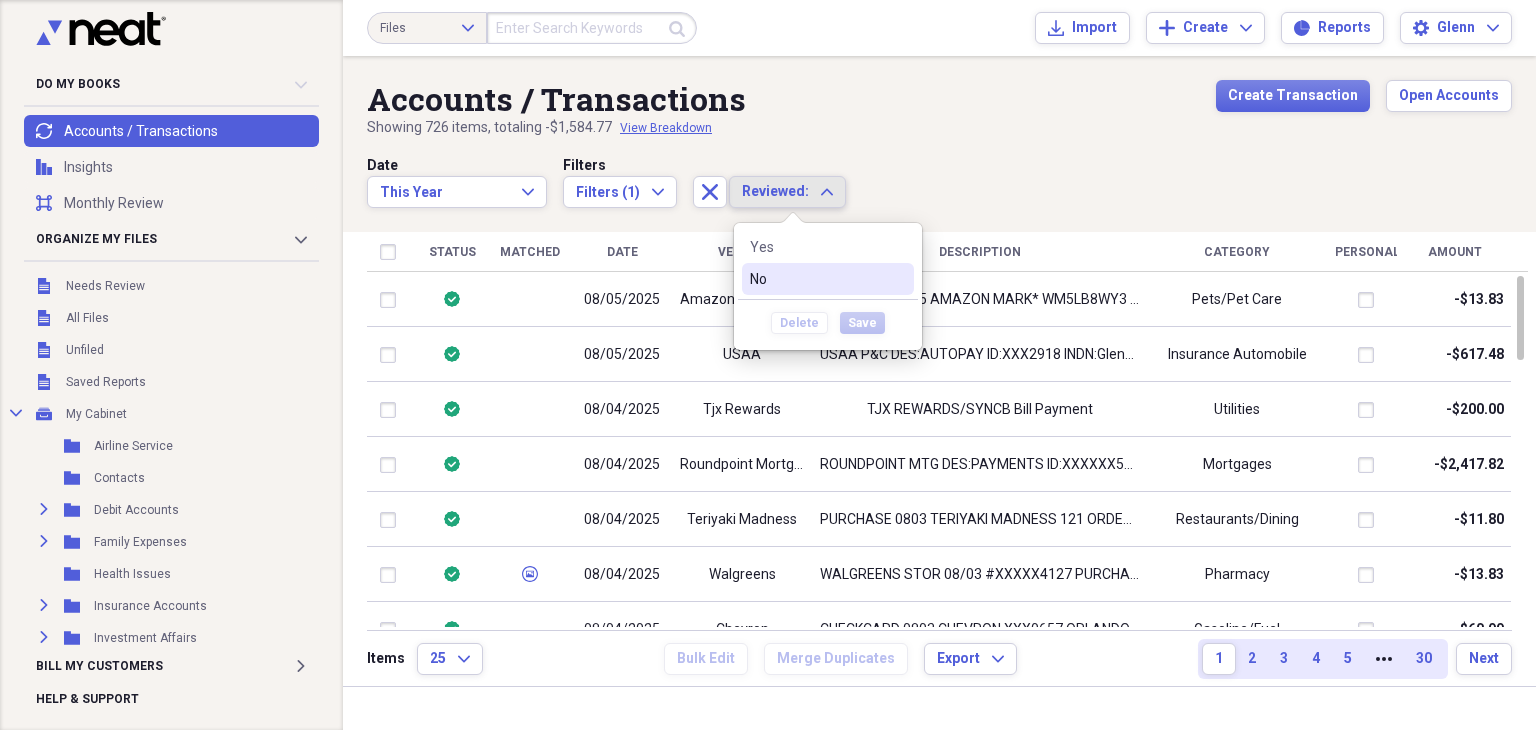 click on "No" at bounding box center (816, 279) 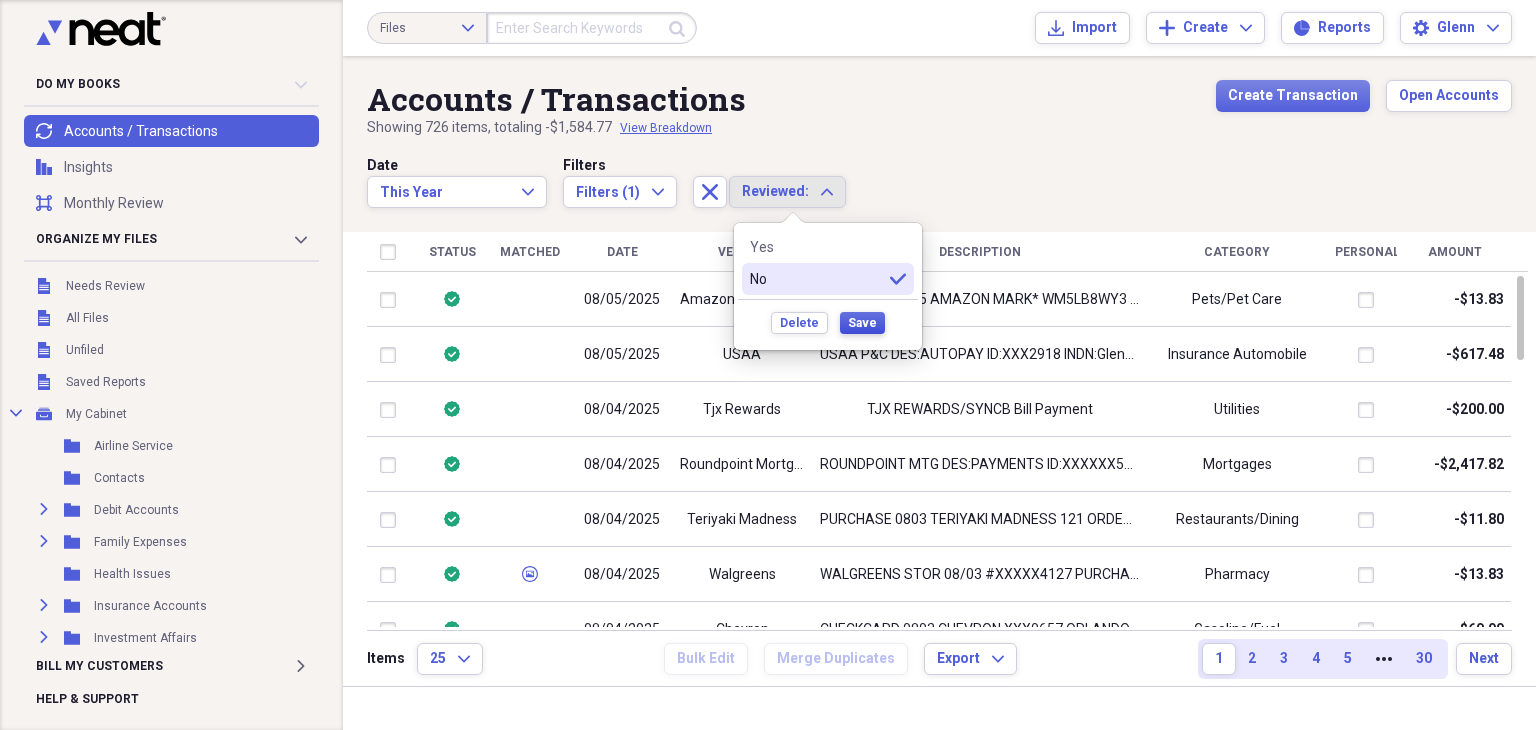 click on "Save" at bounding box center (862, 323) 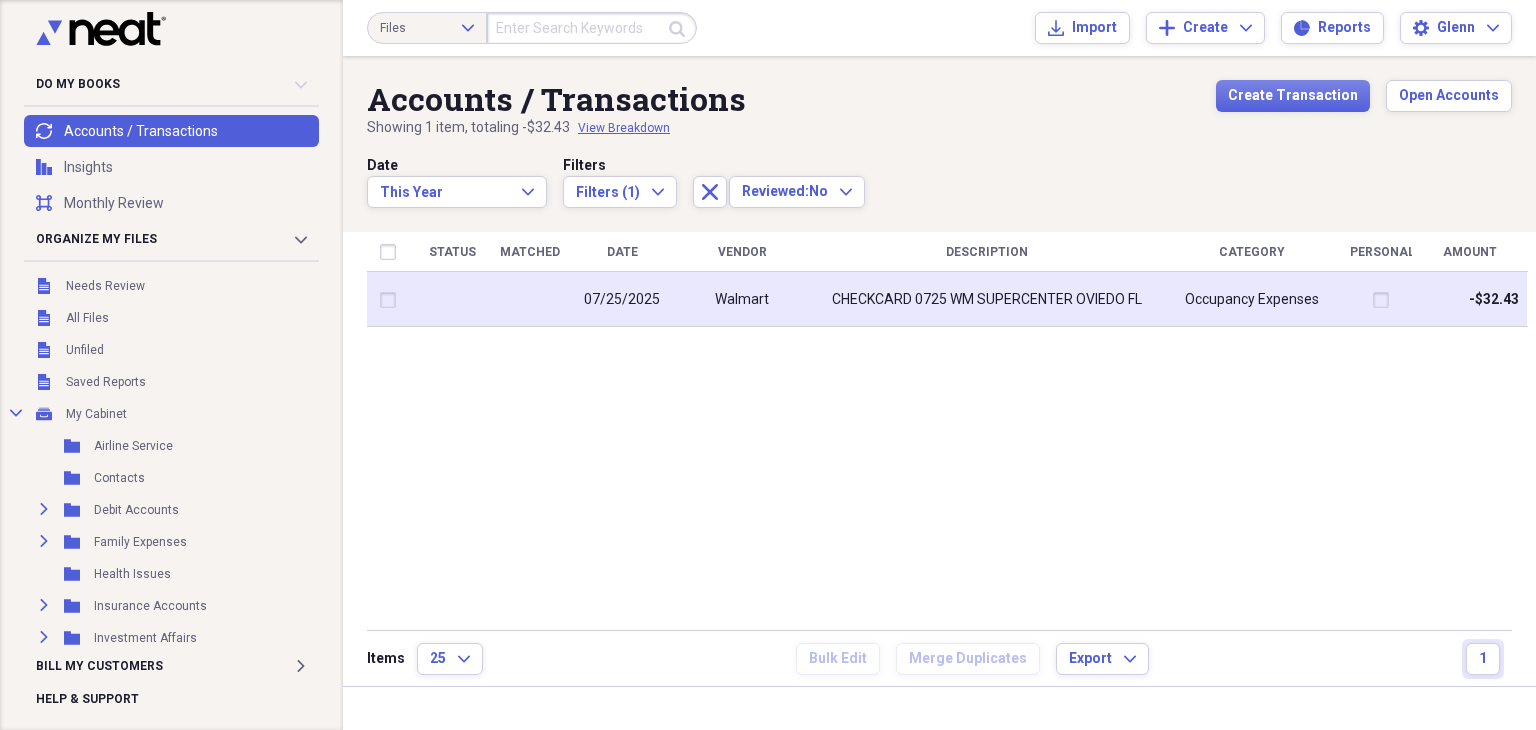 click on "Occupancy Expenses" at bounding box center [1252, 300] 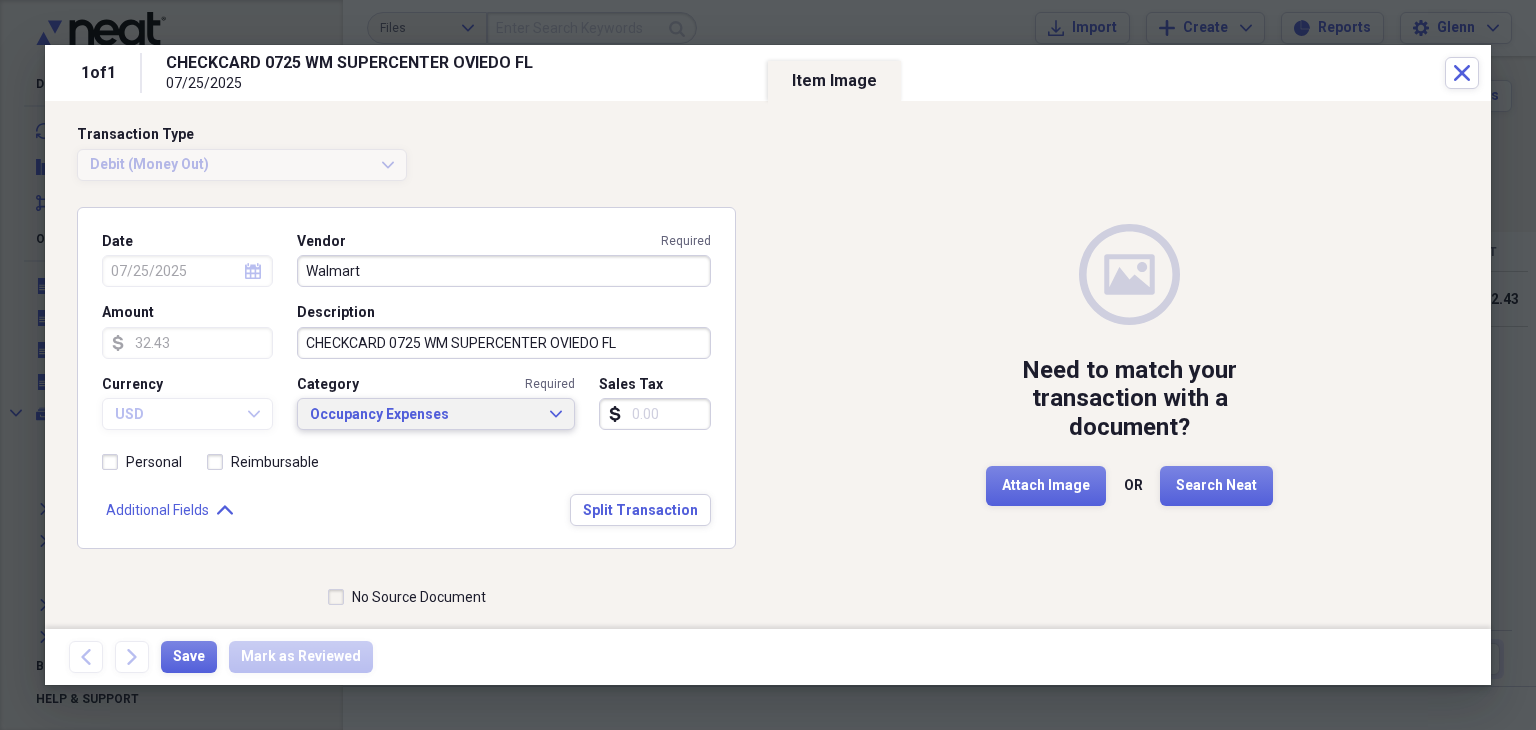 click on "Expand" 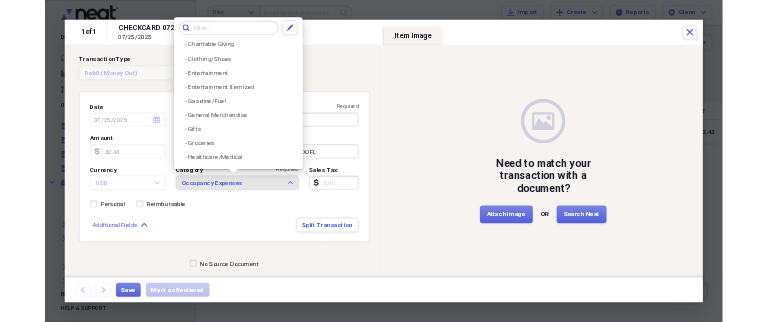 scroll, scrollTop: 939, scrollLeft: 0, axis: vertical 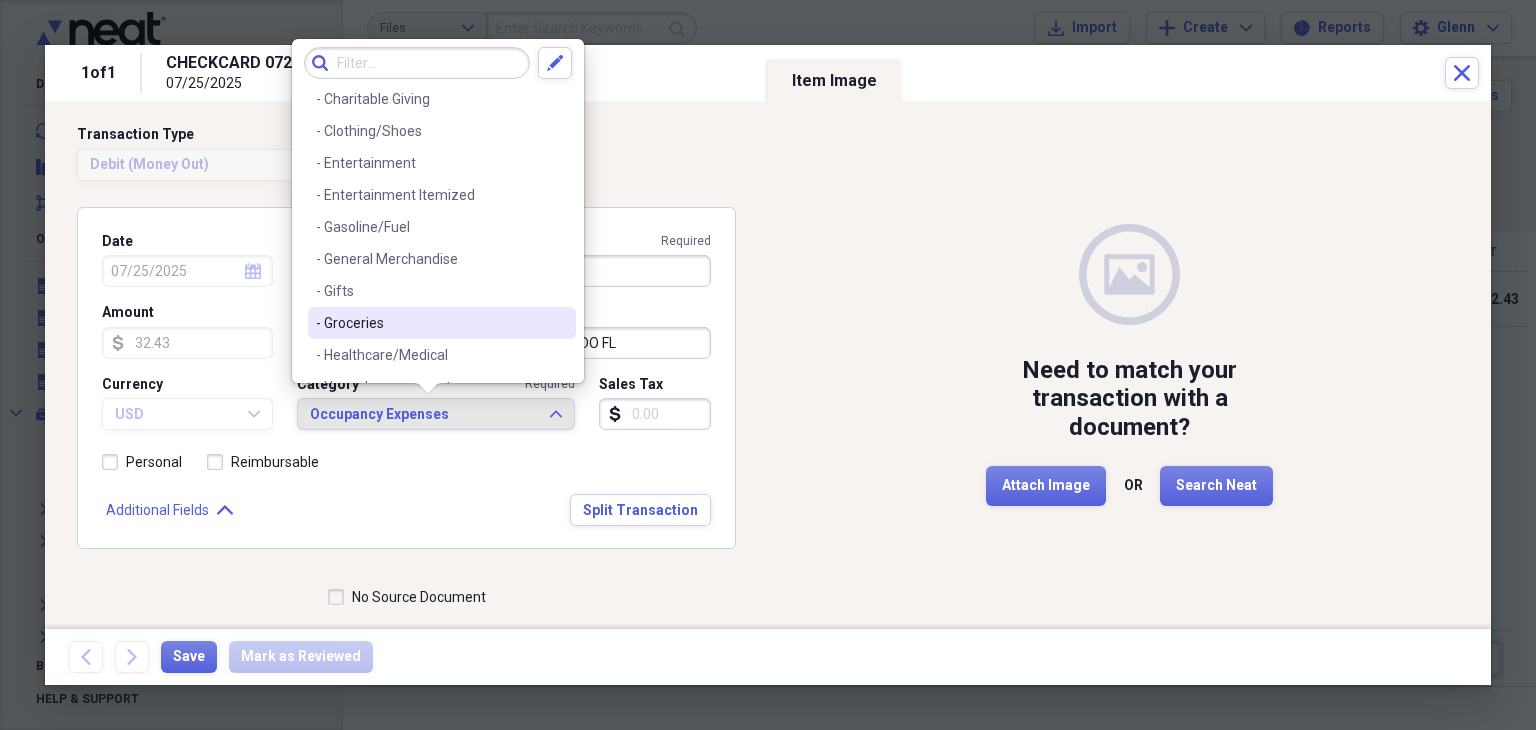 click on "- Groceries" at bounding box center (430, 323) 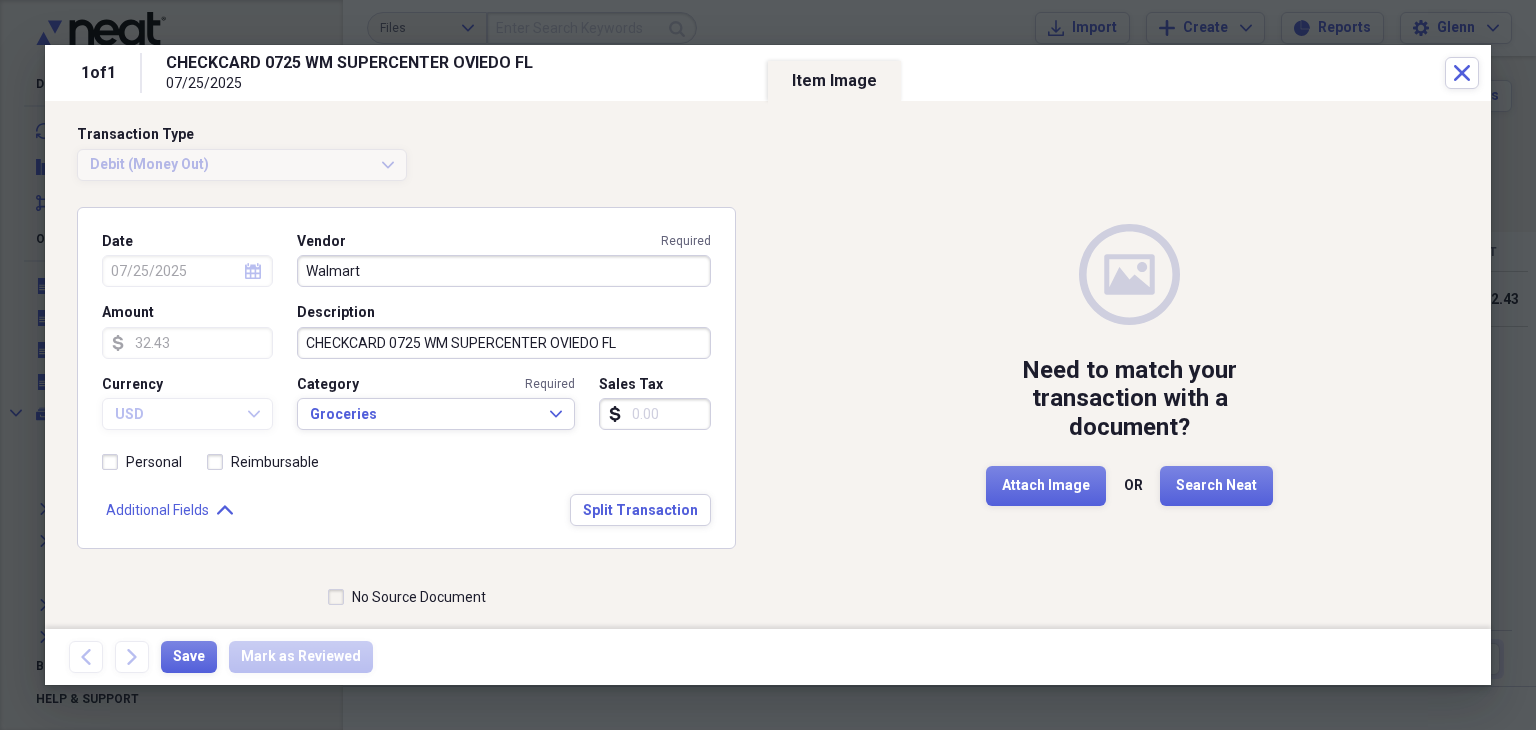 click on "No Source Document" at bounding box center (407, 597) 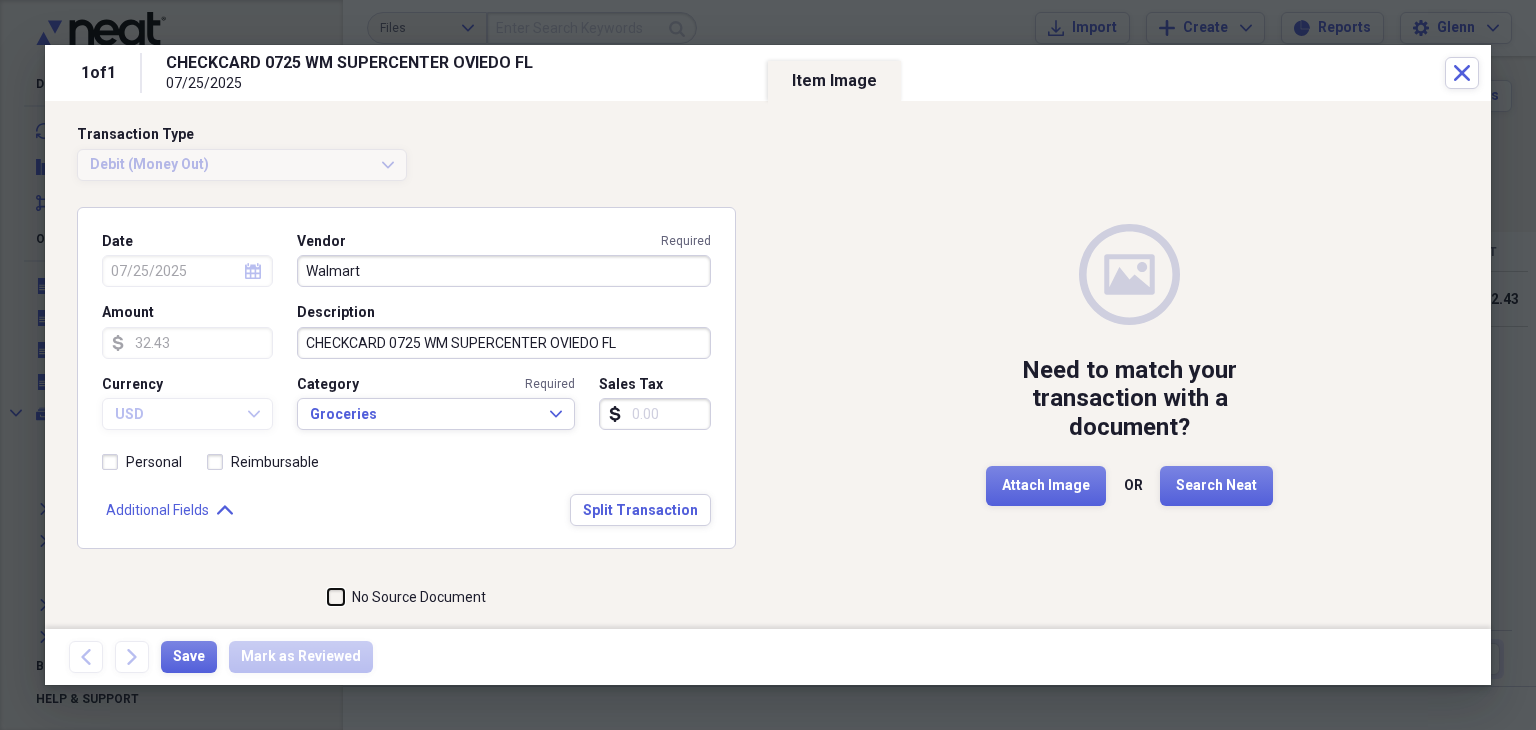 click on "No Source Document" at bounding box center (328, 597) 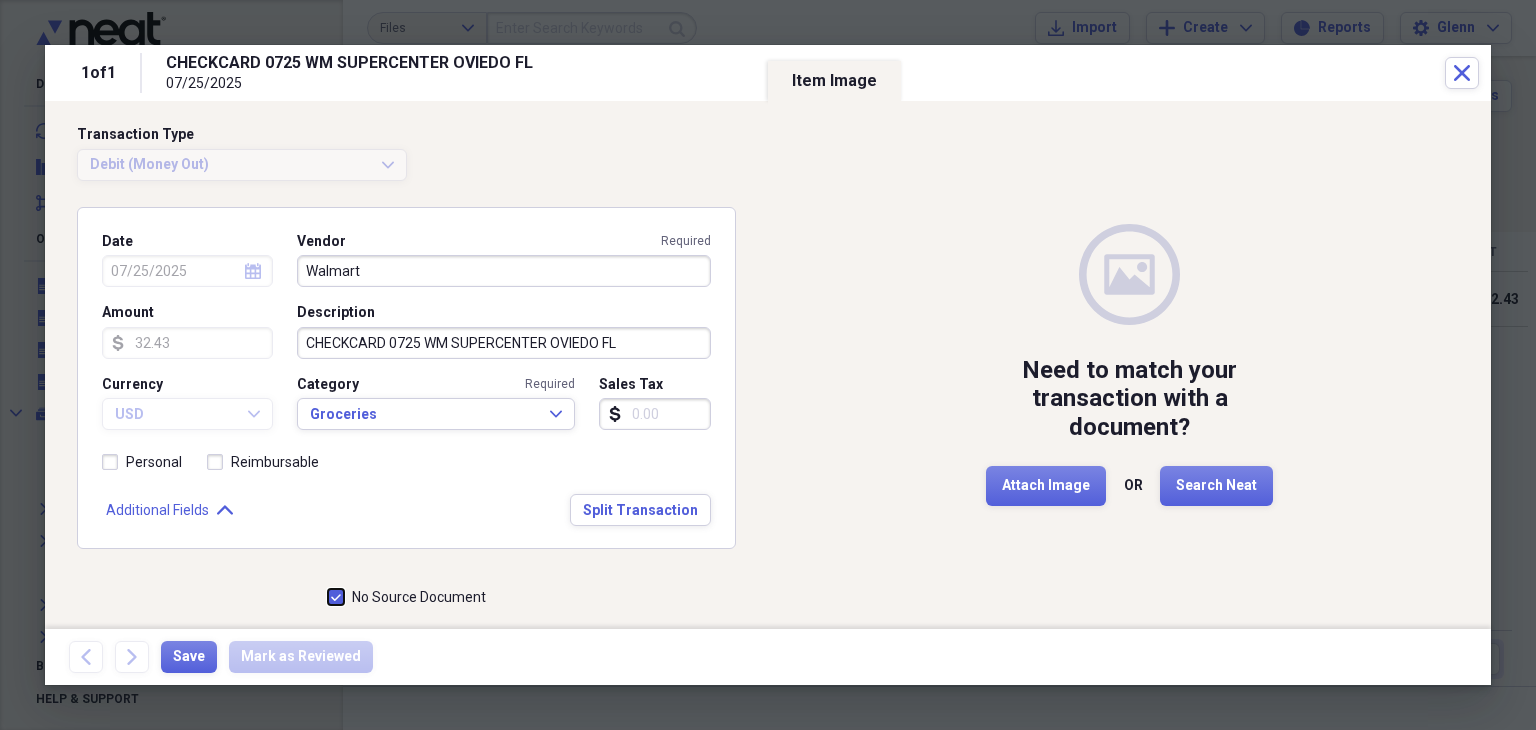 checkbox on "true" 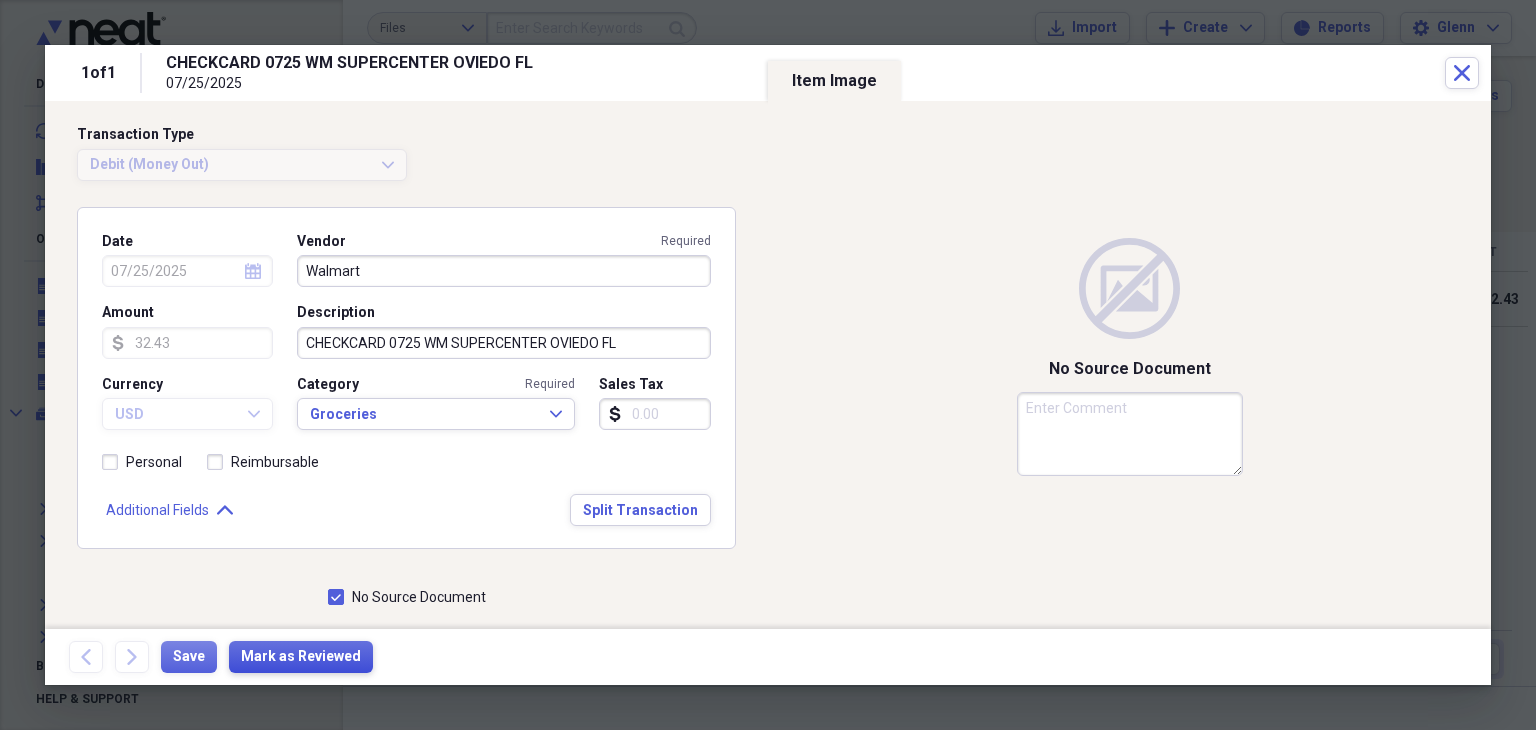 click on "Mark as Reviewed" at bounding box center (301, 657) 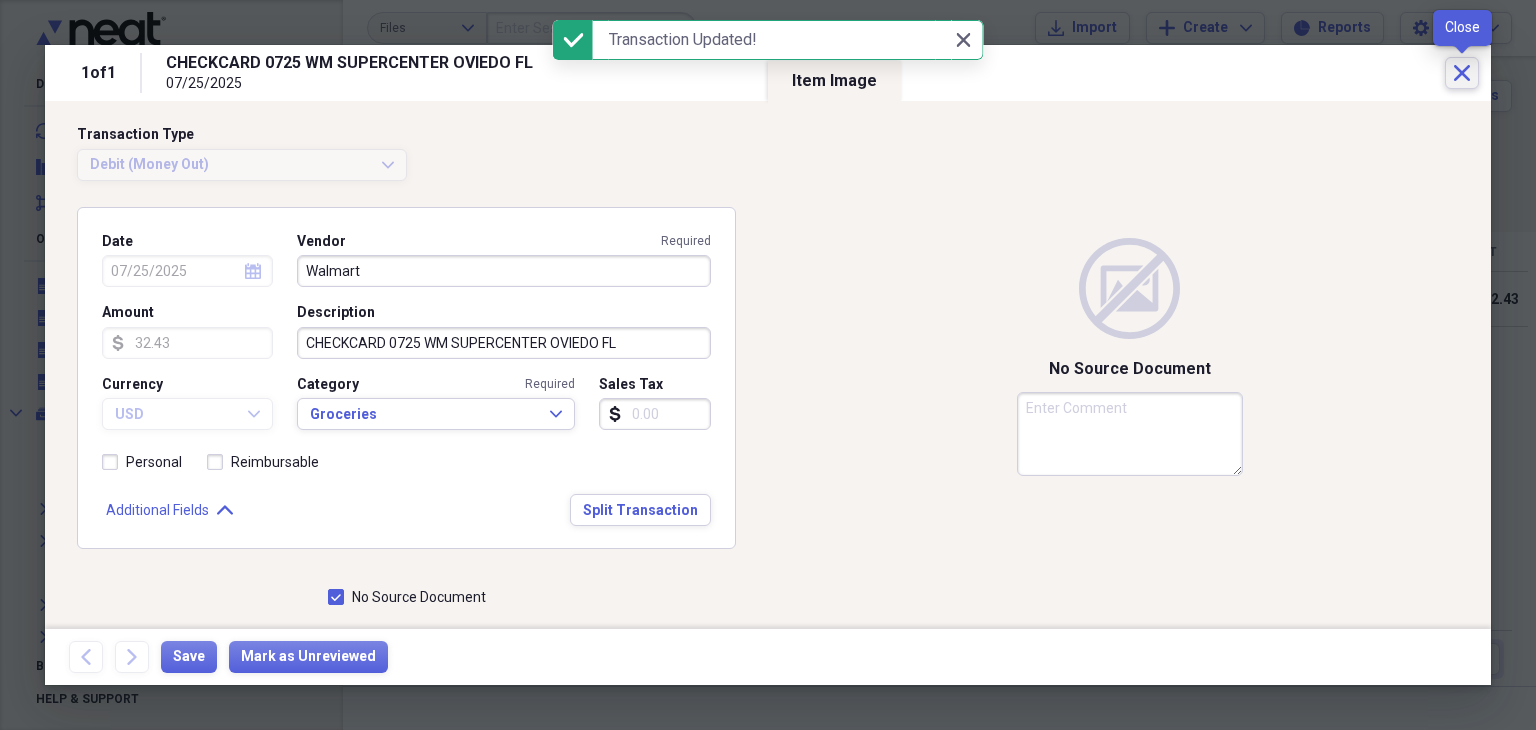 click on "Close" 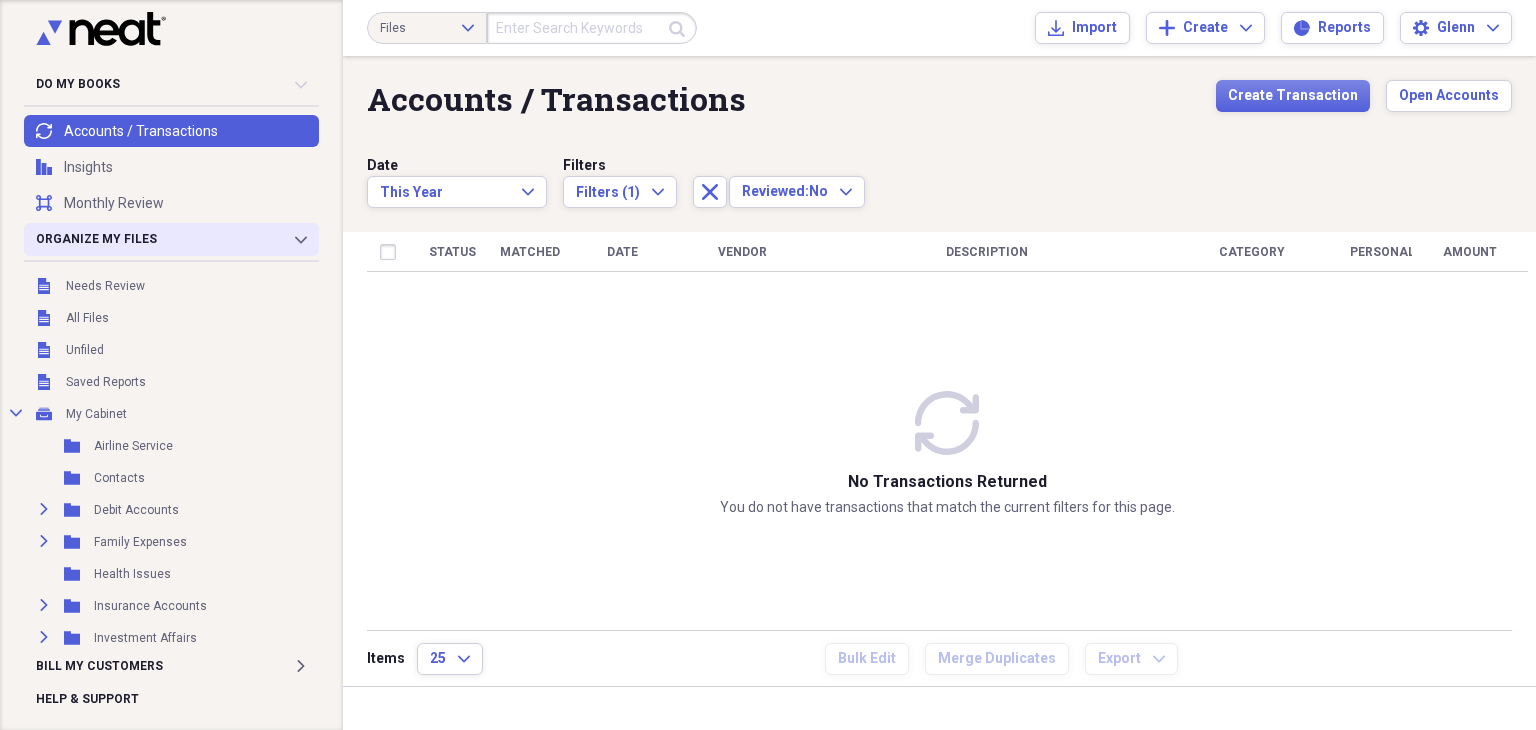 click 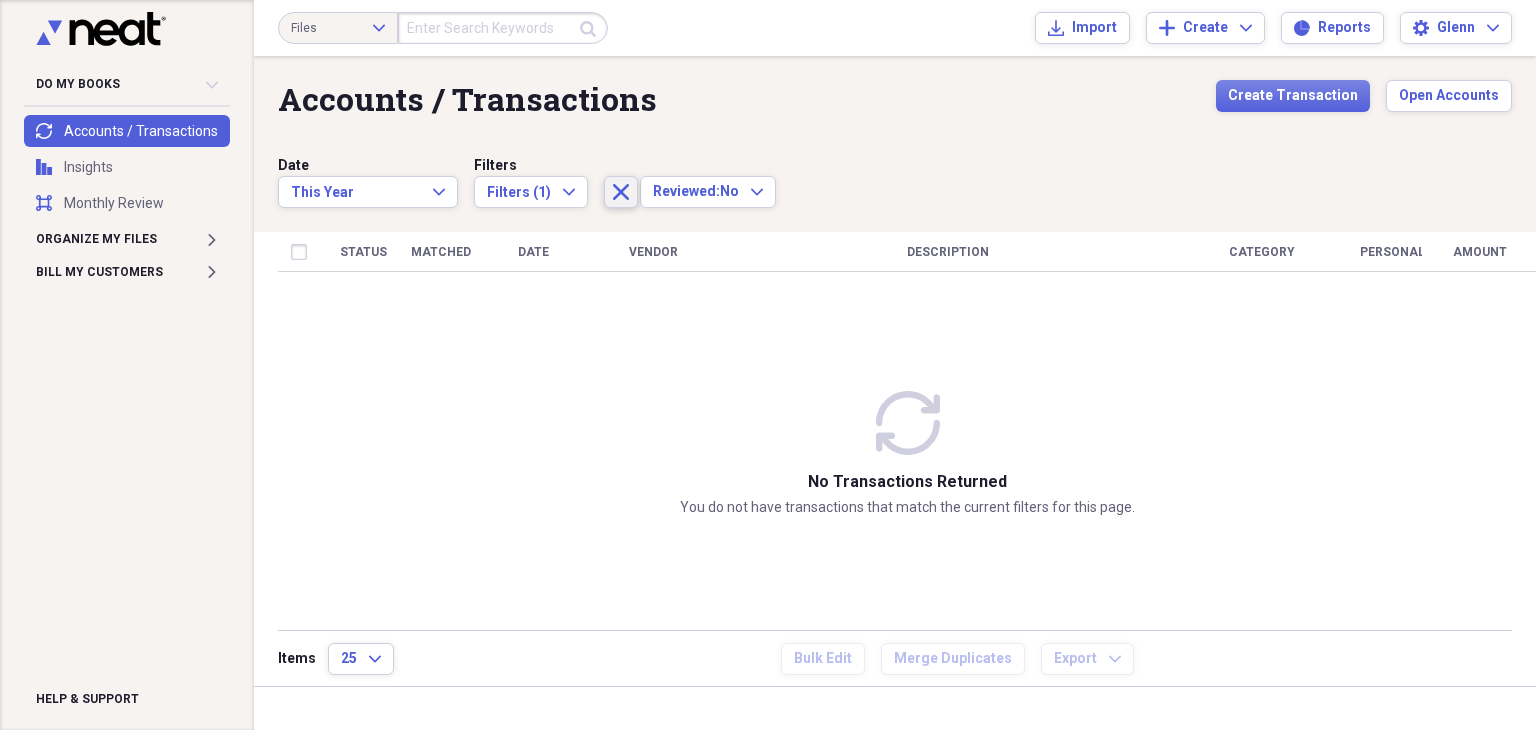 click on "Close" 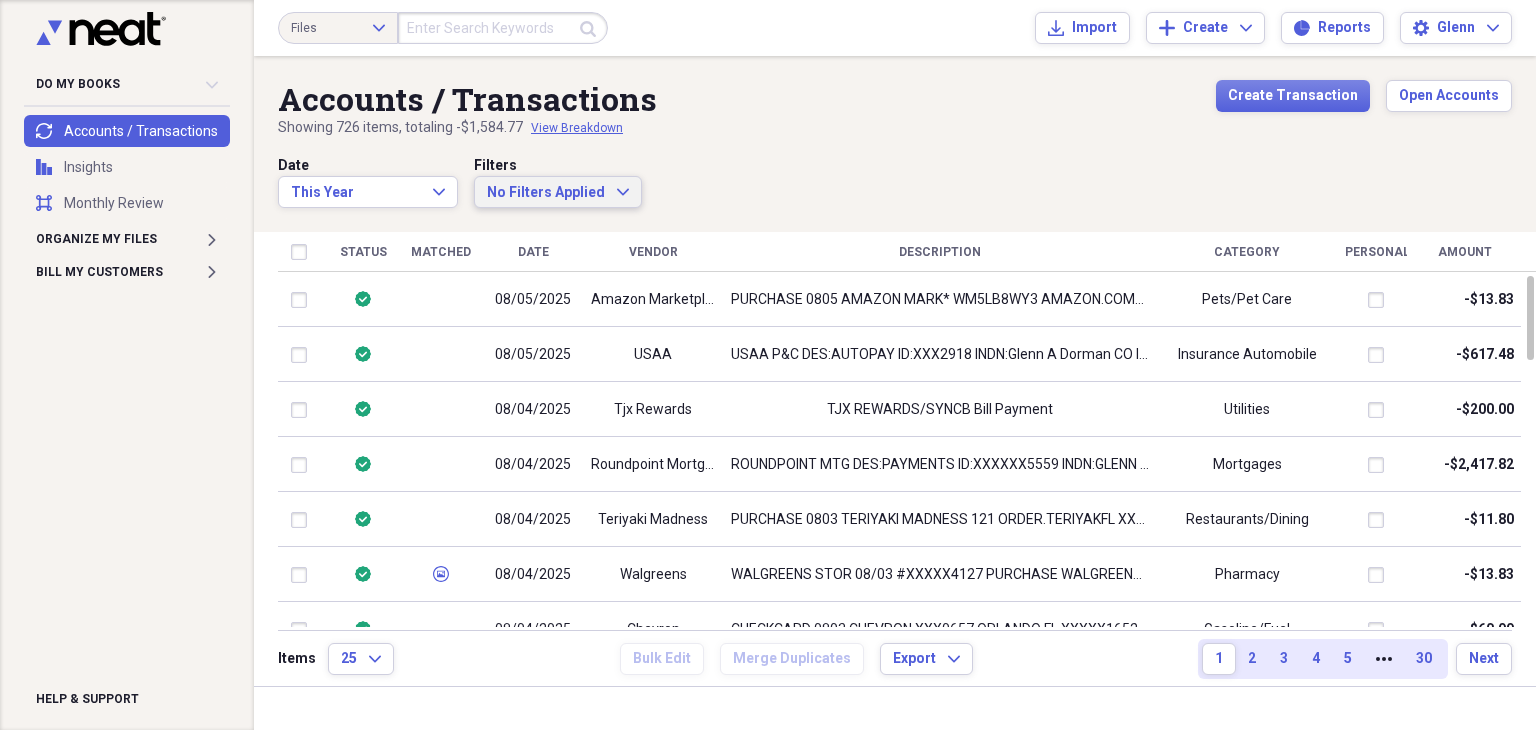 click on "No Filters Applied" at bounding box center [546, 192] 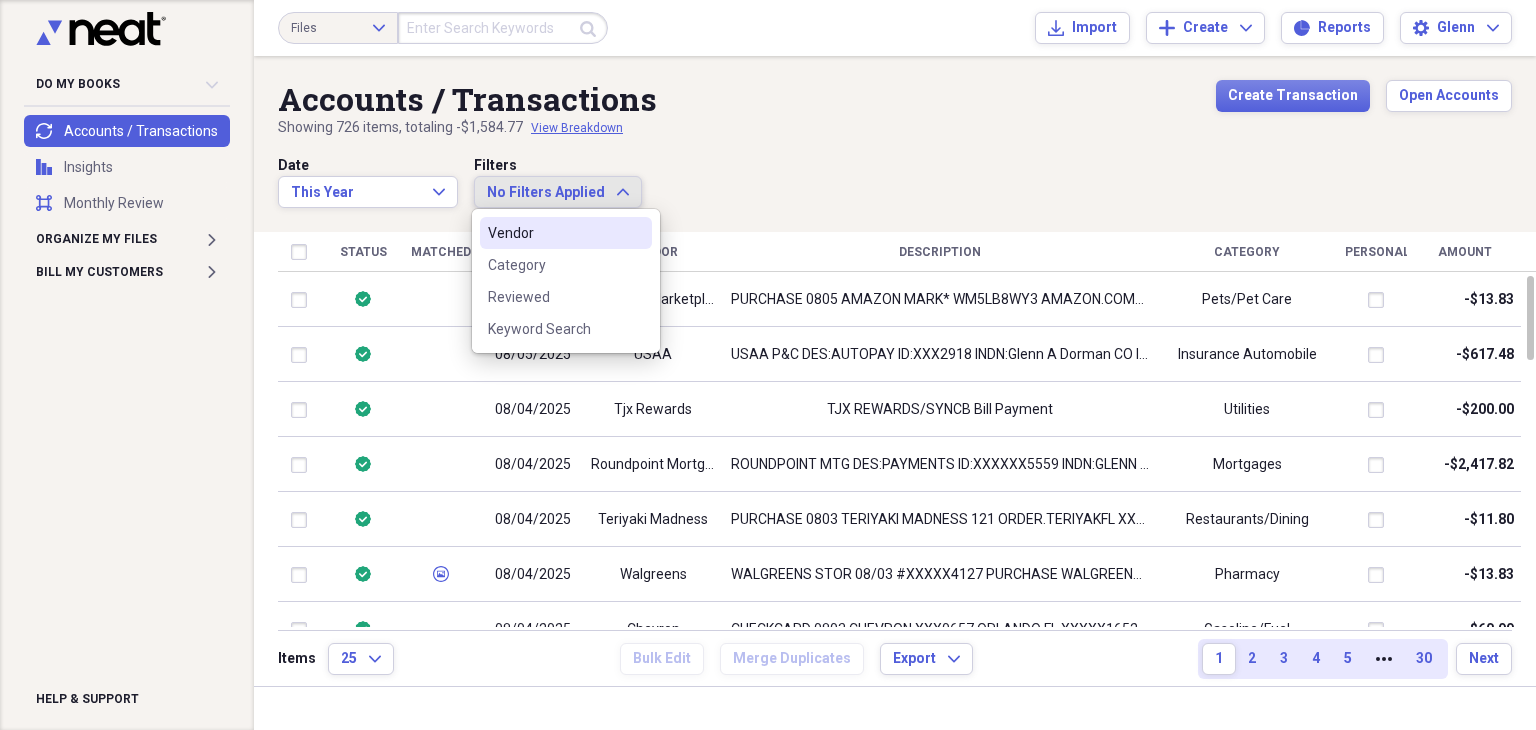 click on "Vendor" at bounding box center [554, 233] 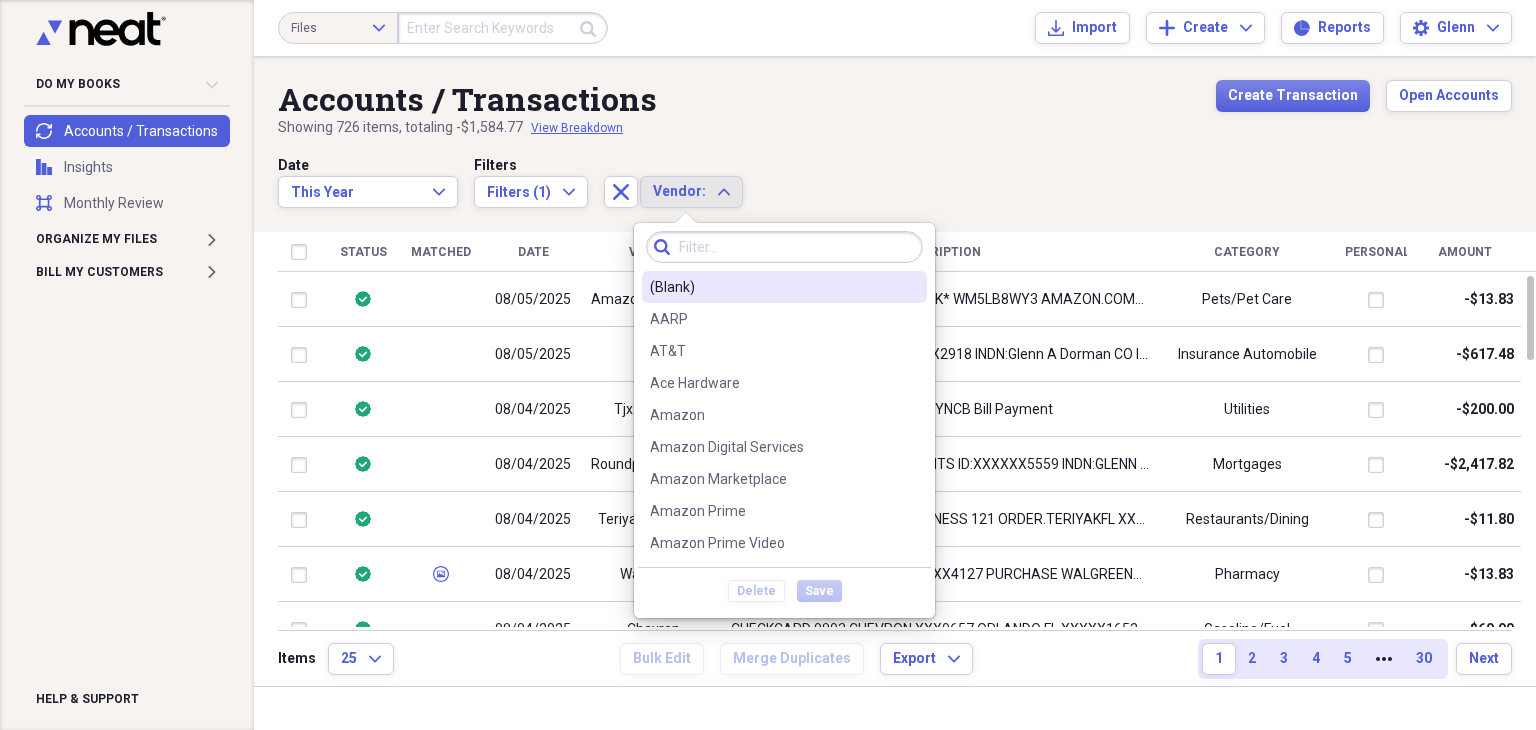 click at bounding box center (784, 247) 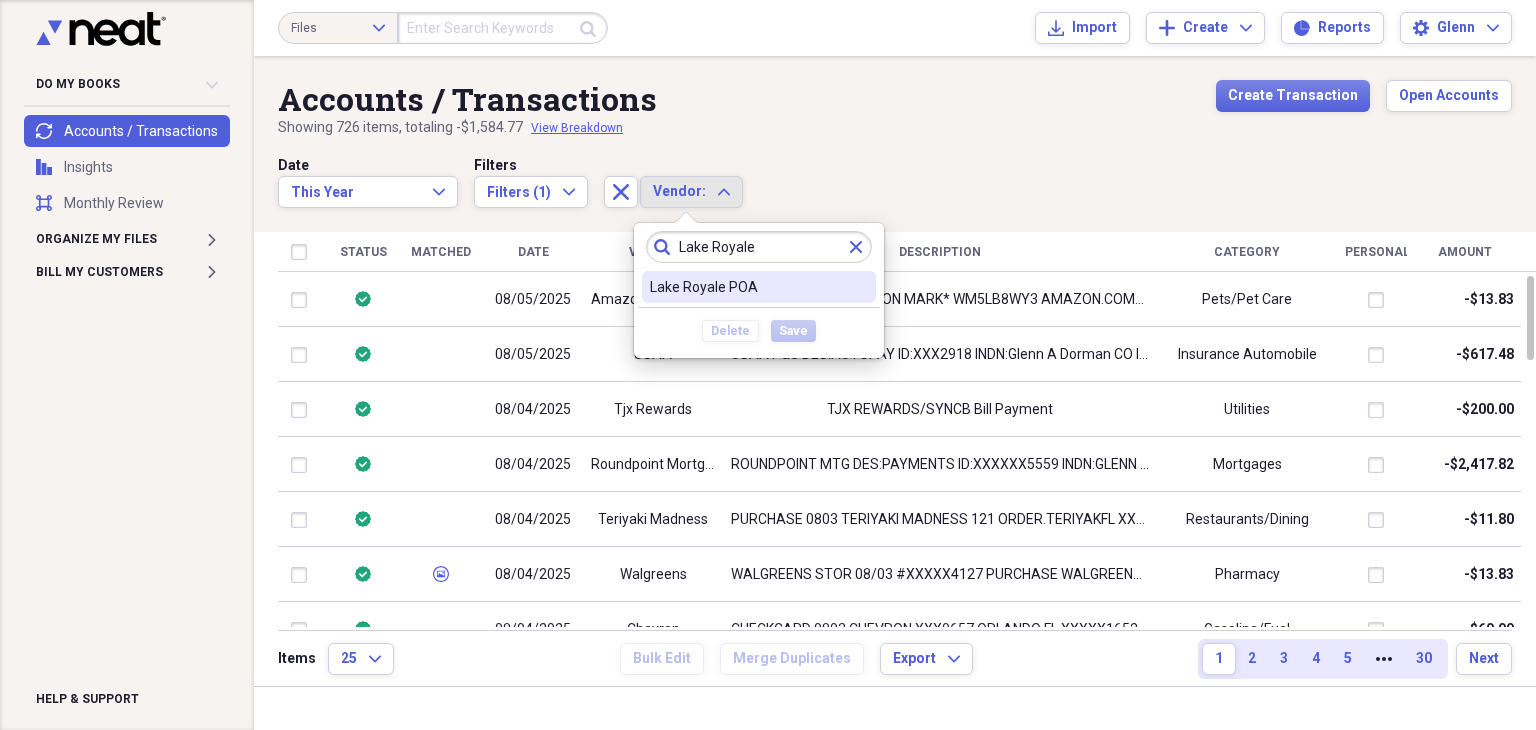 type on "Lake Royale" 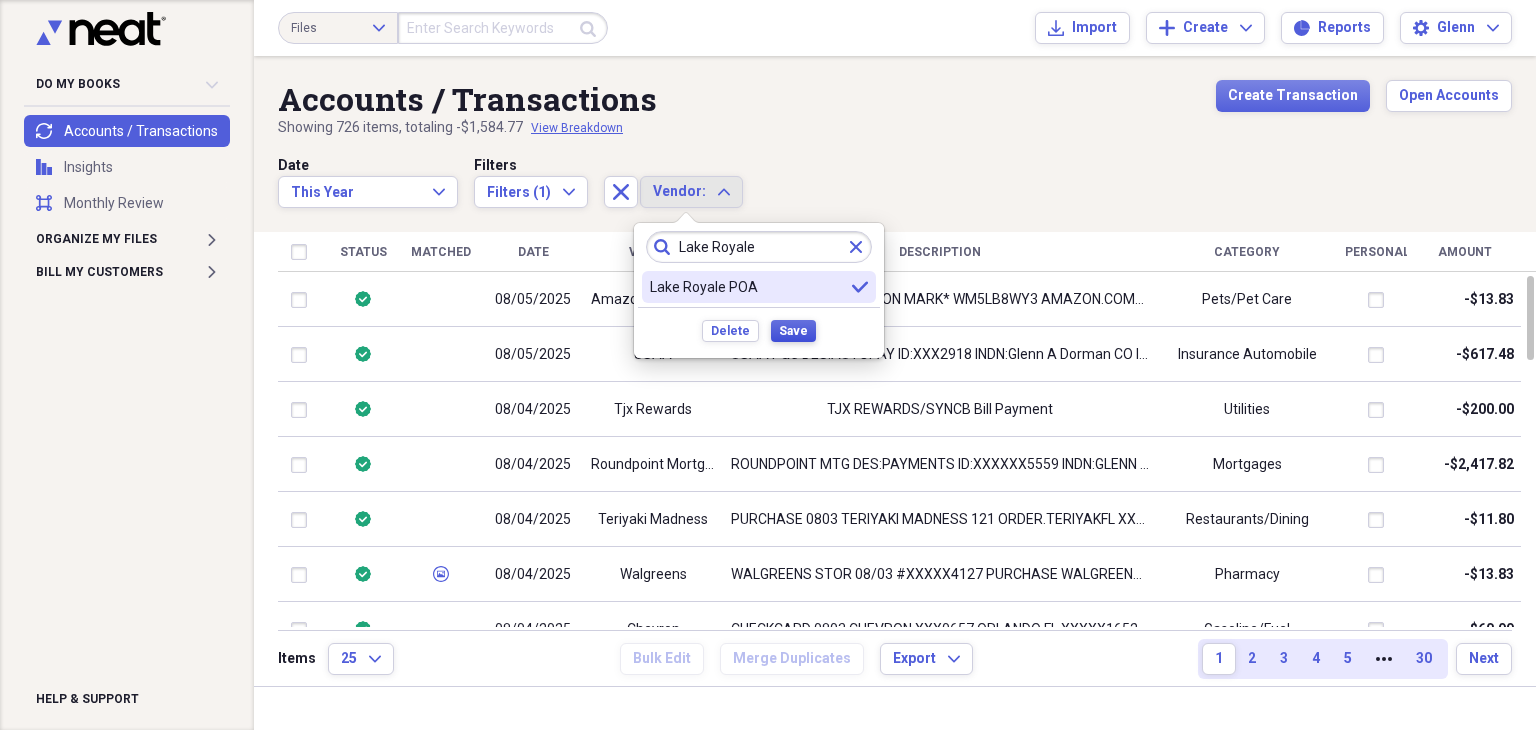 click on "Save" at bounding box center [793, 331] 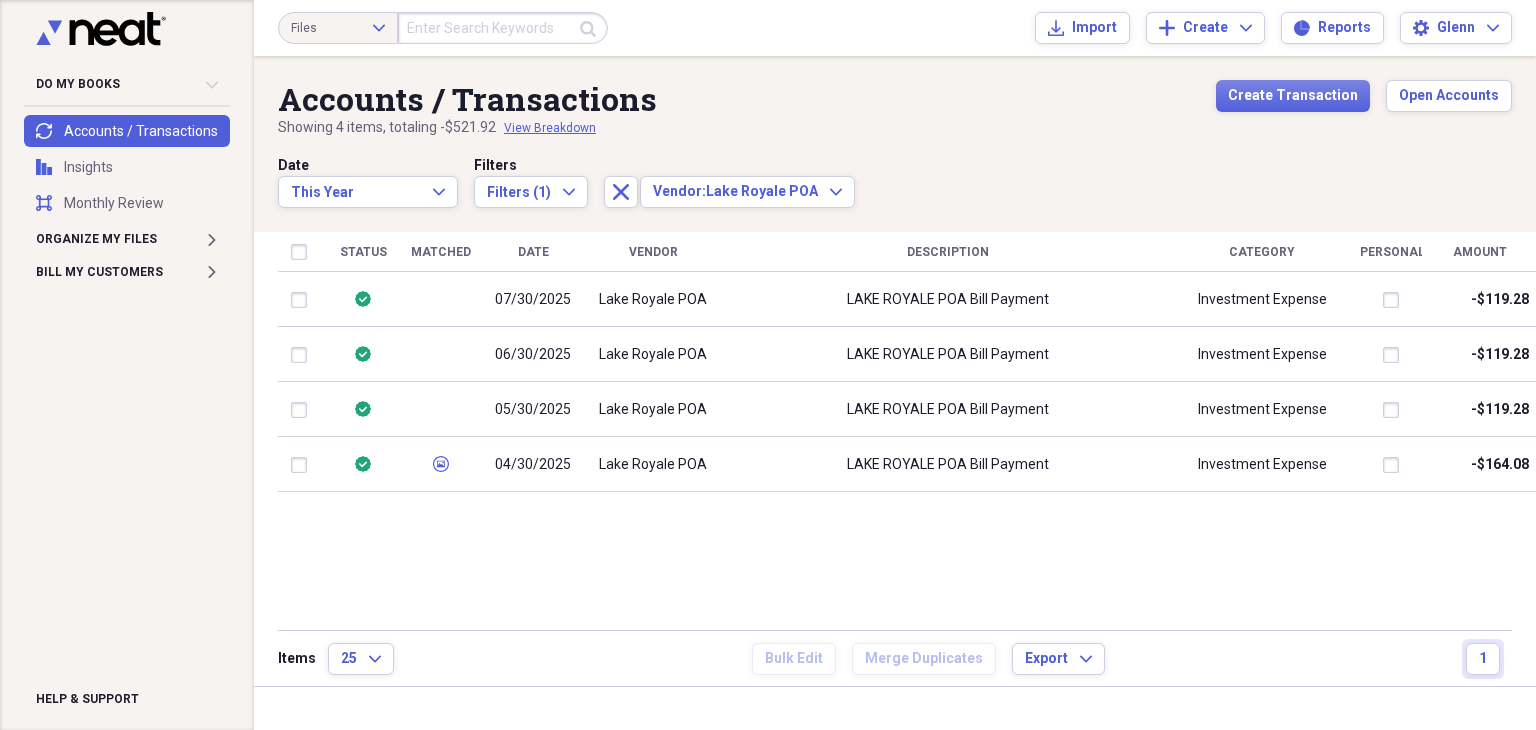 click on "Status Matched Date Vendor Description Category Personal Amount reviewed [DATE] Lake Royale POA LAKE ROYALE POA Bill Payment Investment Expense -$119.28 reviewed [DATE] Lake Royale POA LAKE ROYALE POA Bill Payment Investment Expense -$119.28 reviewed [DATE] Lake Royale POA LAKE ROYALE POA Bill Payment Investment Expense -$119.28 reviewed media-match [DATE] Lake Royale POA LAKE ROYALE POA Bill Payment Investment Expense -$164.08" at bounding box center [908, 429] 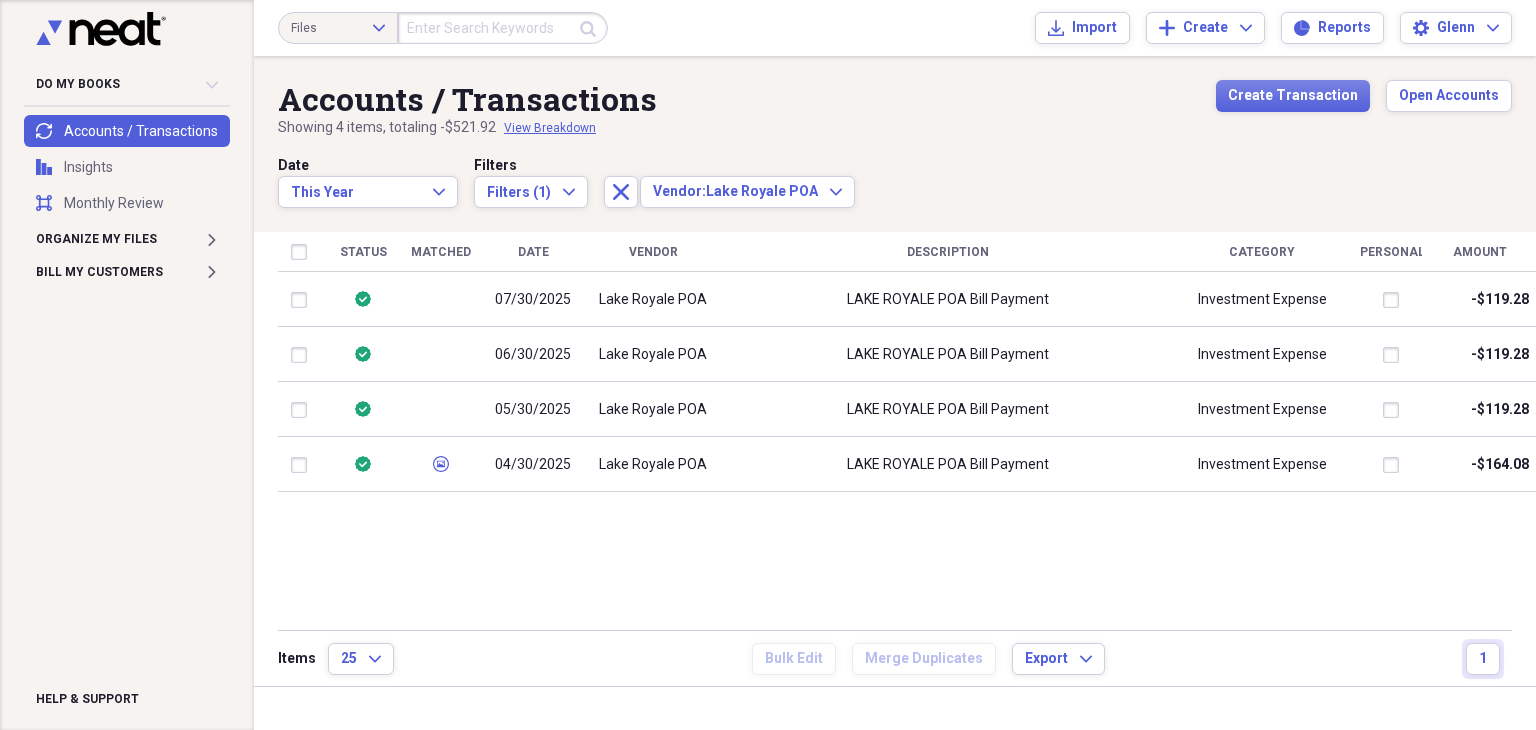 click on "Accounts / Transactions Showing 4 items , totaling -$521.92 View Breakdown Create Transaction Open Accounts Date This Year Expand Filters Filters (1) Expand Close Vendor: Lake Royale POA Expand Status Matched Date Vendor Description Category Personal Amount reviewed [DATE] Lake Royale POA LAKE ROYALE POA Bill Payment Investment Expense -$119.28 reviewed [DATE] Lake Royale POA LAKE ROYALE POA Bill Payment Investment Expense -$119.28 reviewed [DATE] Lake Royale POA LAKE ROYALE POA Bill Payment Investment Expense -$119.28 reviewed media-match [DATE] Lake Royale POA LAKE ROYALE POA Bill Payment Investment Expense -$164.08 Items 25 Expand Bulk Edit Merge Duplicates Export Expand 1" at bounding box center [895, 371] 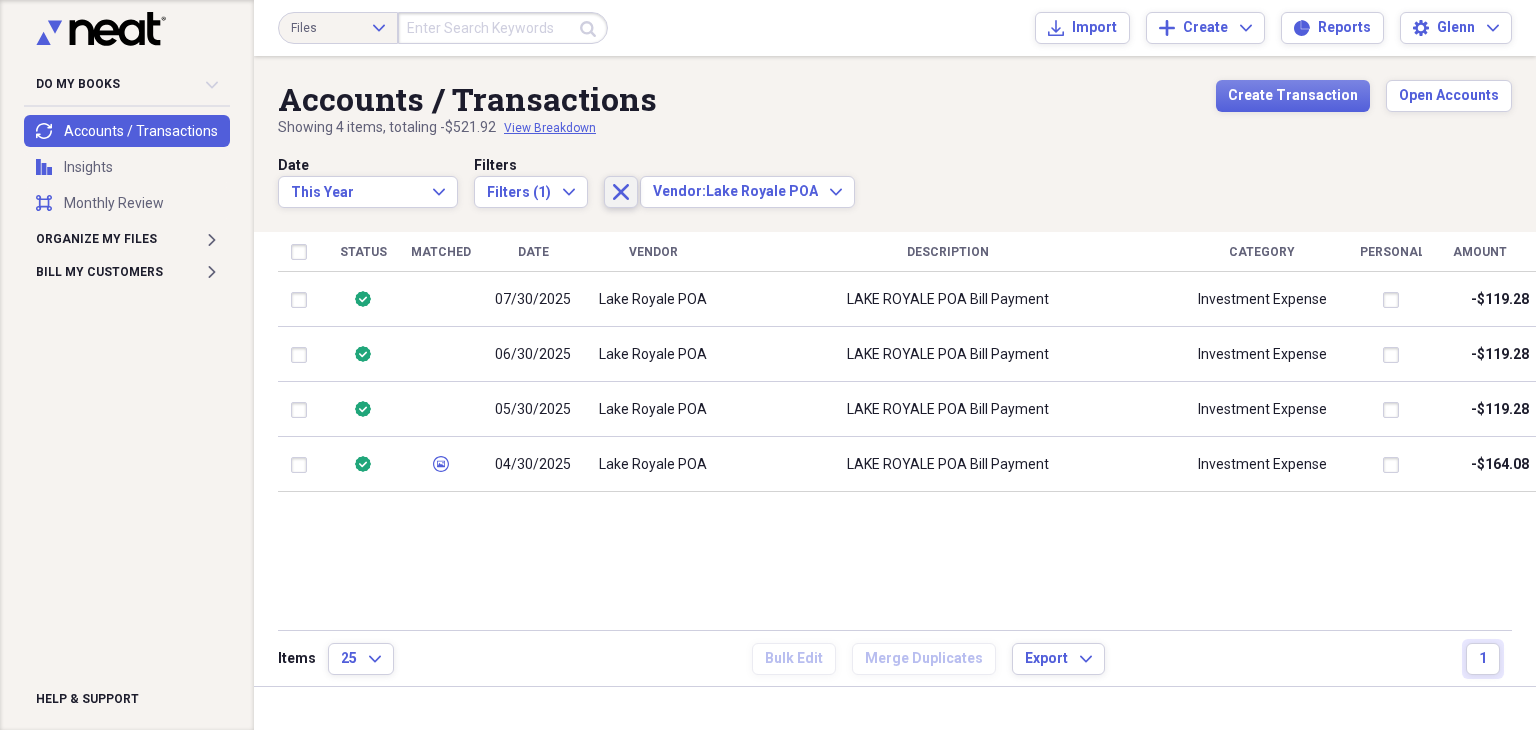click 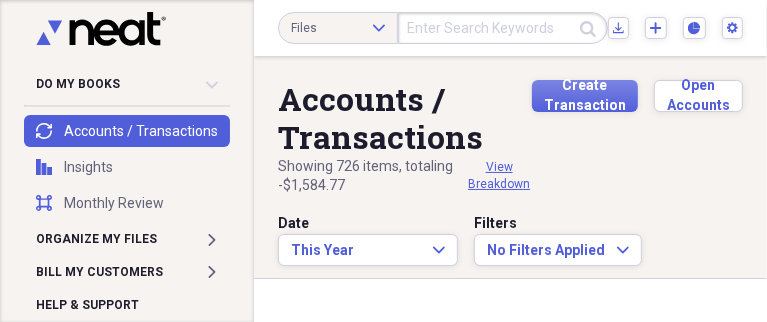 click on "Create Transaction Open Accounts" at bounding box center [637, 138] 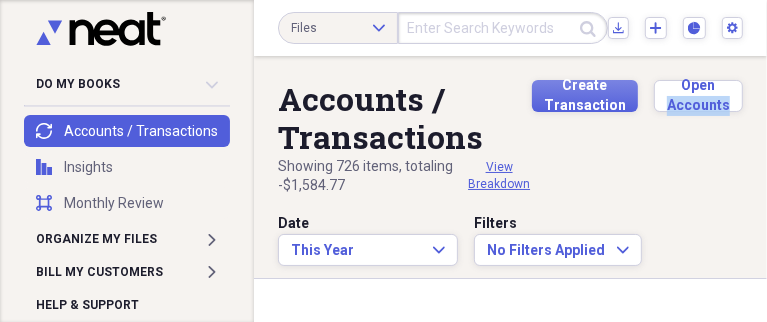 click on "Create Transaction Open Accounts" at bounding box center [637, 138] 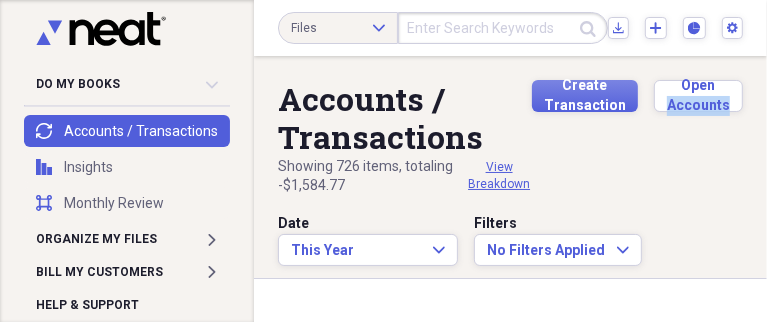 click on "Create Transaction Open Accounts" at bounding box center (637, 138) 